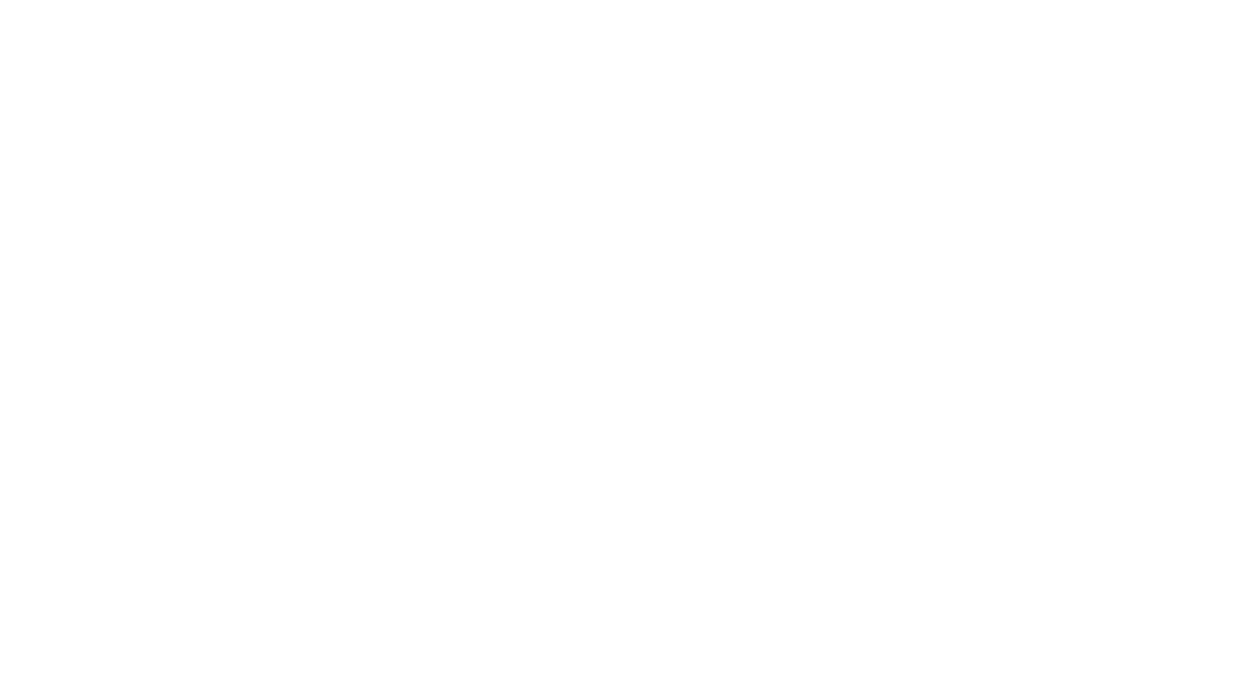 scroll, scrollTop: 0, scrollLeft: 0, axis: both 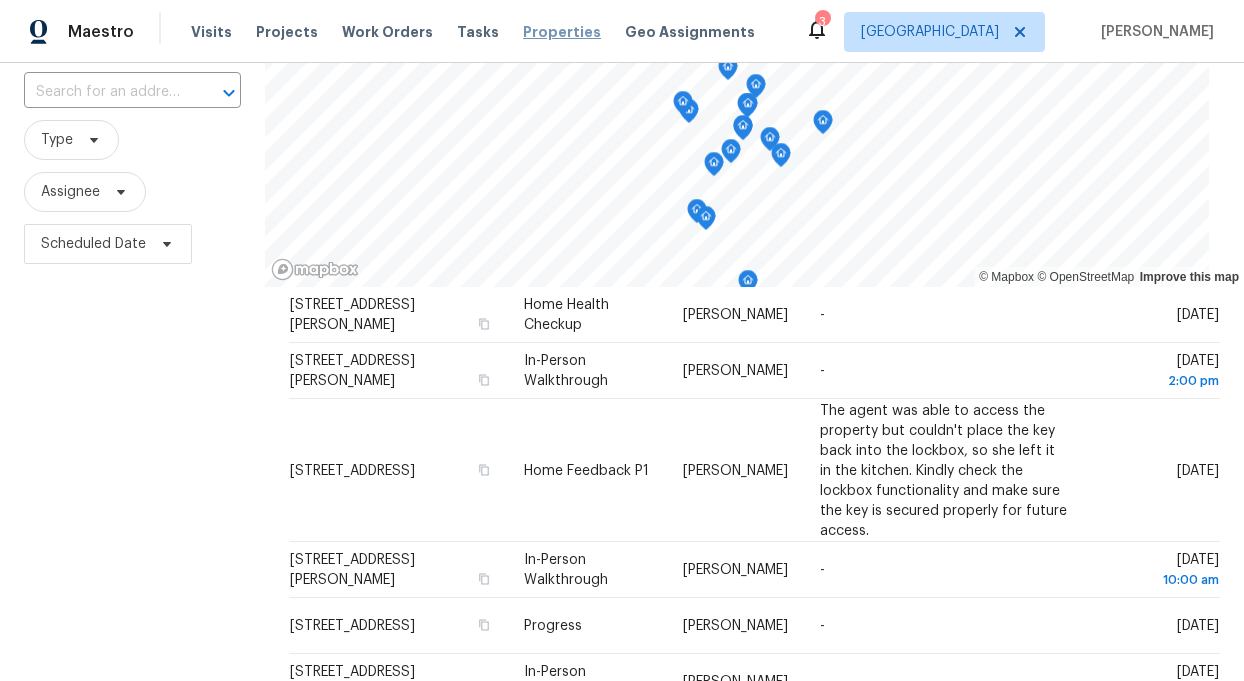 click on "Properties" at bounding box center (562, 32) 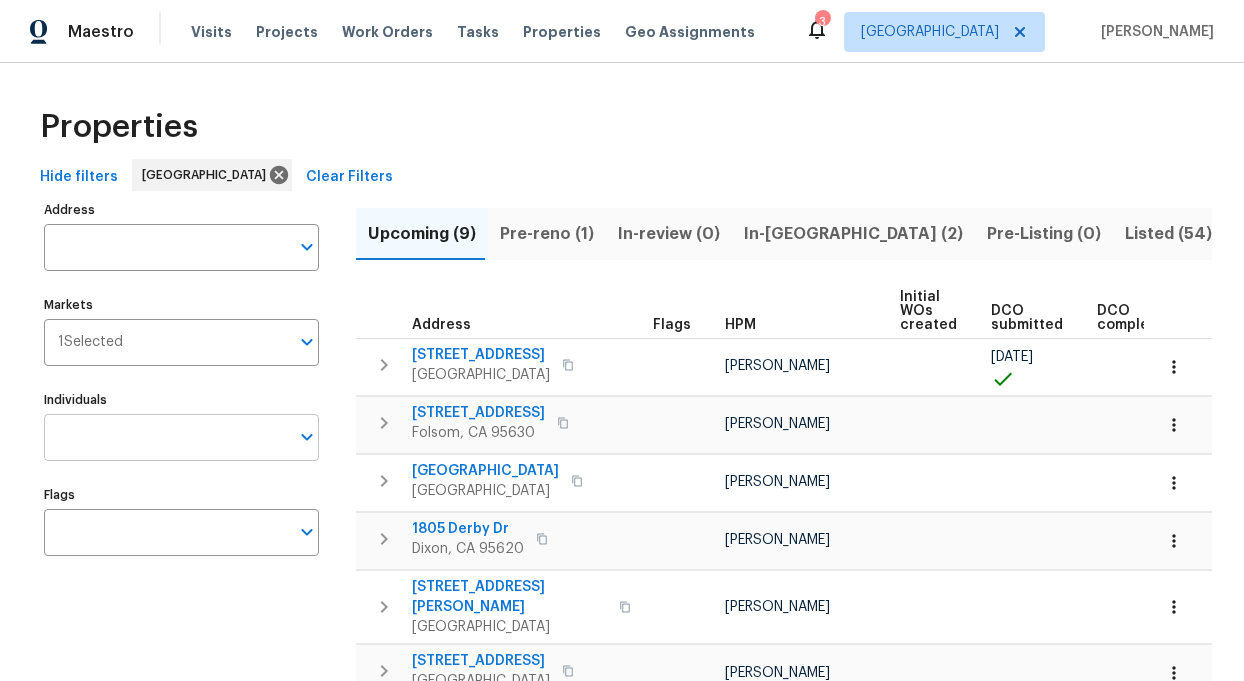 click on "Individuals" at bounding box center [166, 437] 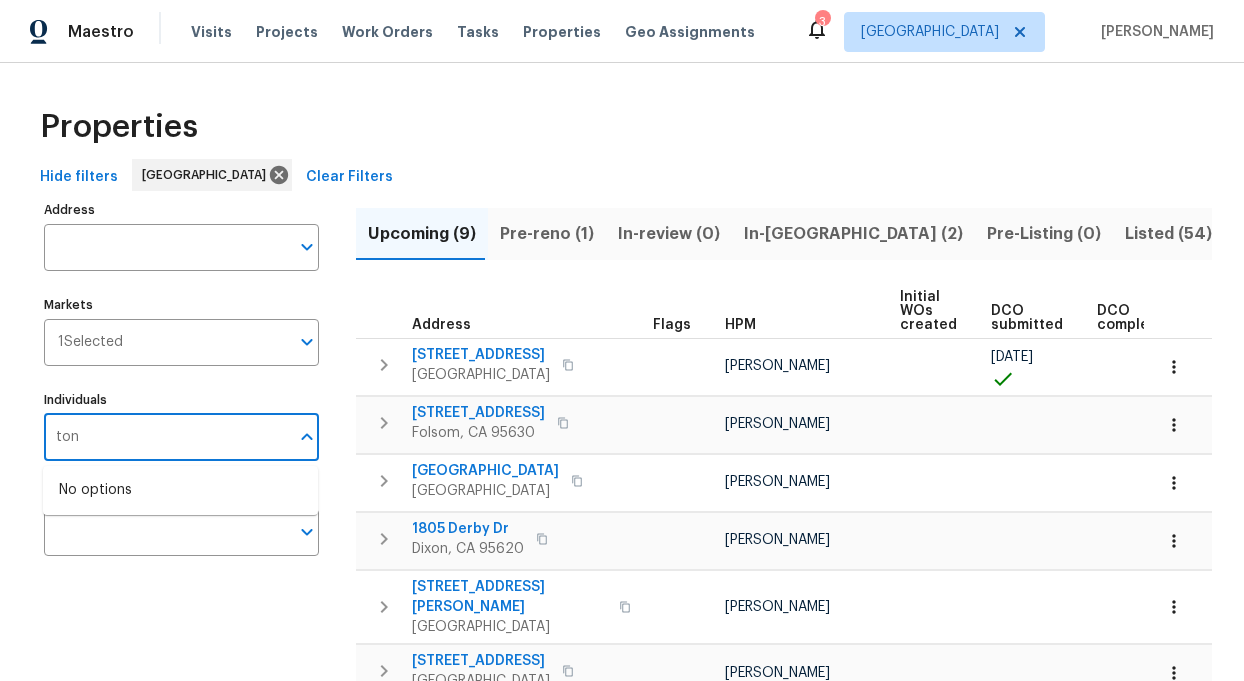 type on "[PERSON_NAME]" 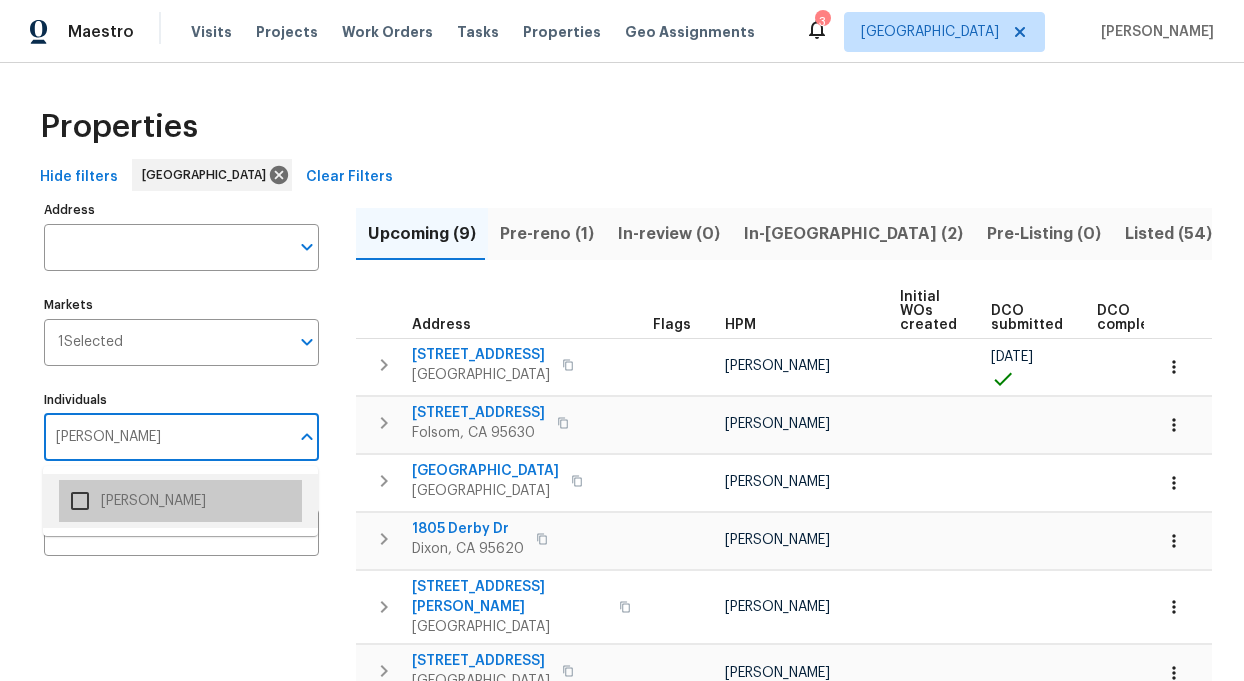 click on "[PERSON_NAME]" at bounding box center [180, 501] 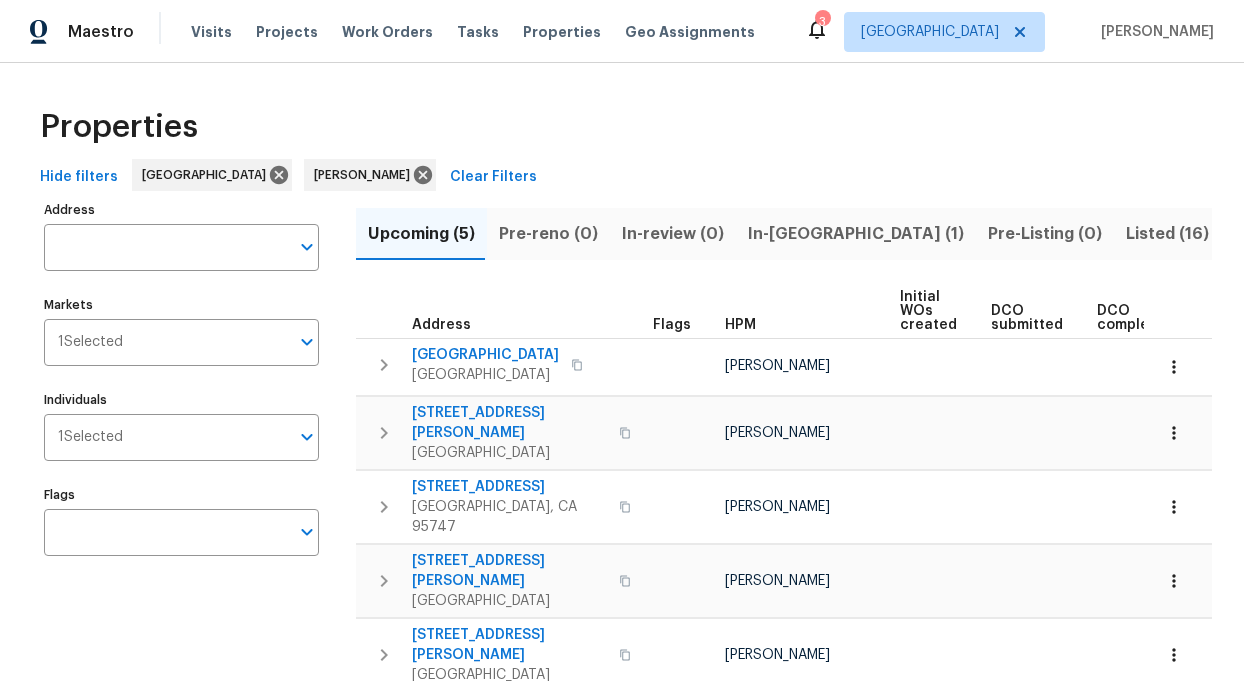 click on "Listed (16)" at bounding box center [1167, 234] 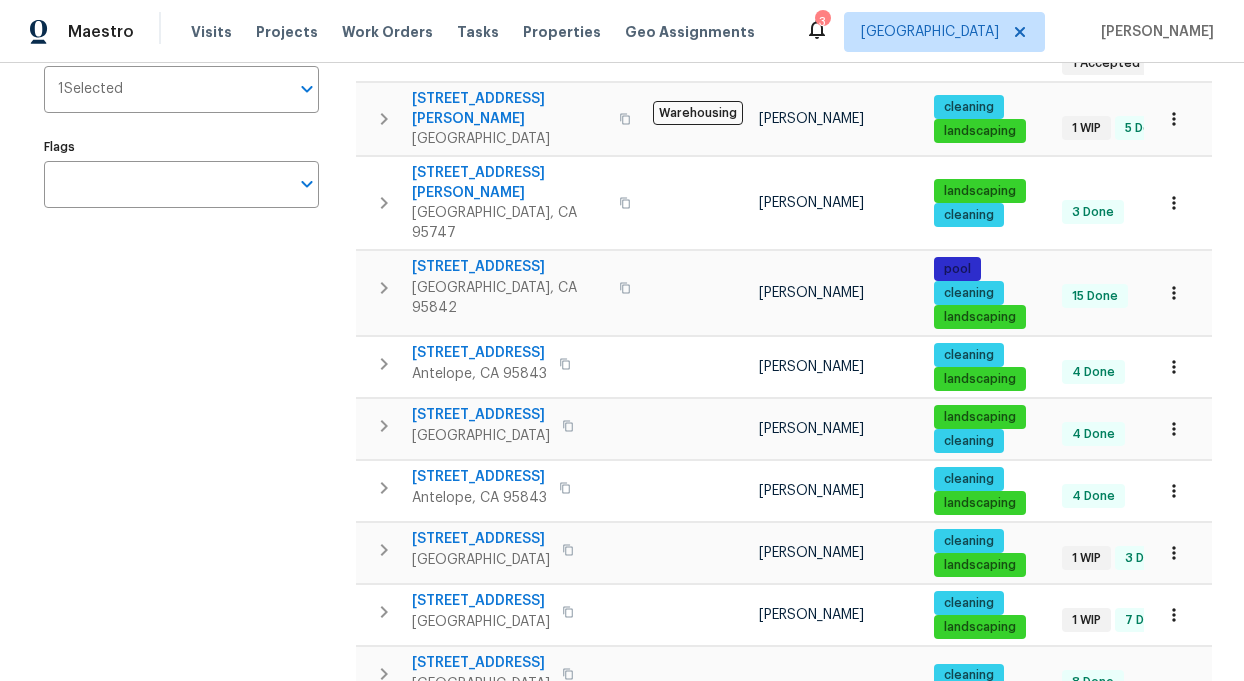 scroll, scrollTop: 353, scrollLeft: 0, axis: vertical 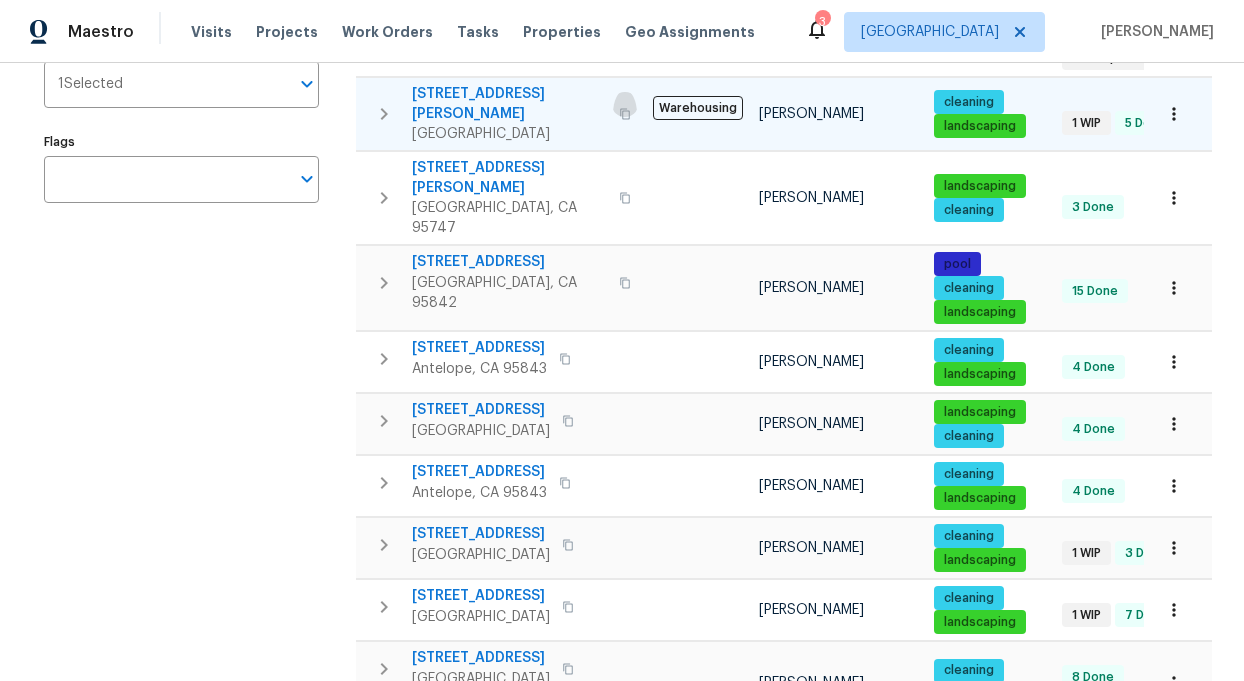 click 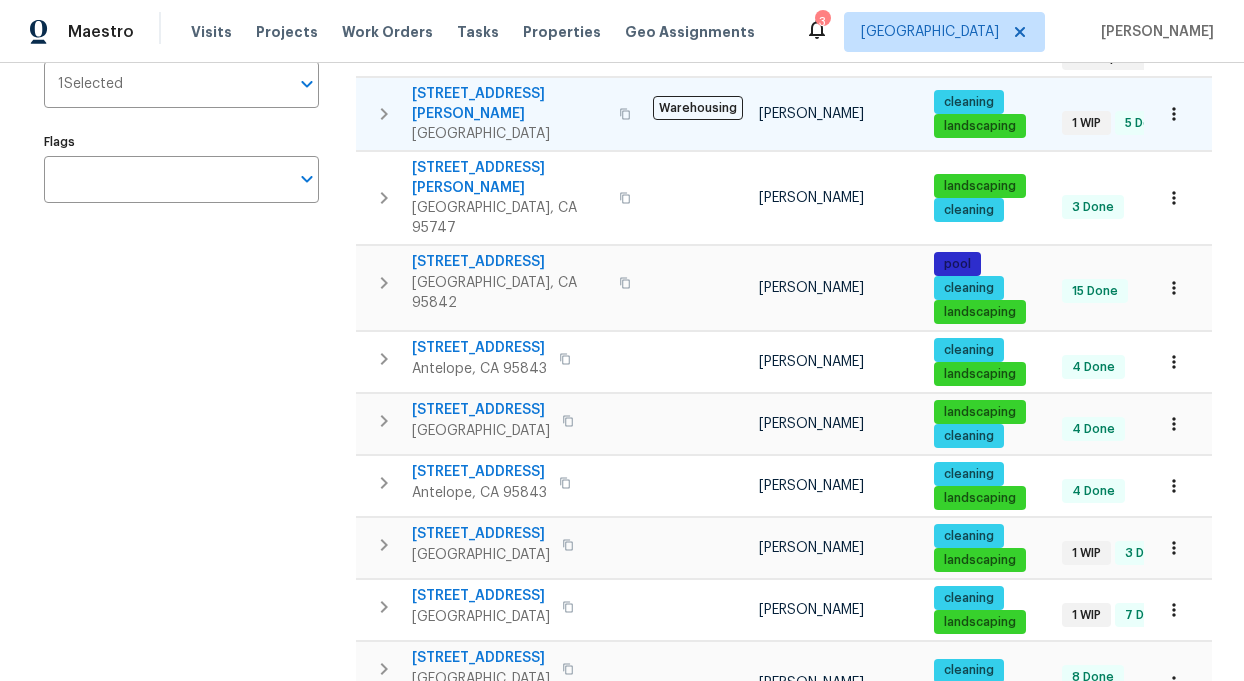 click 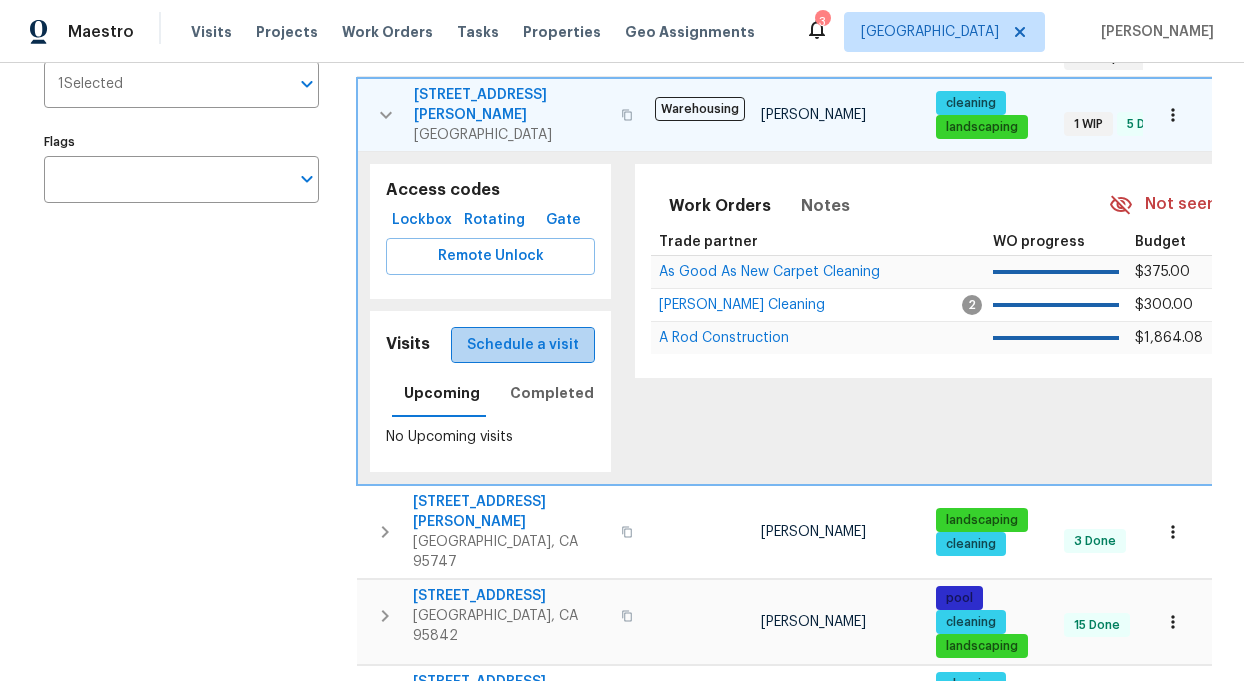 click on "Schedule a visit" at bounding box center [523, 345] 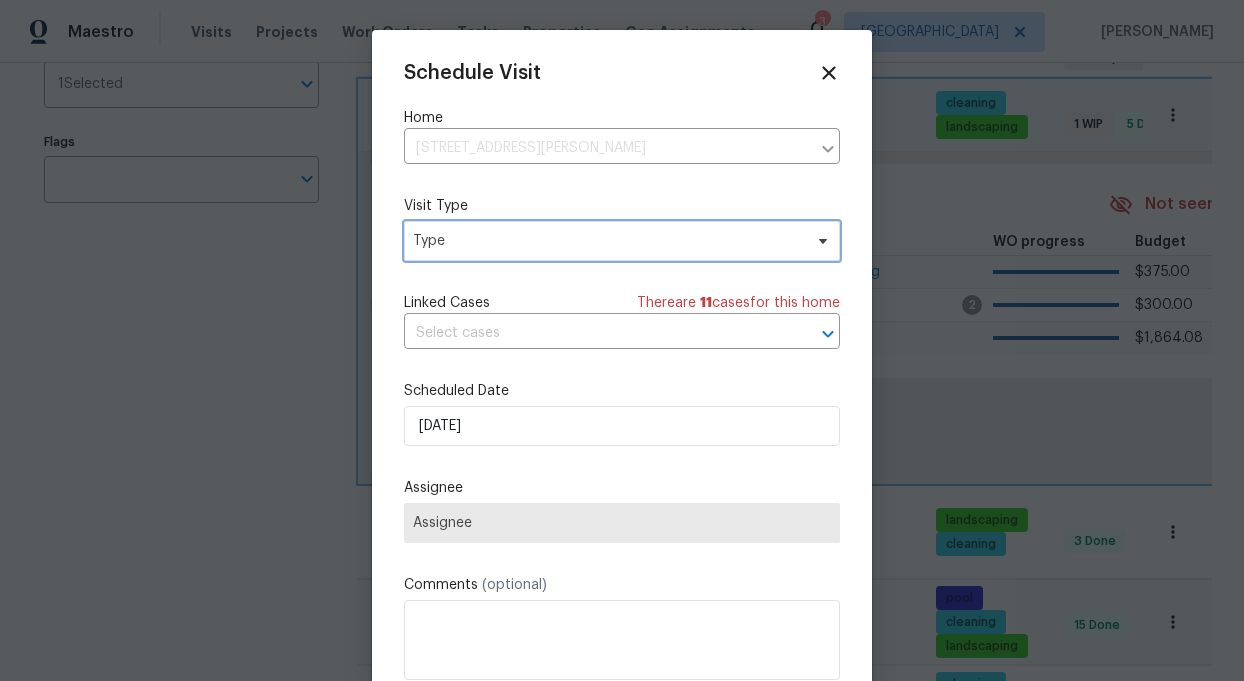 click on "Type" at bounding box center (607, 241) 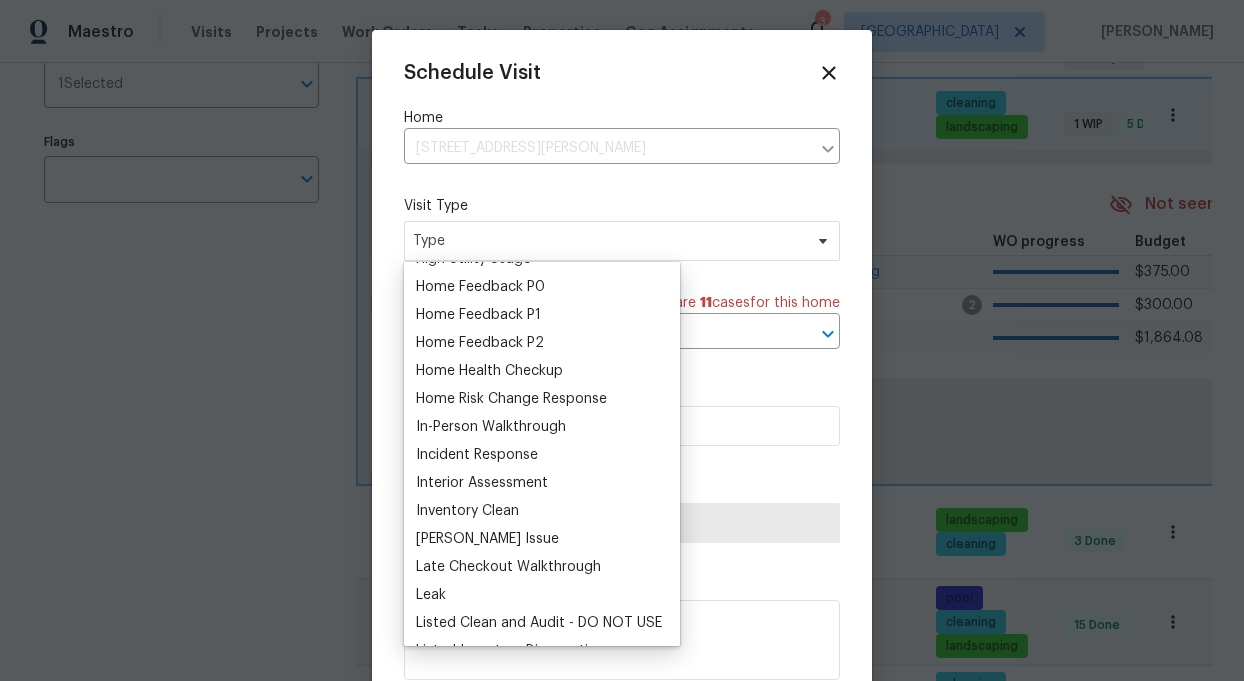 scroll, scrollTop: 591, scrollLeft: 0, axis: vertical 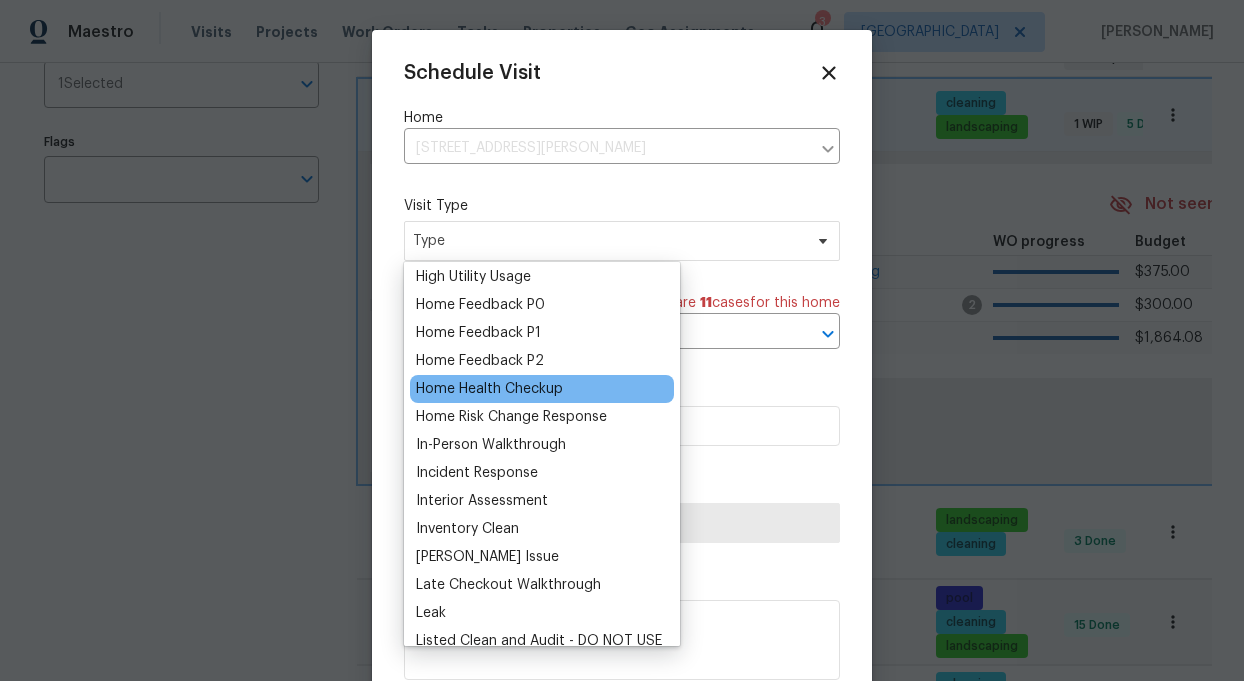 click on "Home Health Checkup" at bounding box center (489, 389) 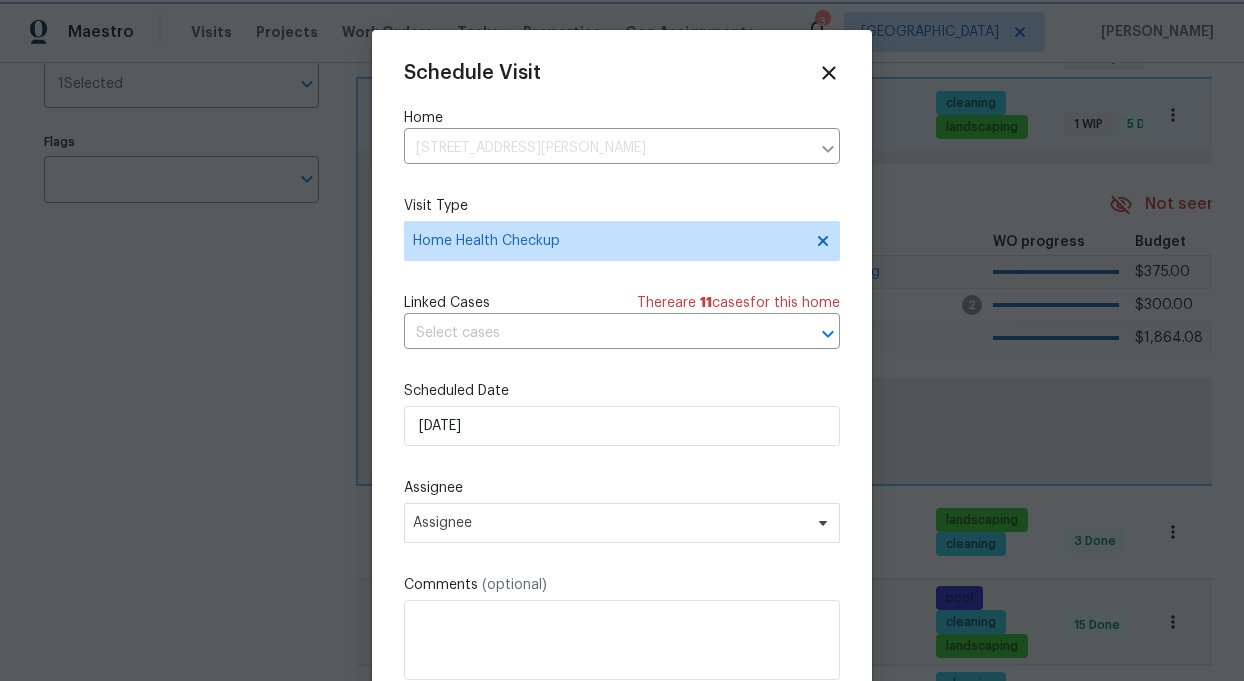 scroll, scrollTop: 36, scrollLeft: 0, axis: vertical 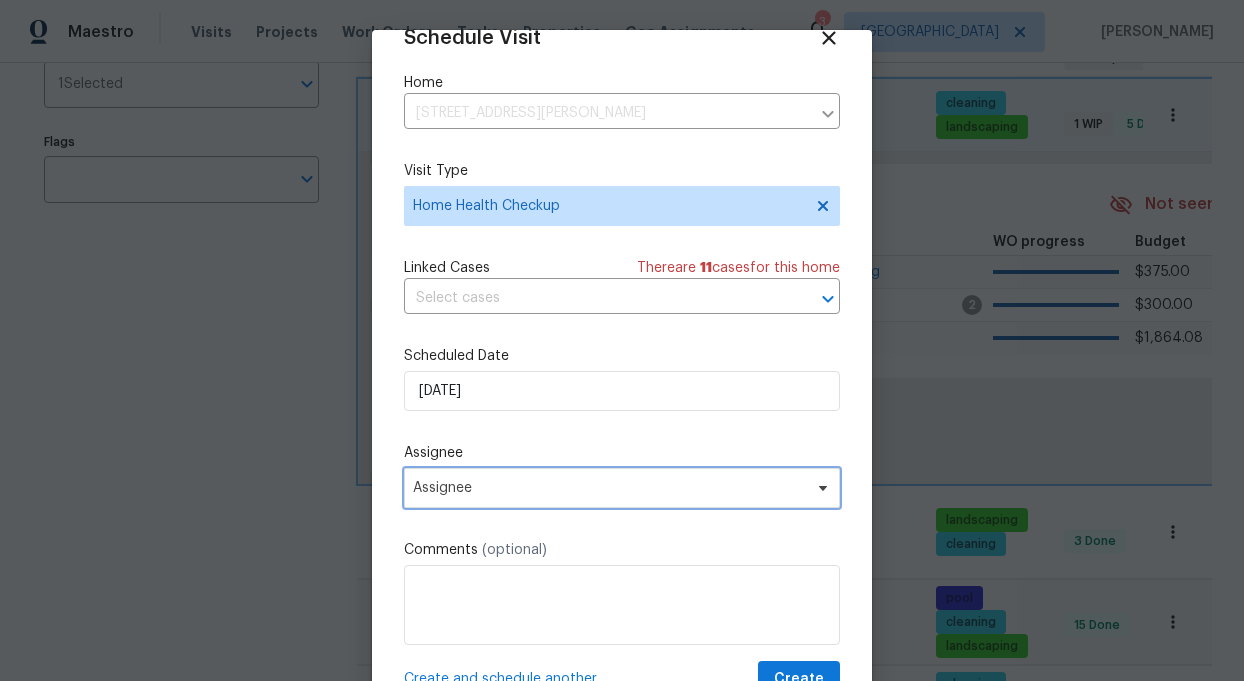 click on "Assignee" at bounding box center [622, 488] 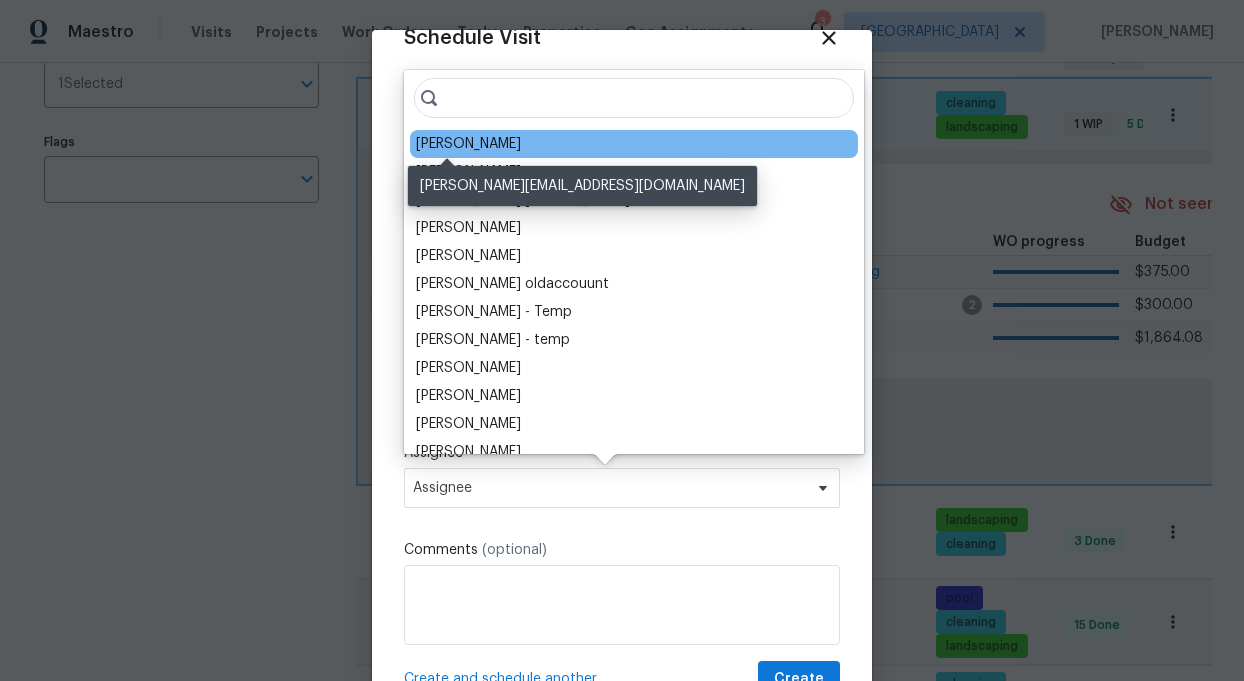 click on "[PERSON_NAME]" at bounding box center [468, 144] 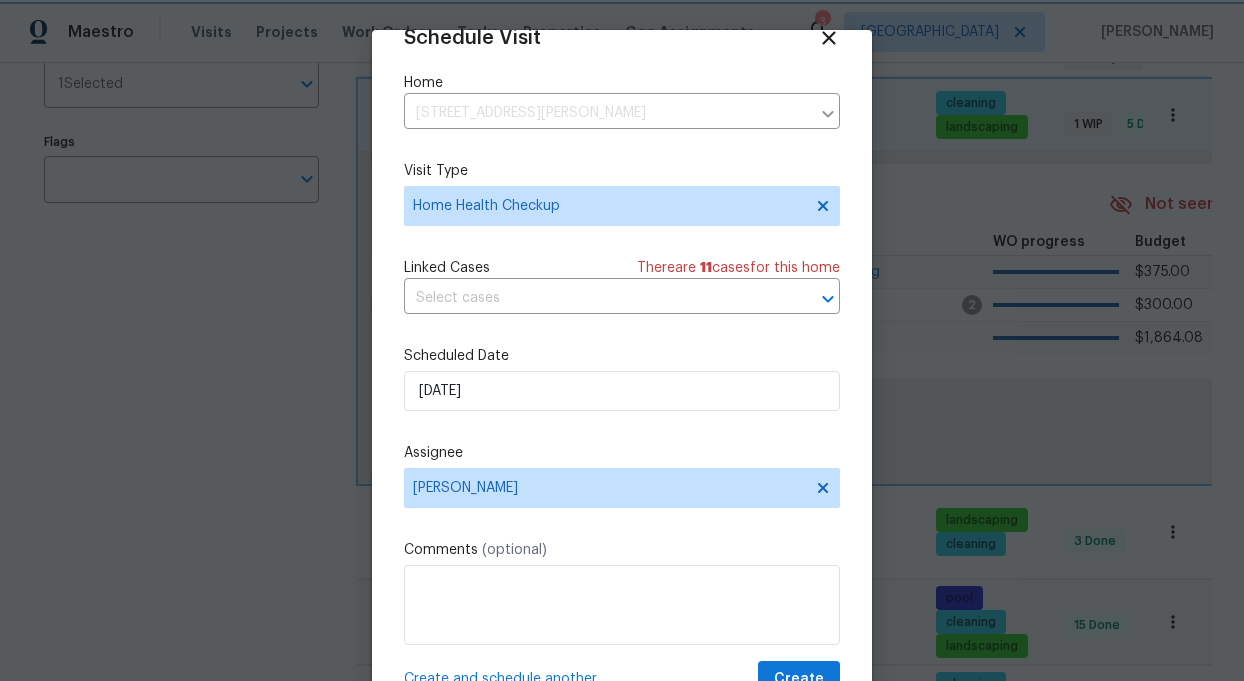 scroll, scrollTop: 79, scrollLeft: 0, axis: vertical 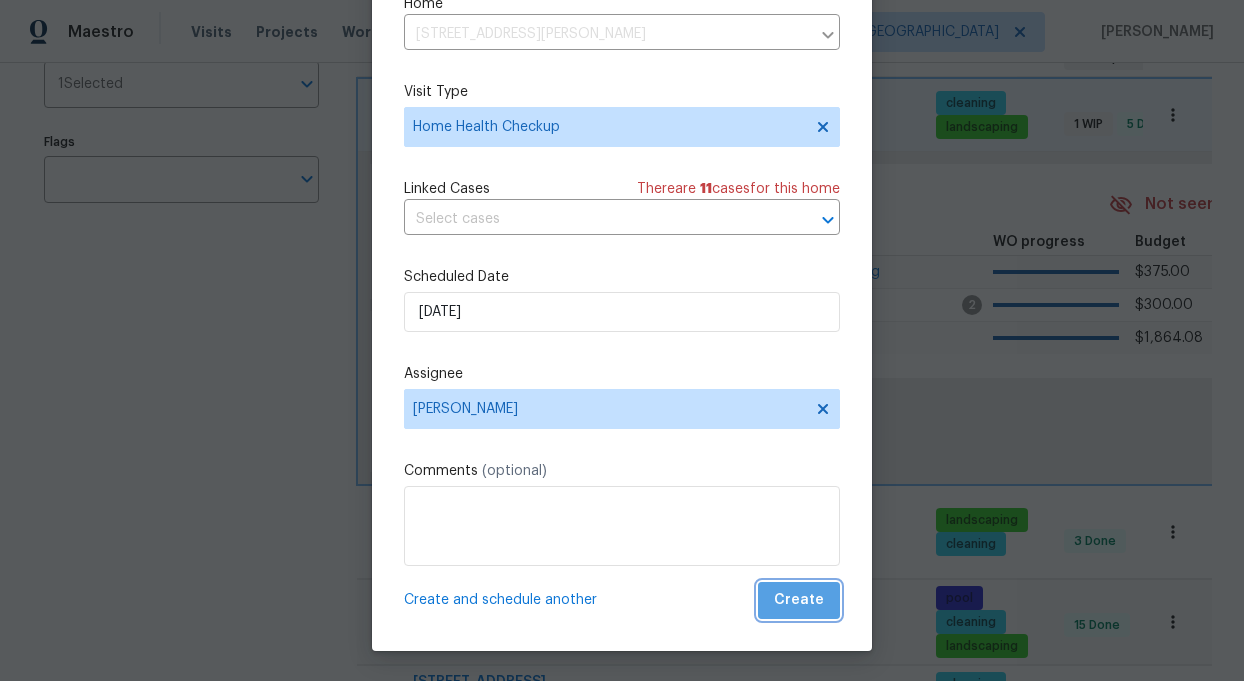 click on "Create" at bounding box center (799, 600) 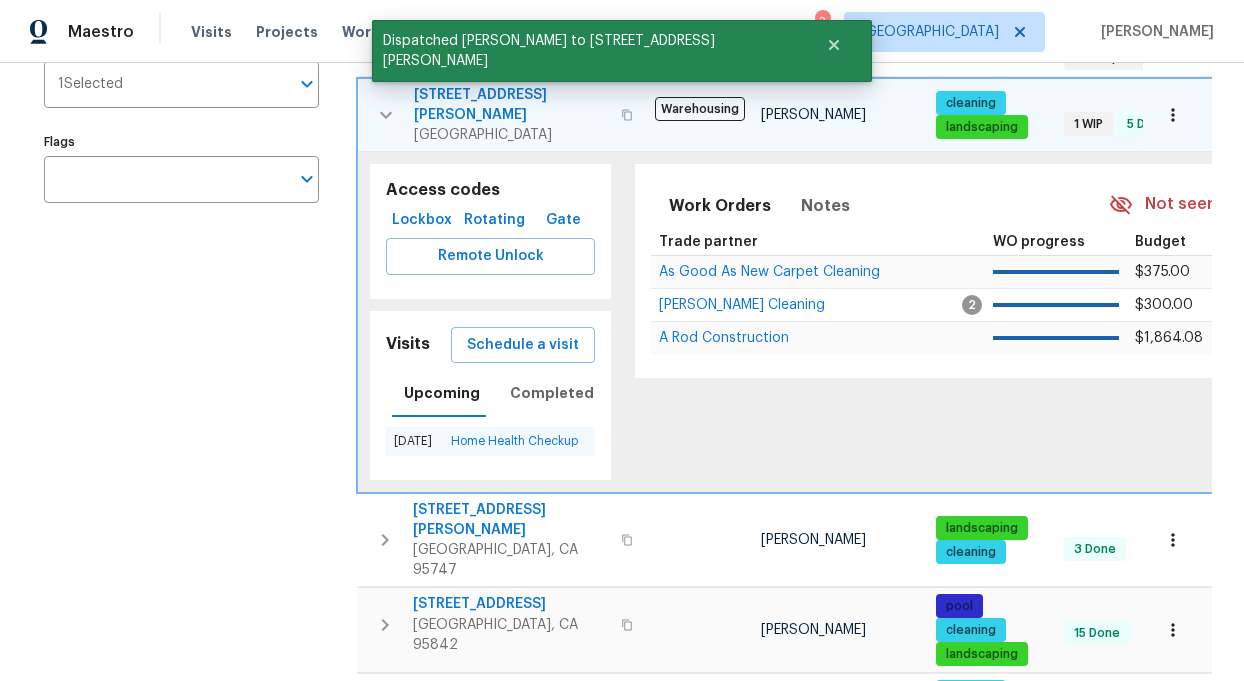 scroll, scrollTop: 0, scrollLeft: 0, axis: both 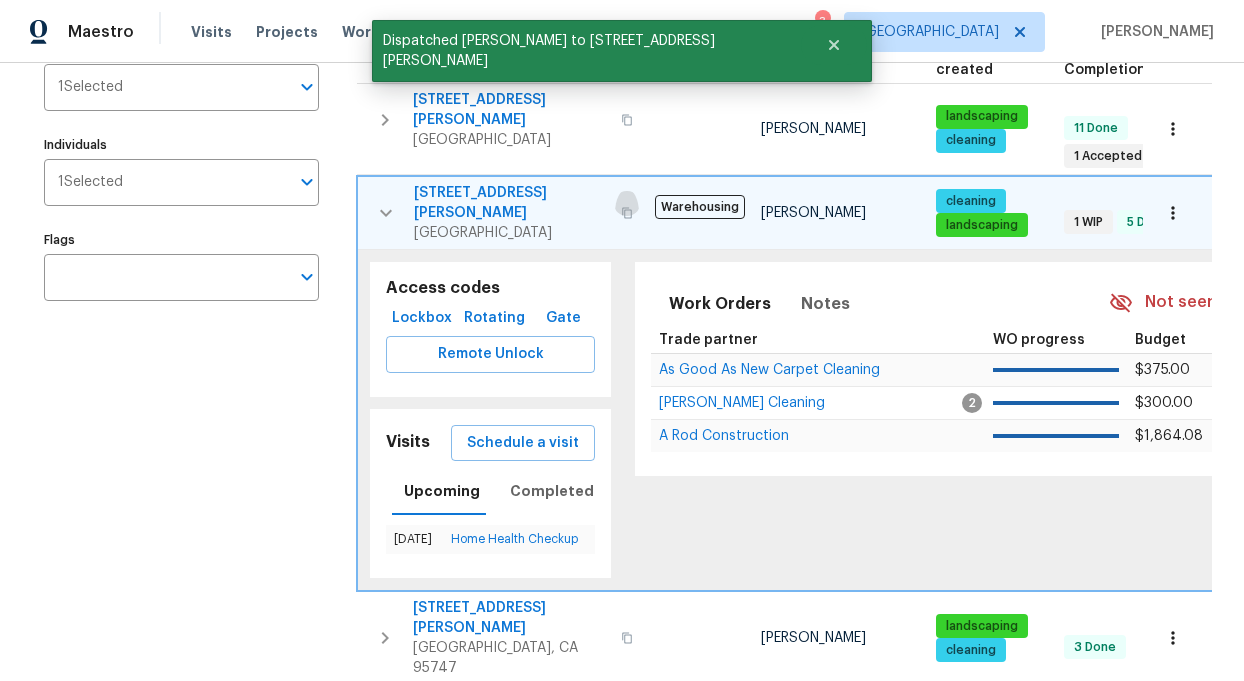 click 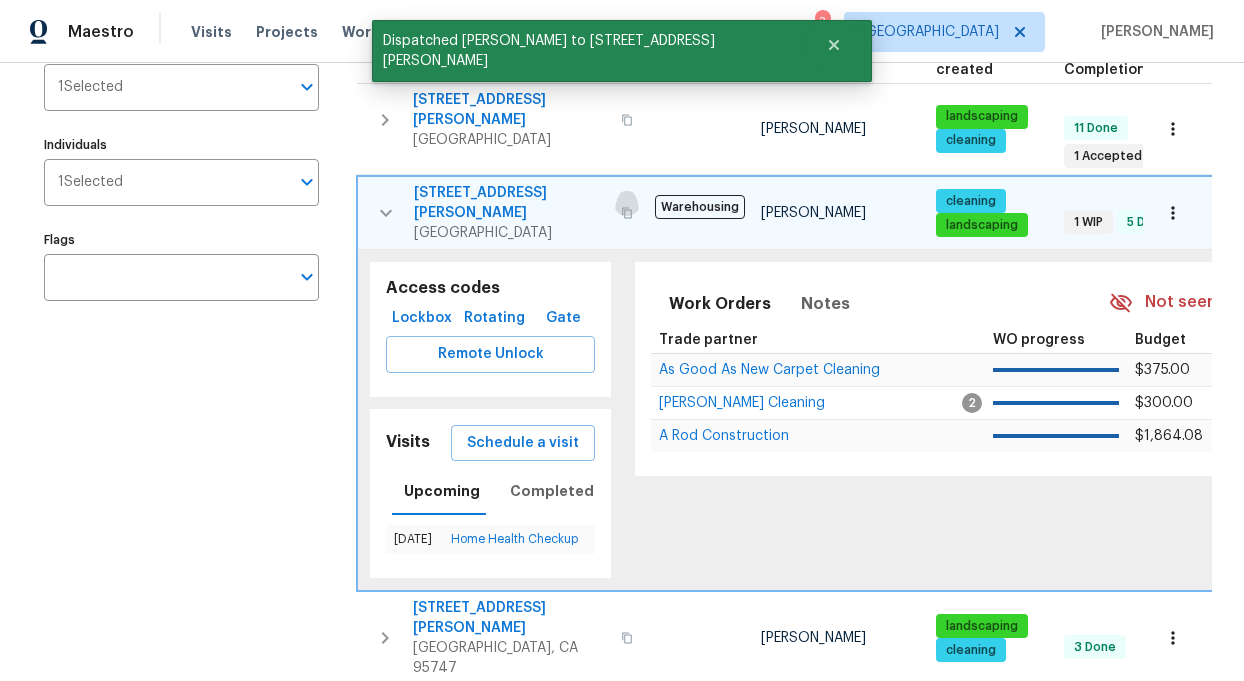 click 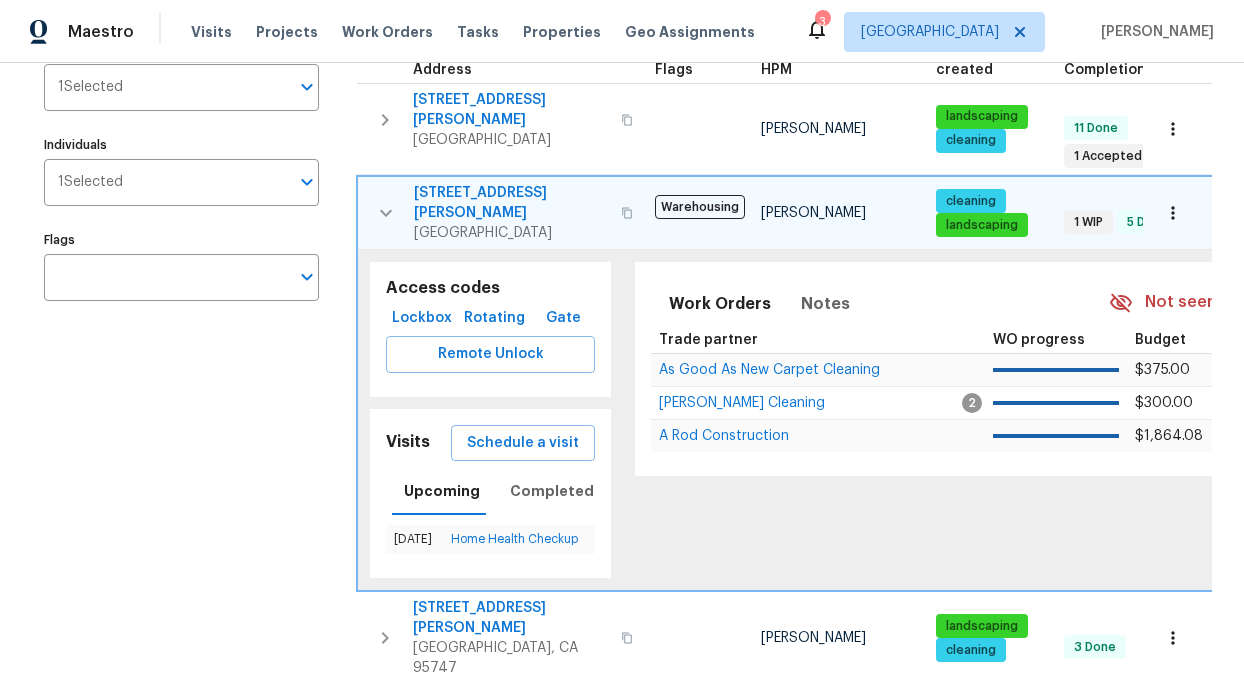 click 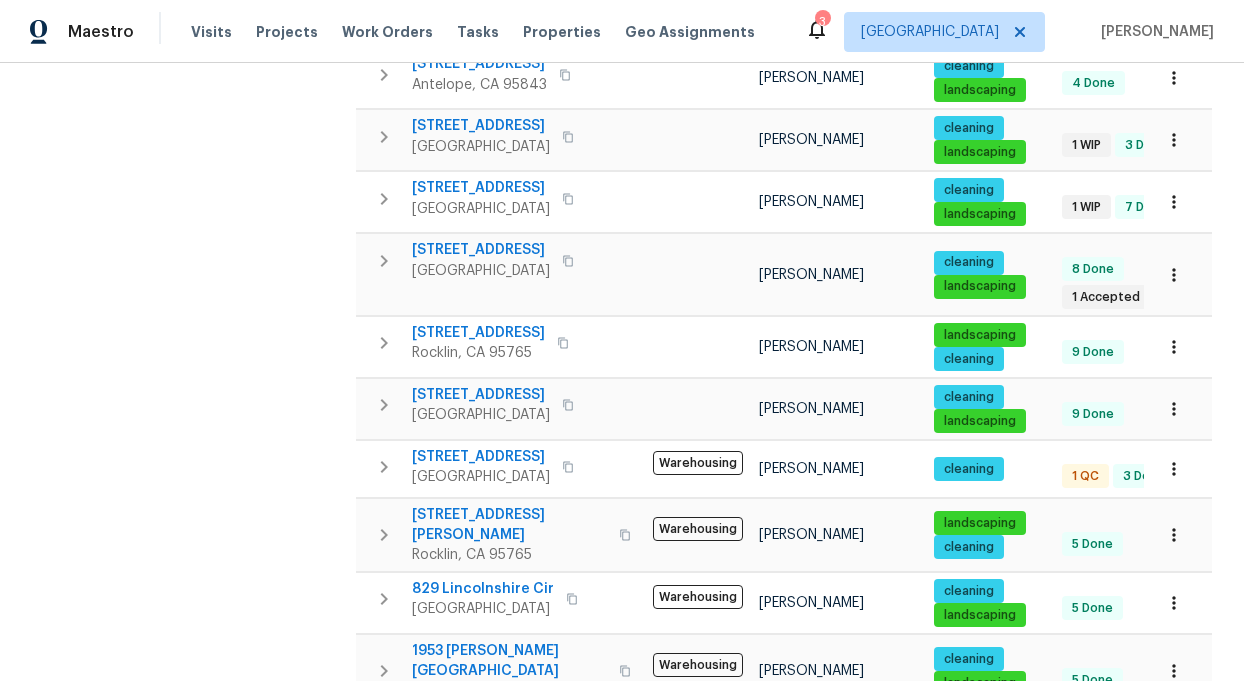 scroll, scrollTop: 770, scrollLeft: 0, axis: vertical 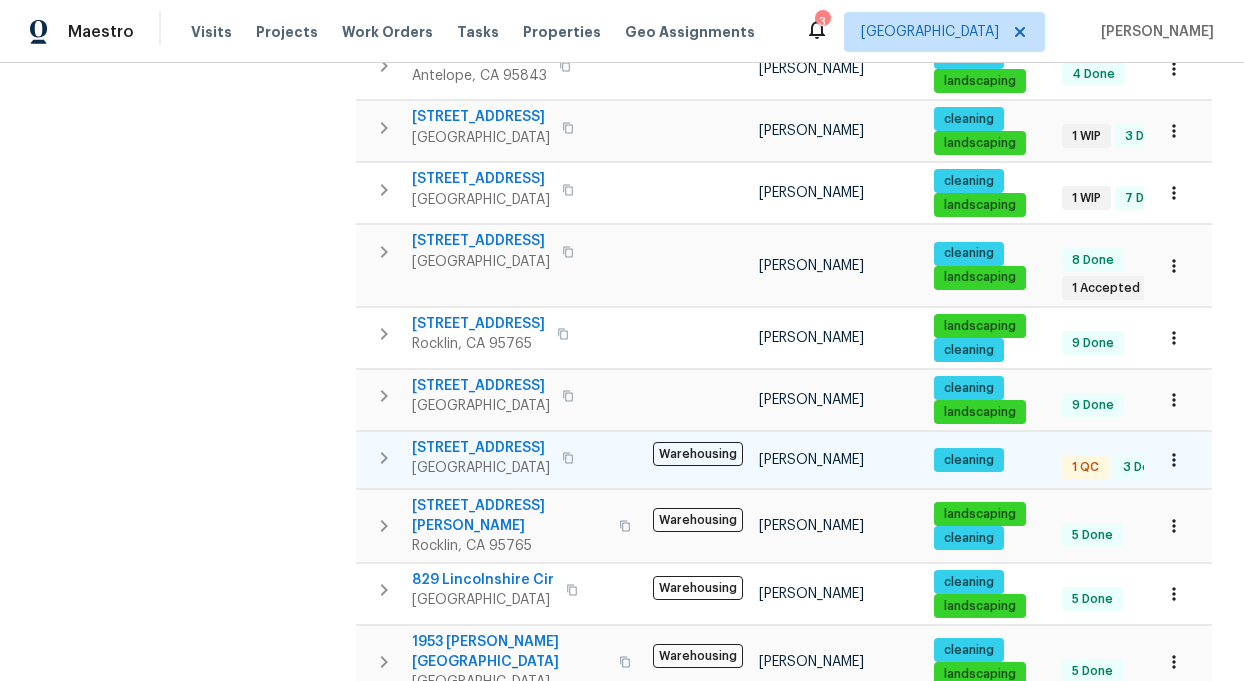 click 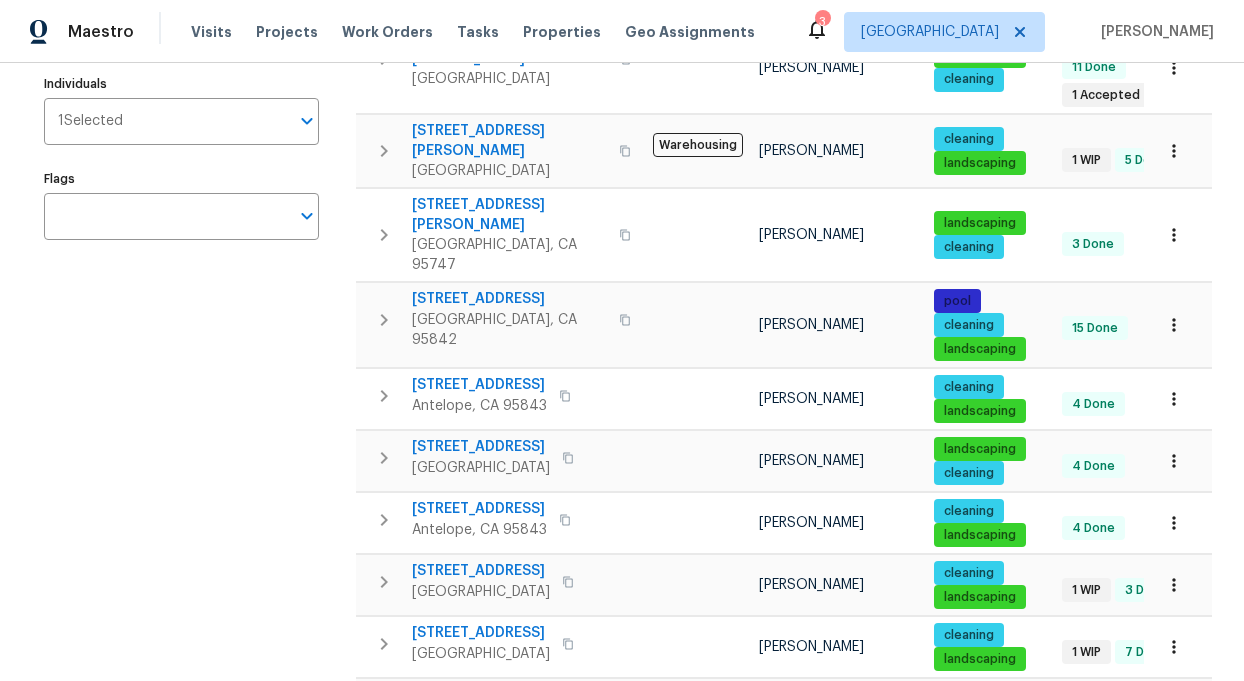 scroll, scrollTop: 332, scrollLeft: 0, axis: vertical 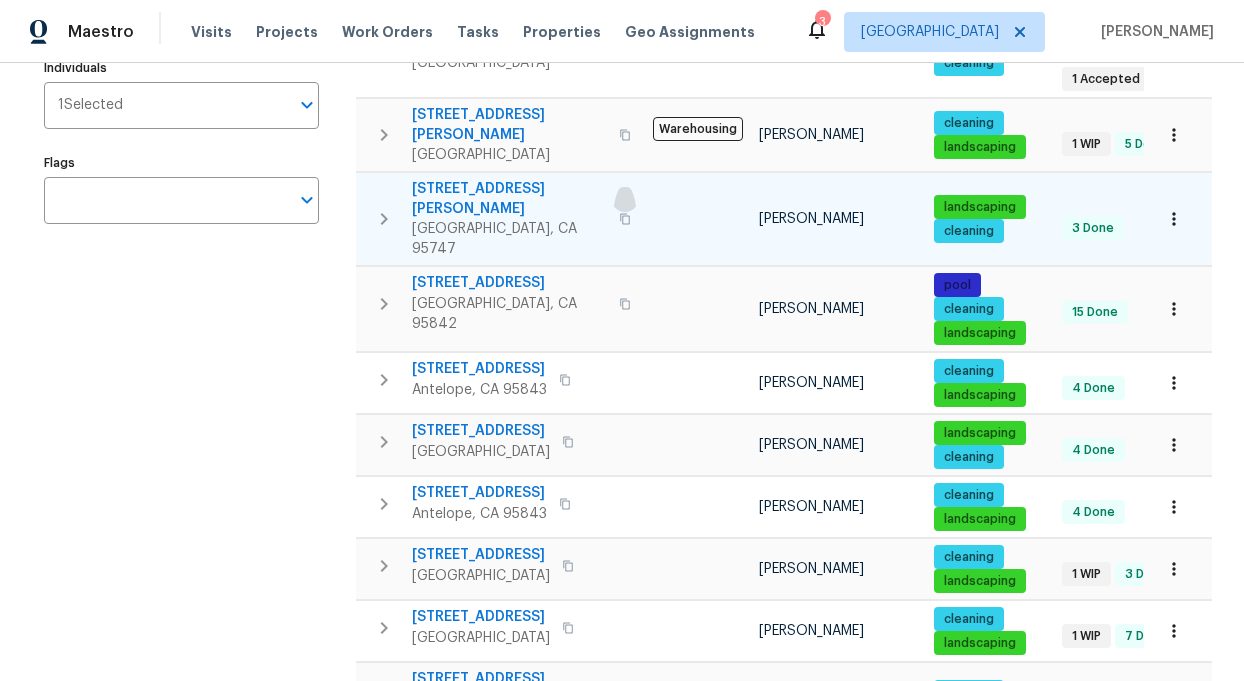 click 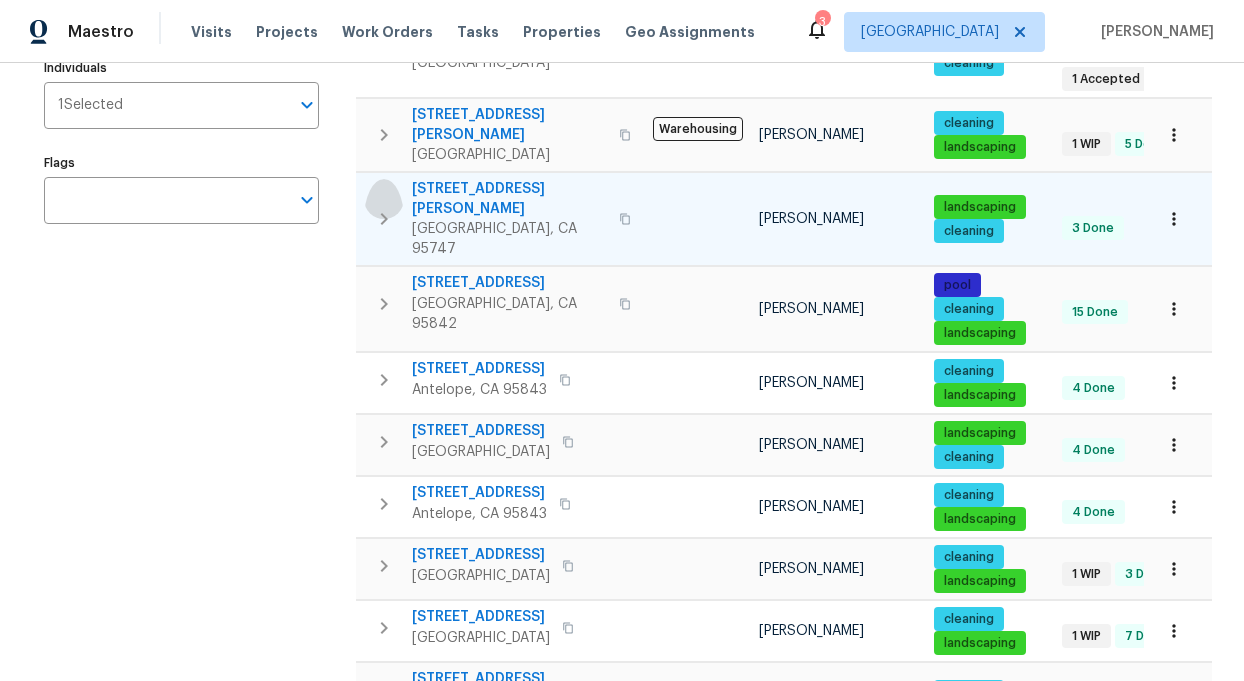 click 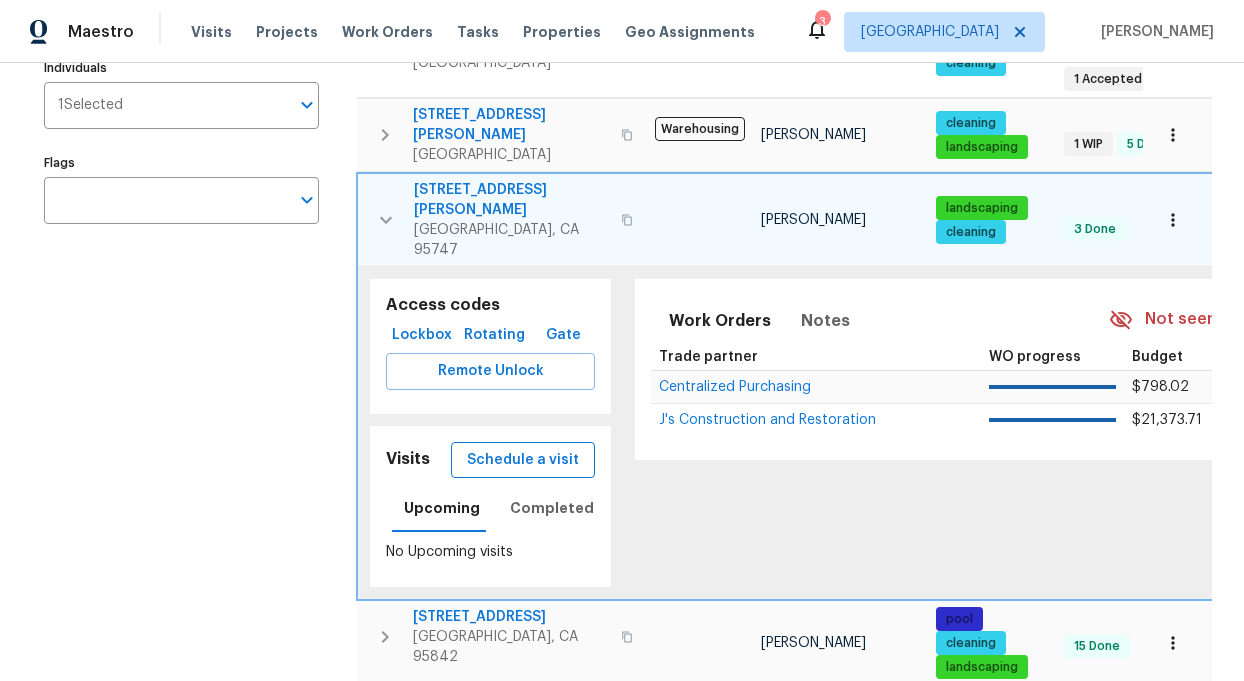 click on "Schedule a visit" at bounding box center [523, 460] 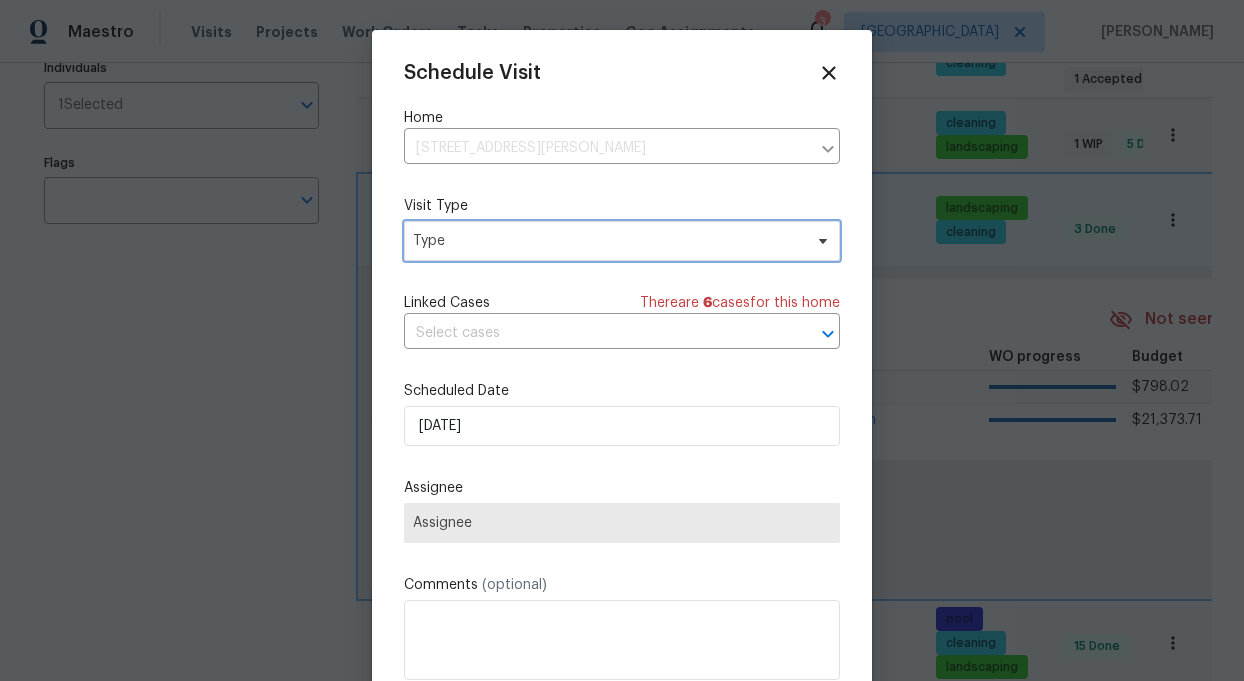 click on "Type" at bounding box center (622, 241) 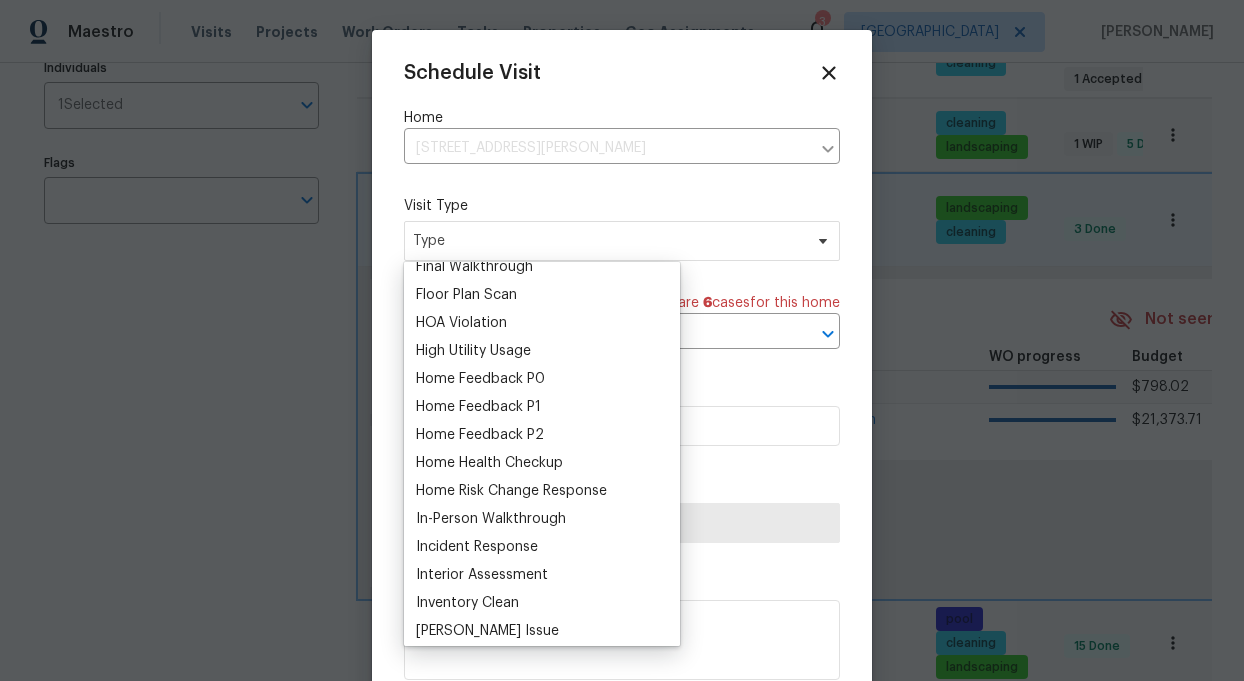 scroll, scrollTop: 518, scrollLeft: 0, axis: vertical 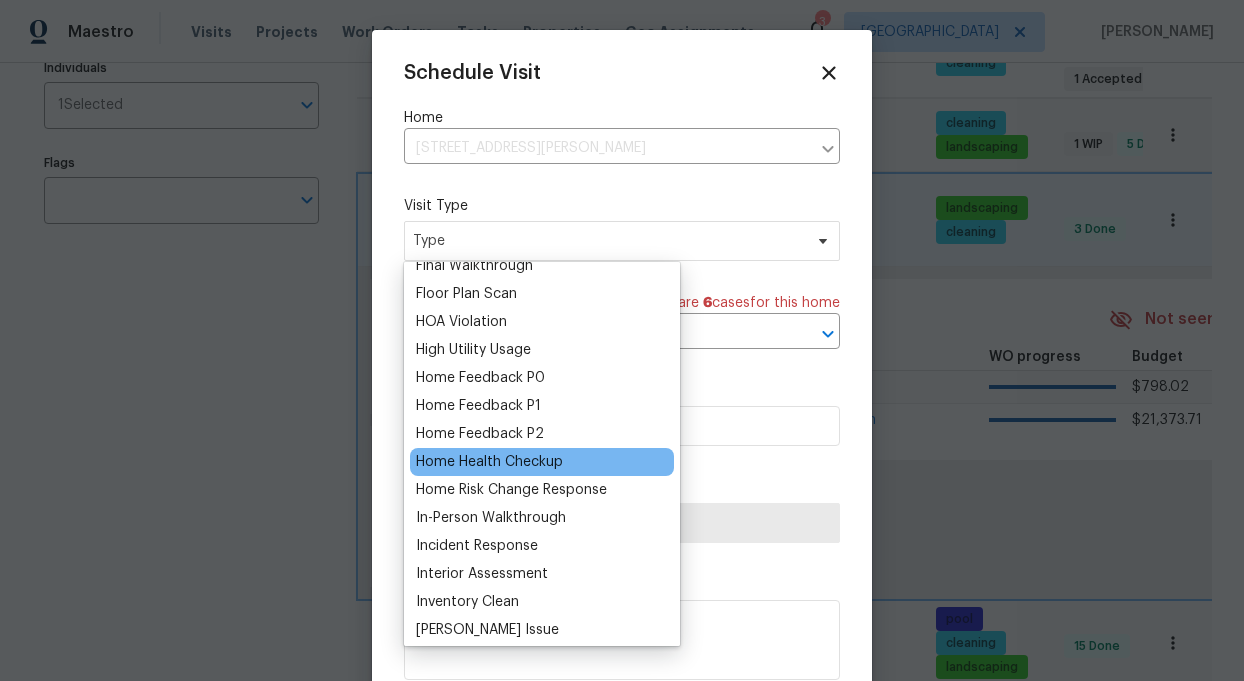 click on "Home Health Checkup" at bounding box center [489, 462] 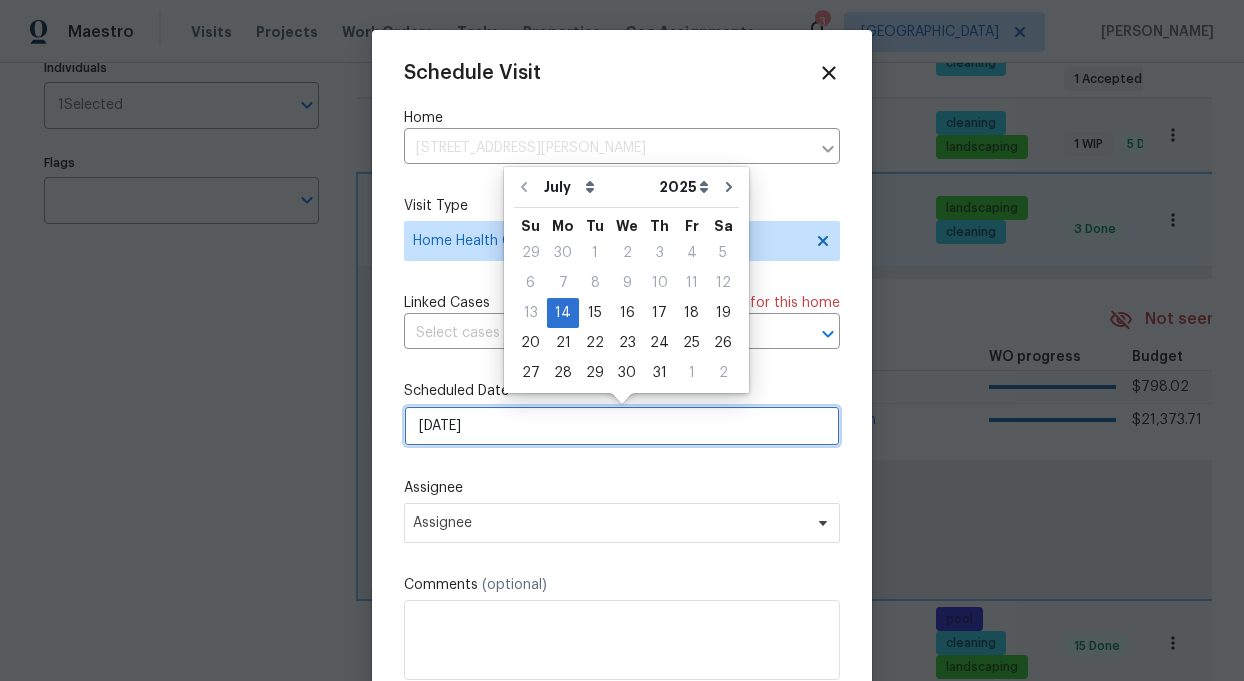 click on "[DATE]" at bounding box center [622, 426] 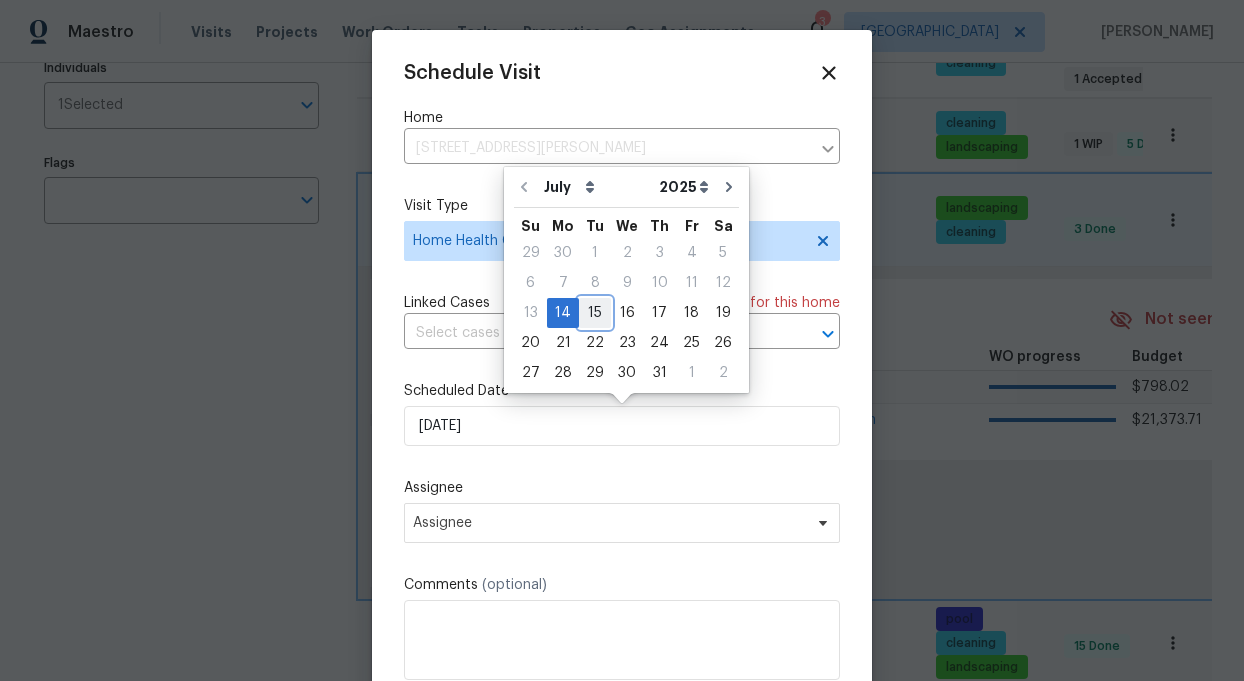 click on "15" at bounding box center (595, 313) 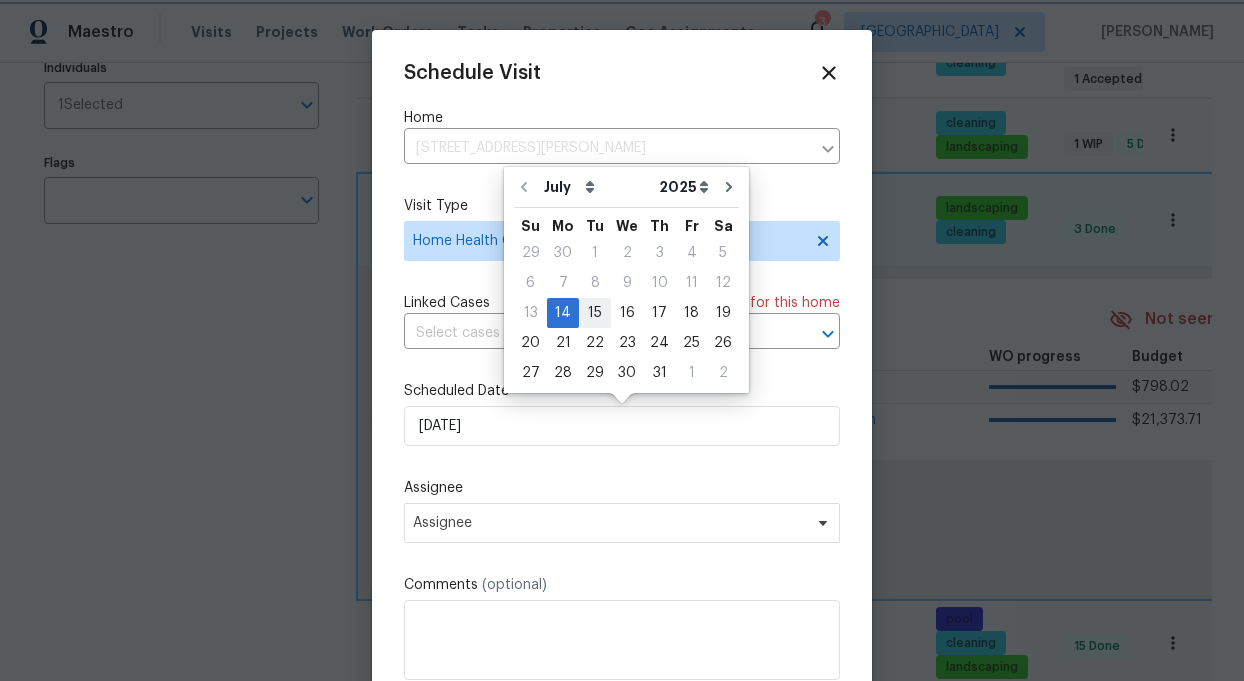 type on "[DATE]" 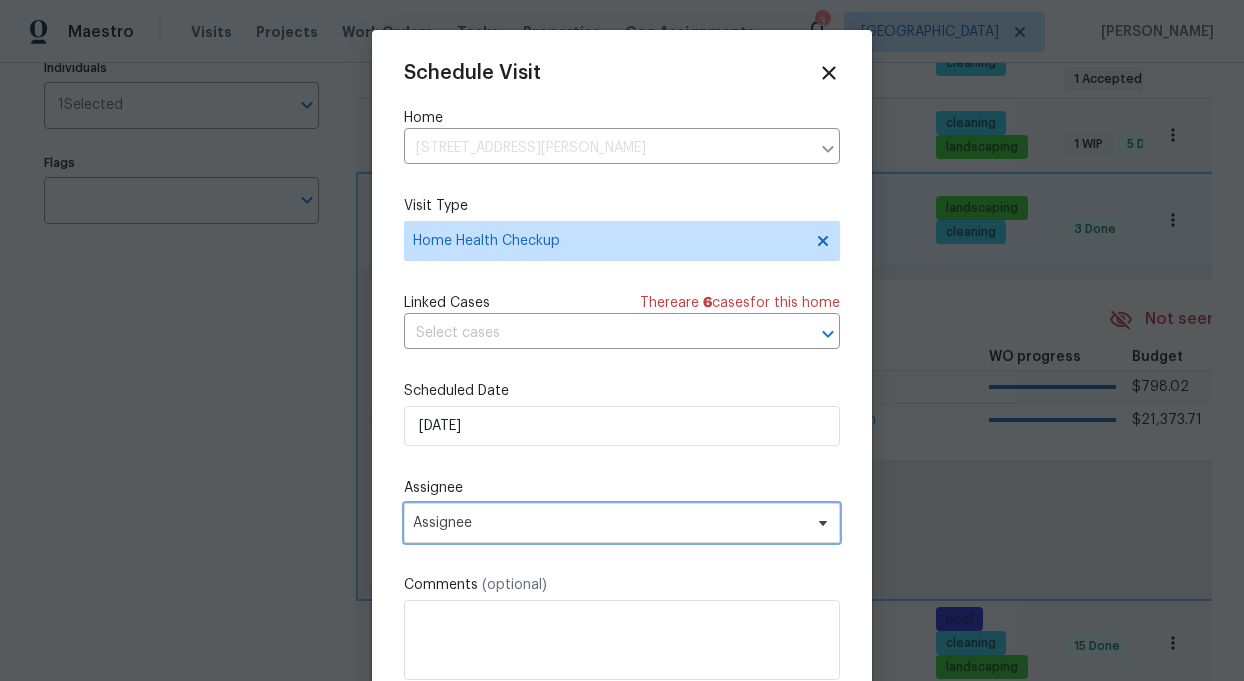 click on "Assignee" at bounding box center (609, 523) 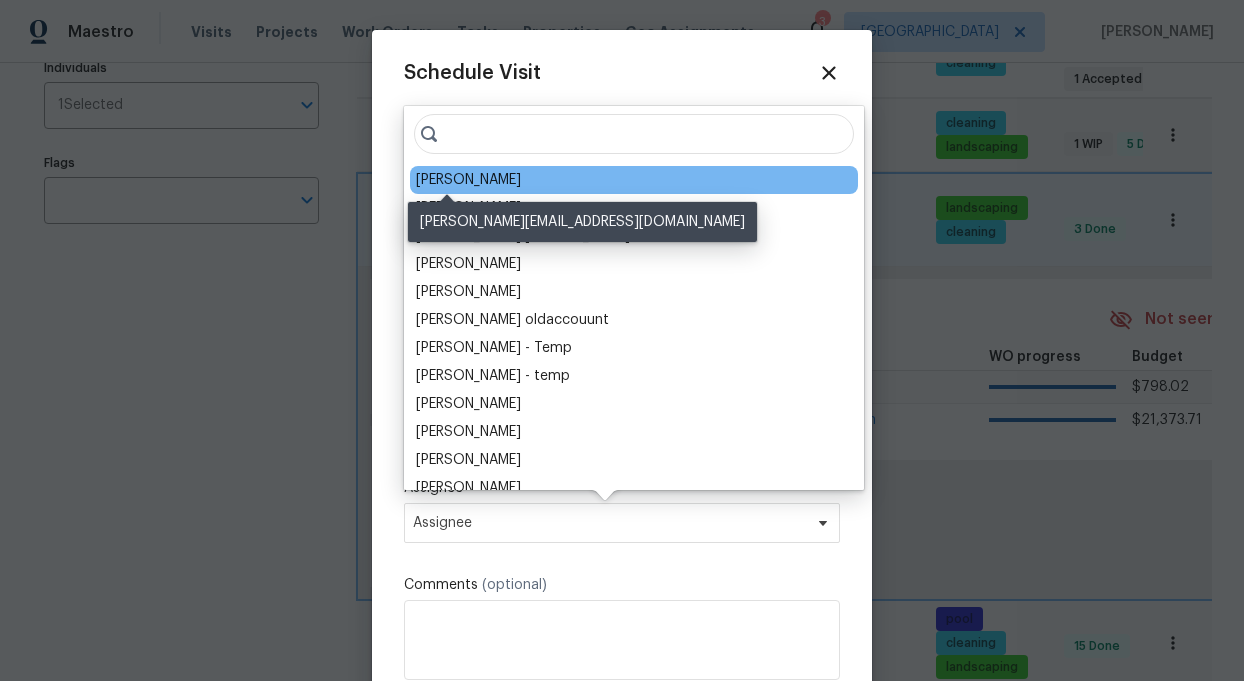 click on "[PERSON_NAME]" at bounding box center (468, 180) 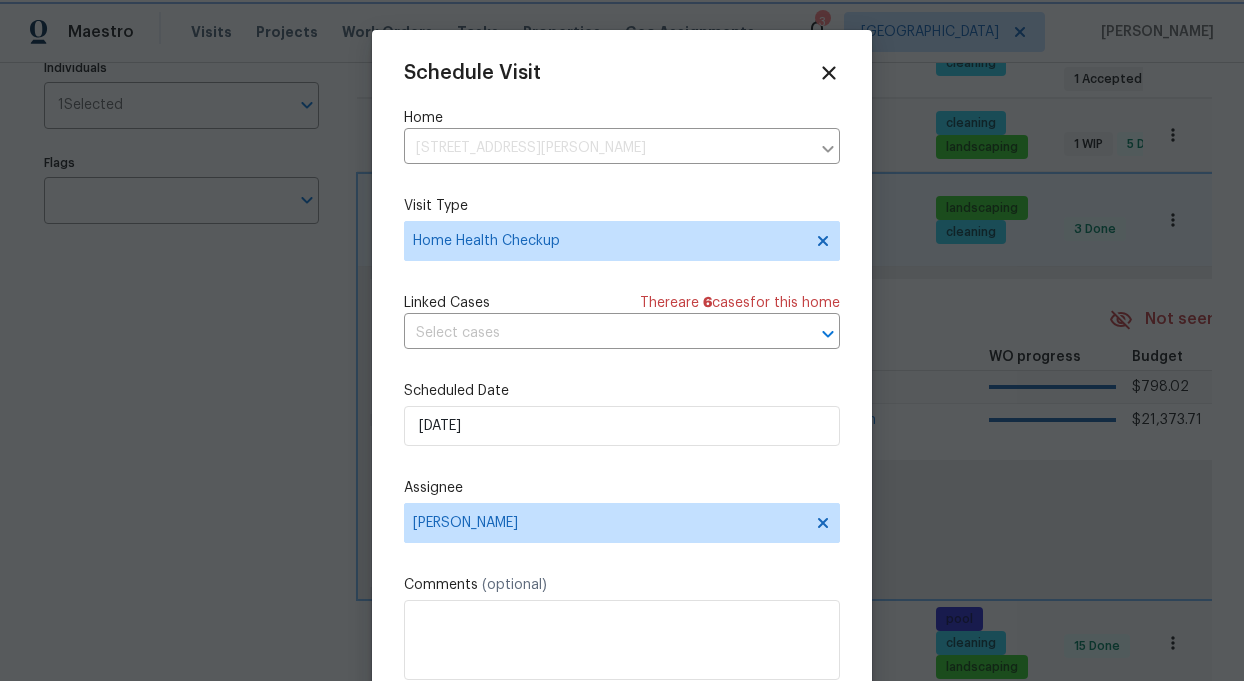 scroll, scrollTop: 36, scrollLeft: 0, axis: vertical 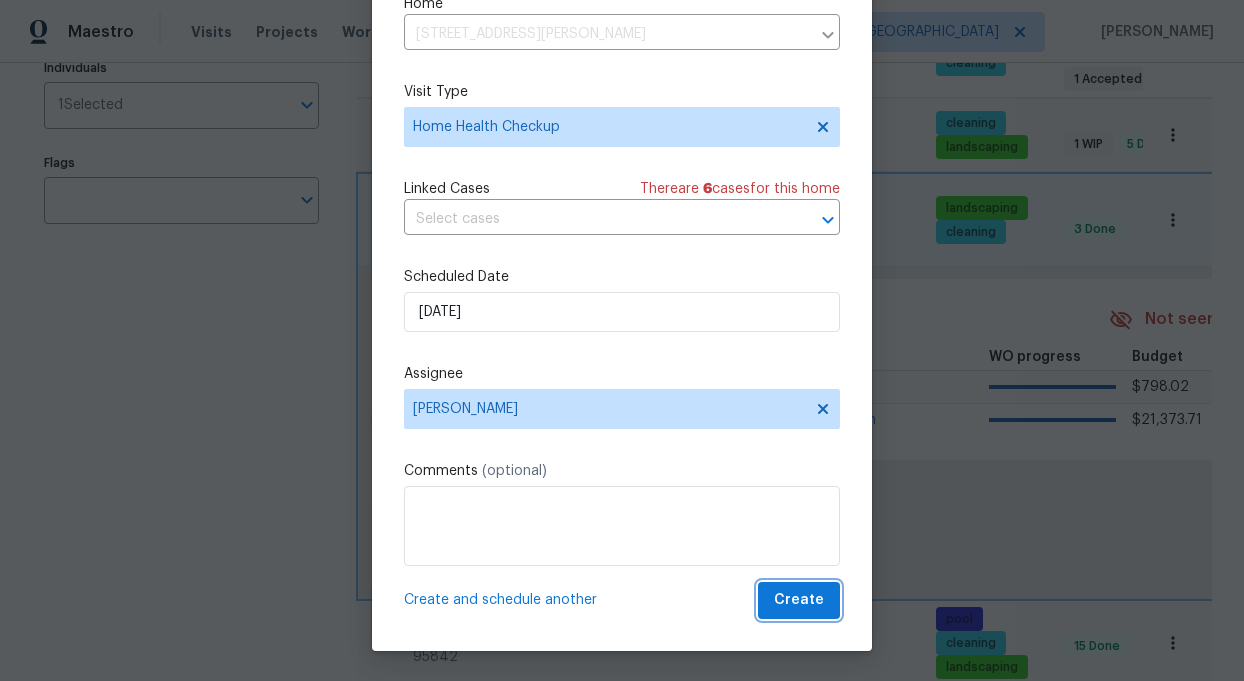 click on "Create" at bounding box center (799, 600) 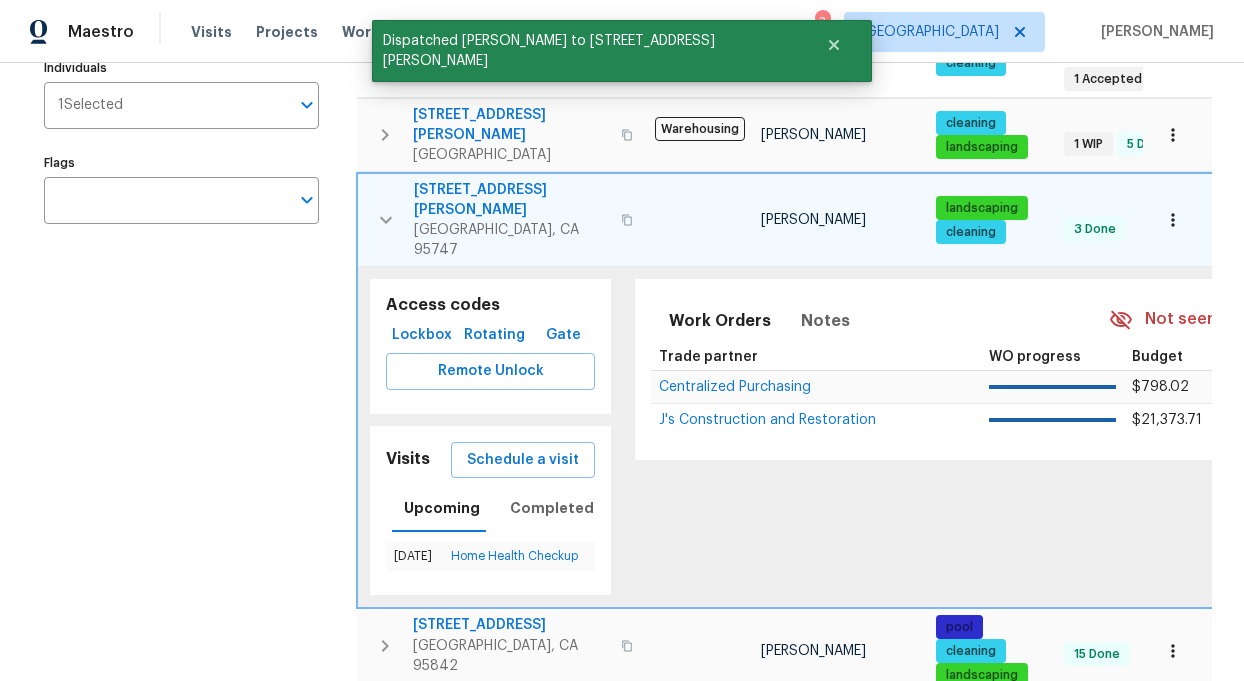 scroll, scrollTop: 0, scrollLeft: 0, axis: both 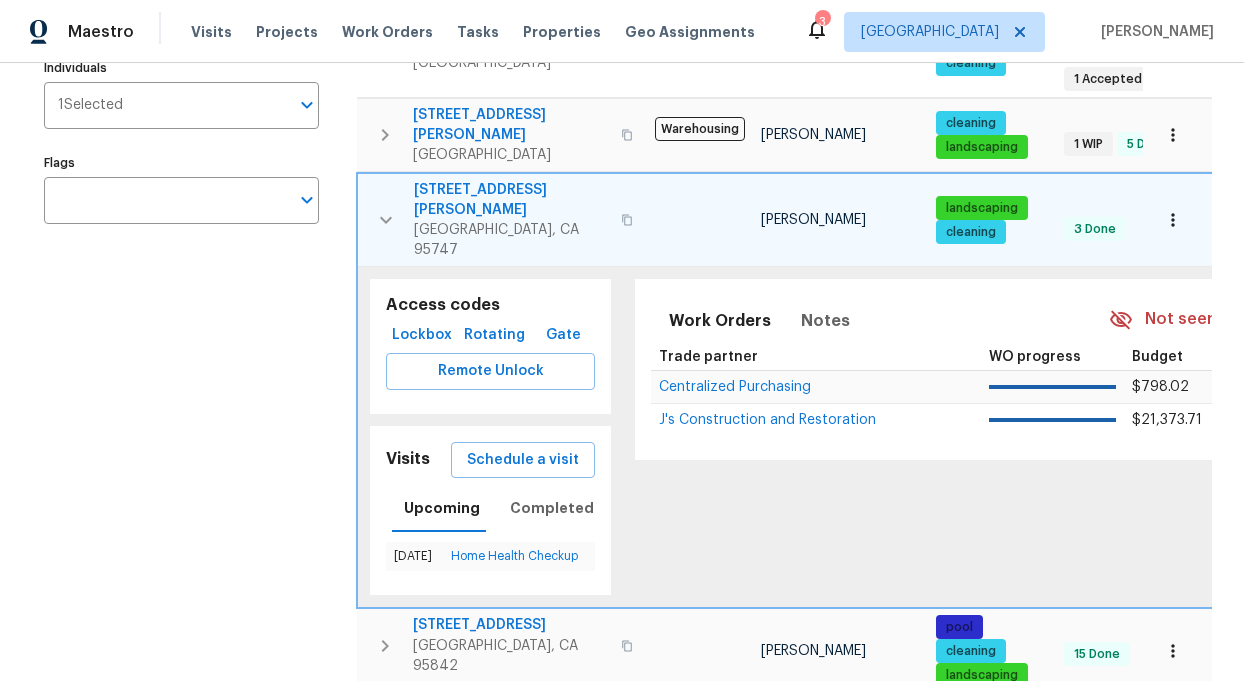 click at bounding box center (386, 220) 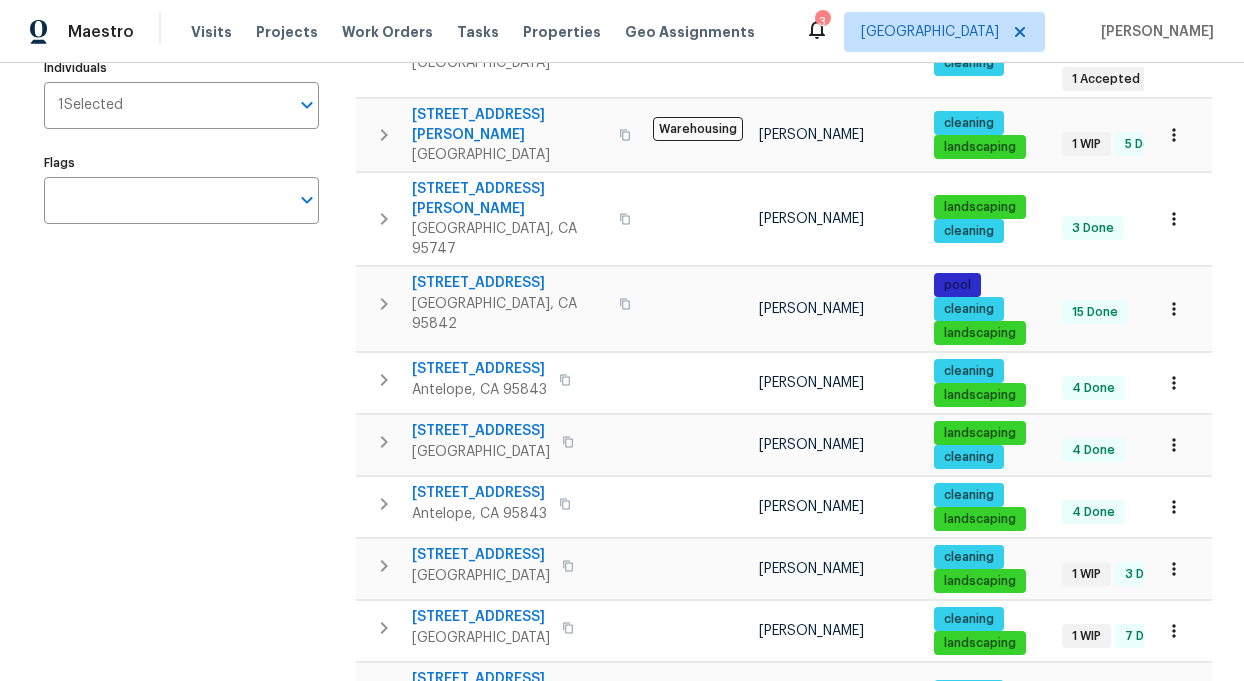 click 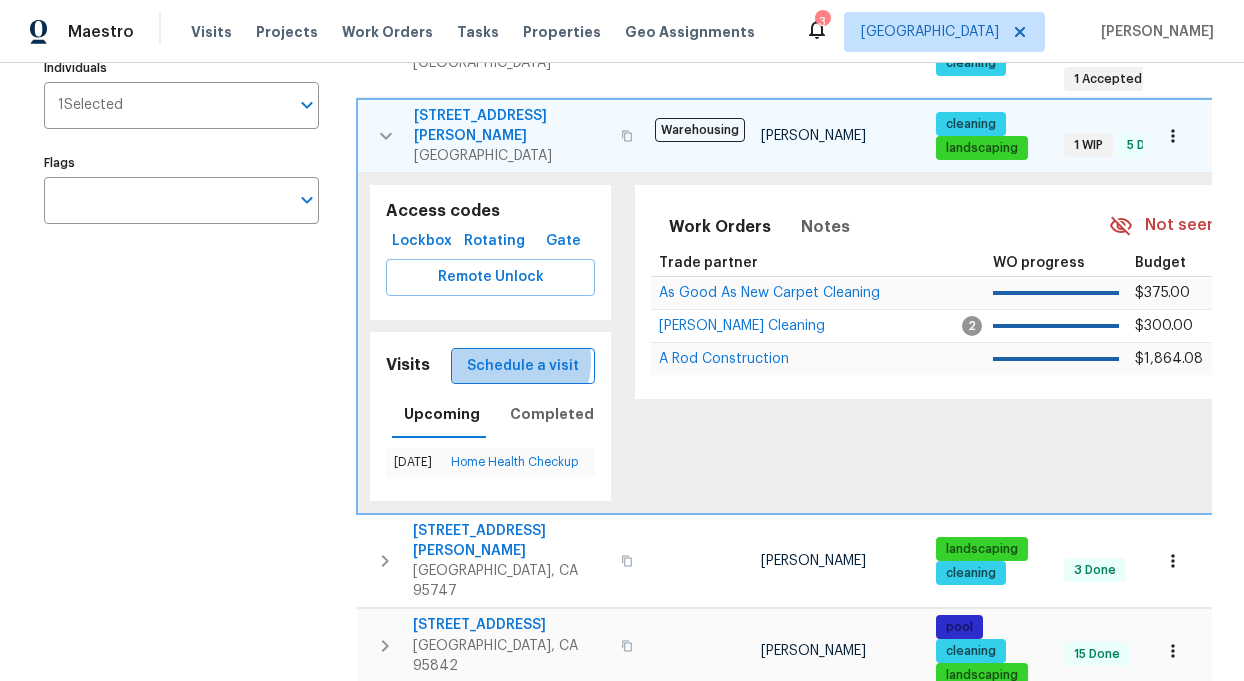 click on "Schedule a visit" at bounding box center (523, 366) 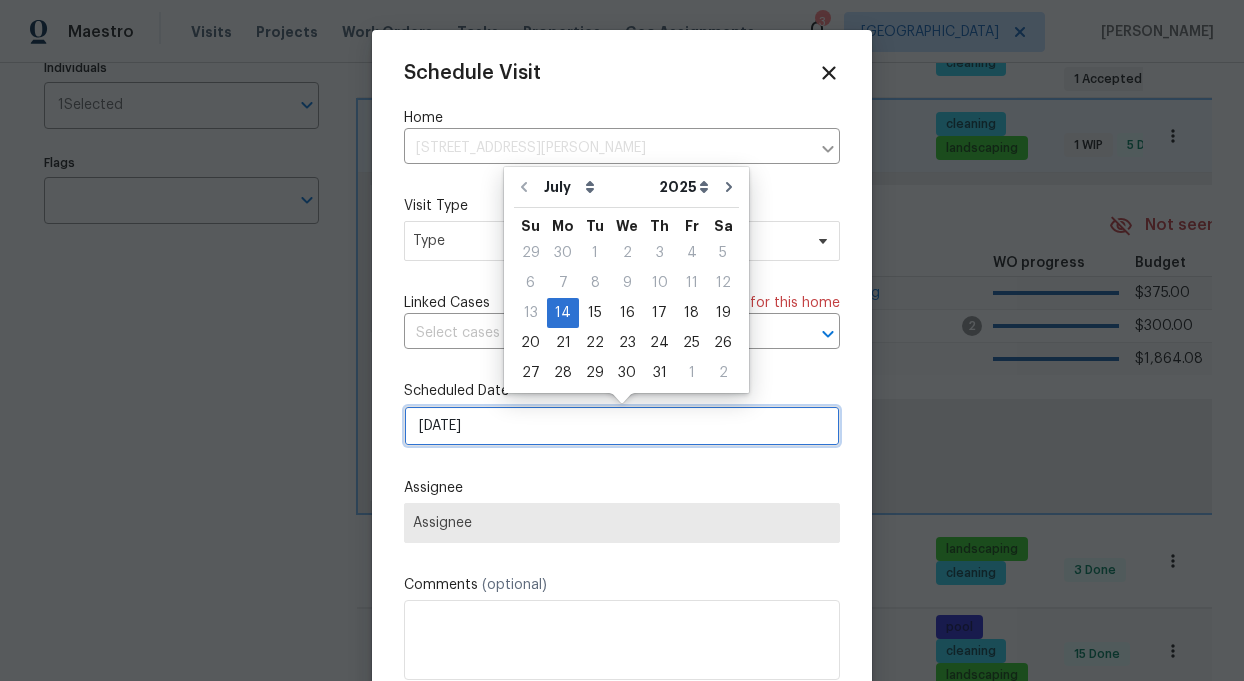 click on "[DATE]" at bounding box center (622, 426) 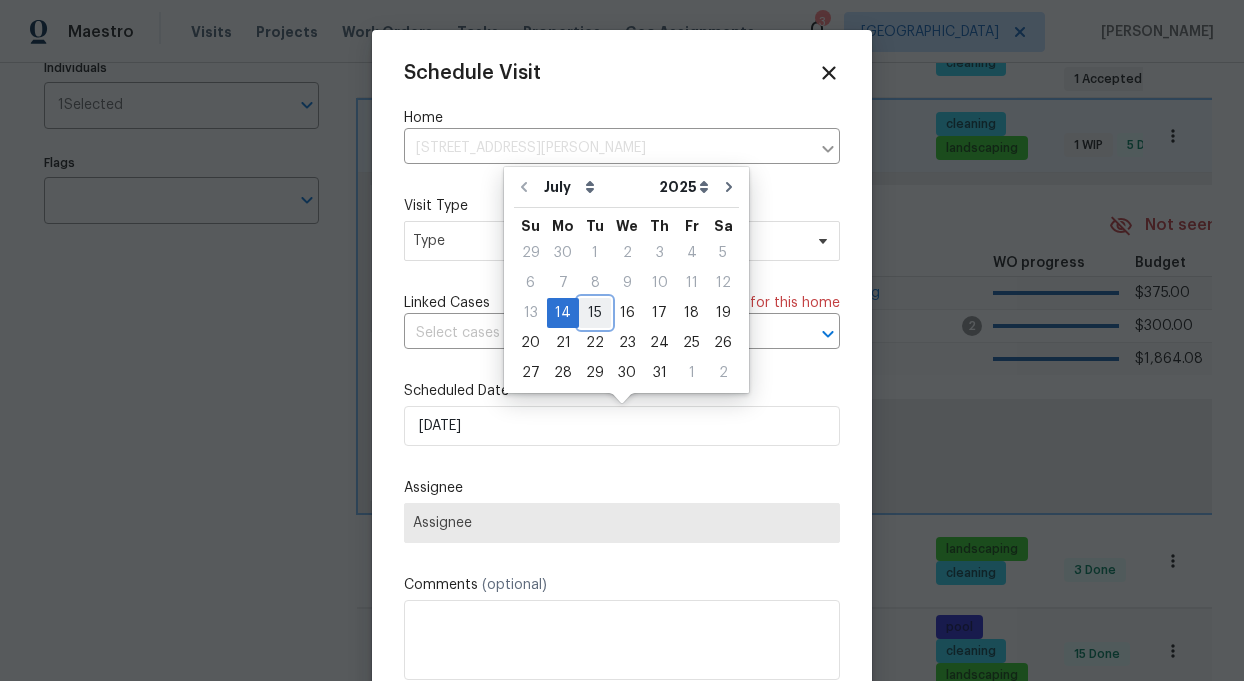 click on "15" at bounding box center [595, 313] 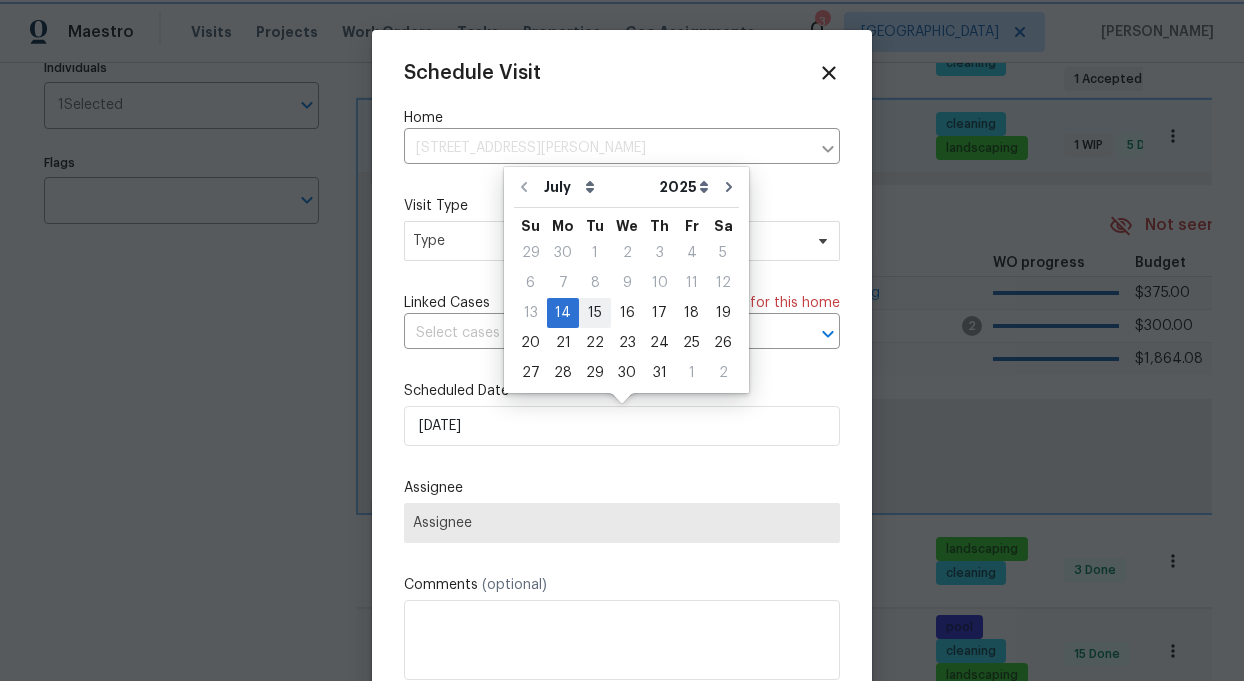 type on "[DATE]" 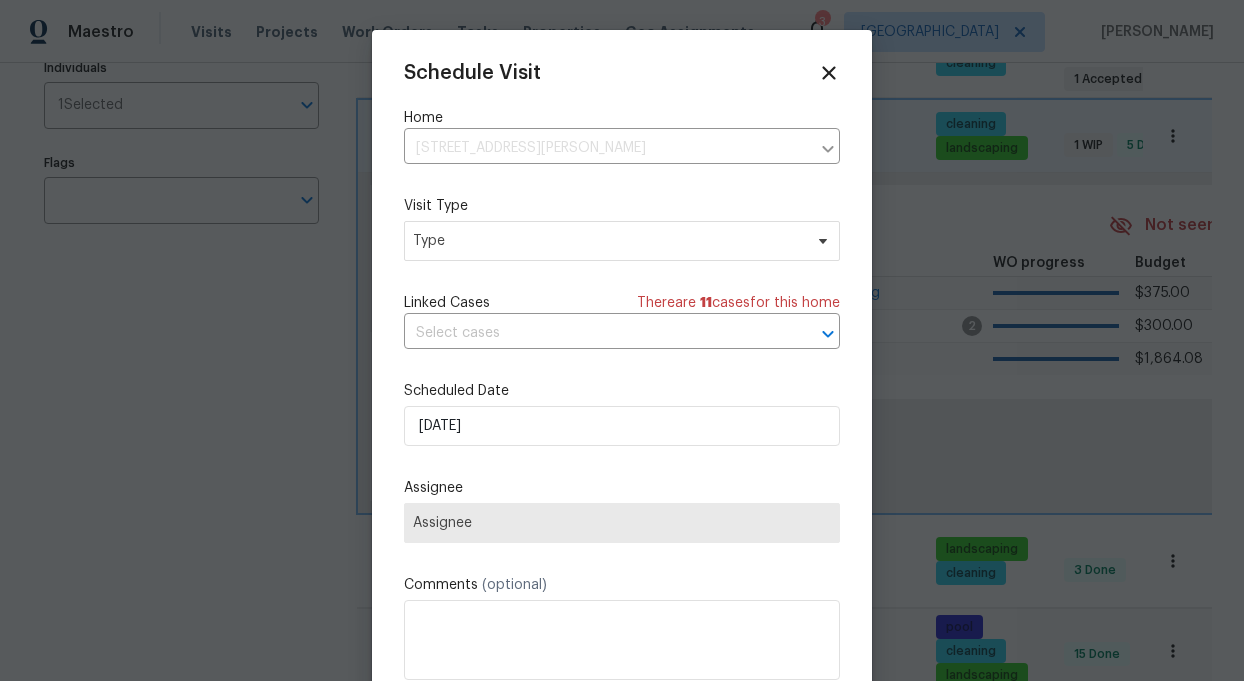 click on "Assignee" at bounding box center [622, 523] 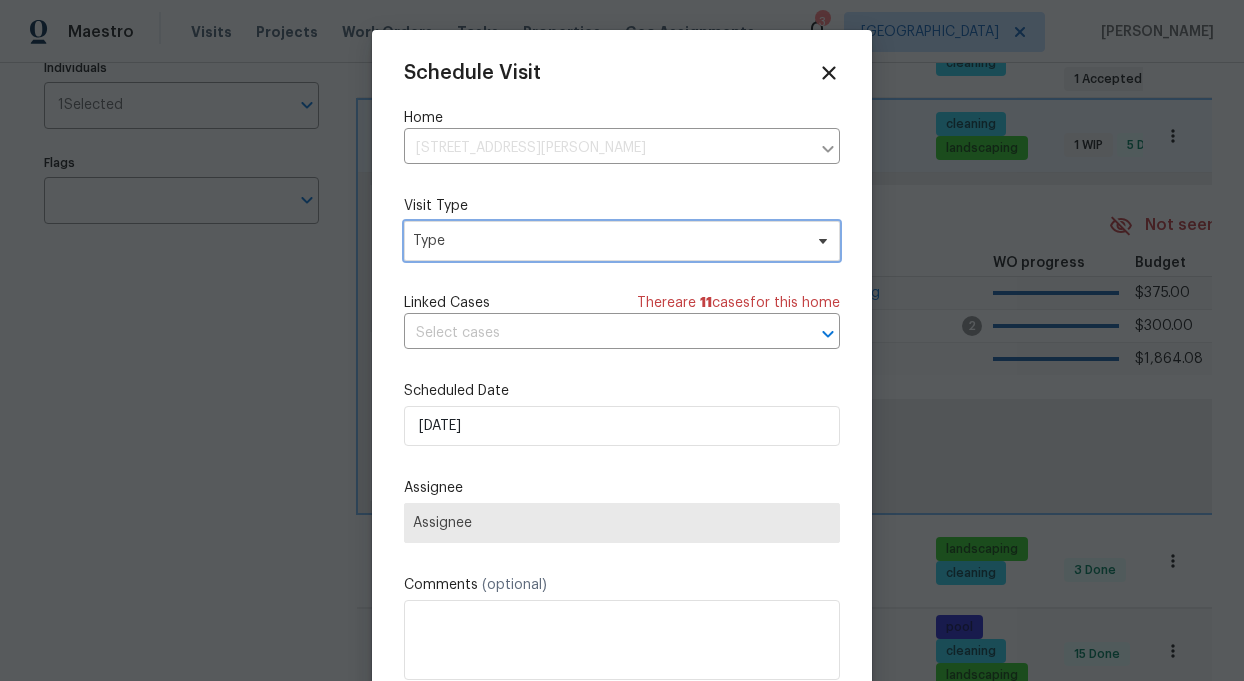 click on "Type" at bounding box center [607, 241] 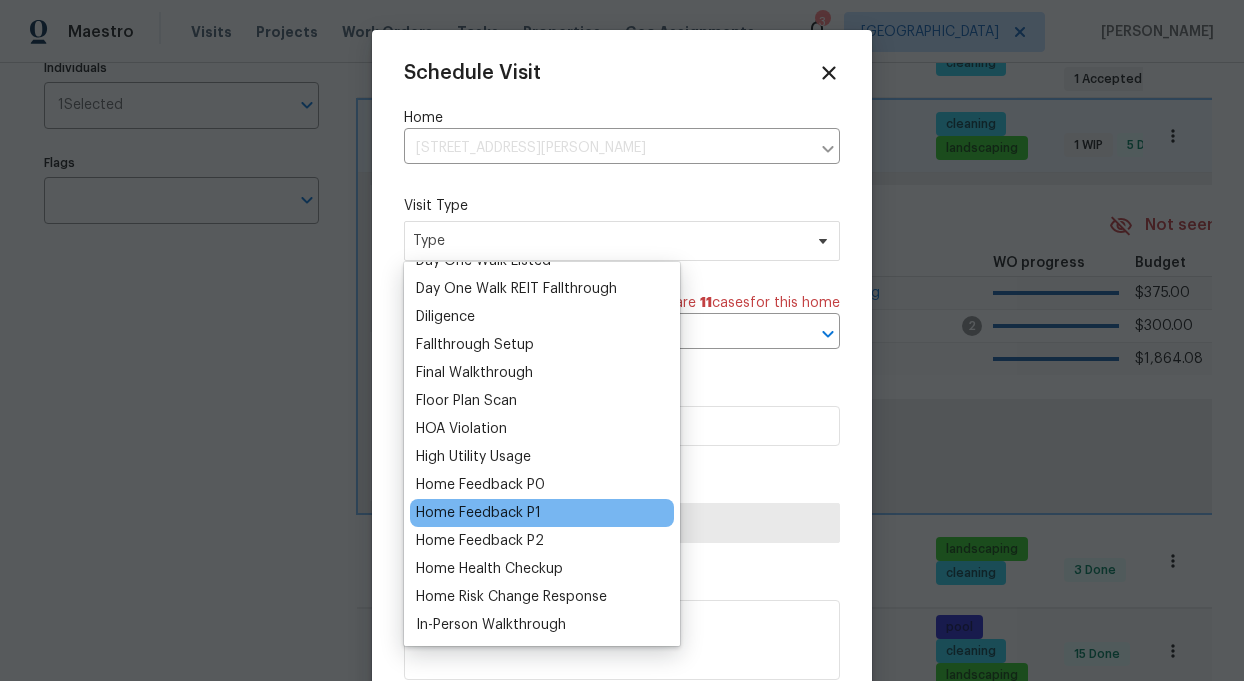 scroll, scrollTop: 423, scrollLeft: 0, axis: vertical 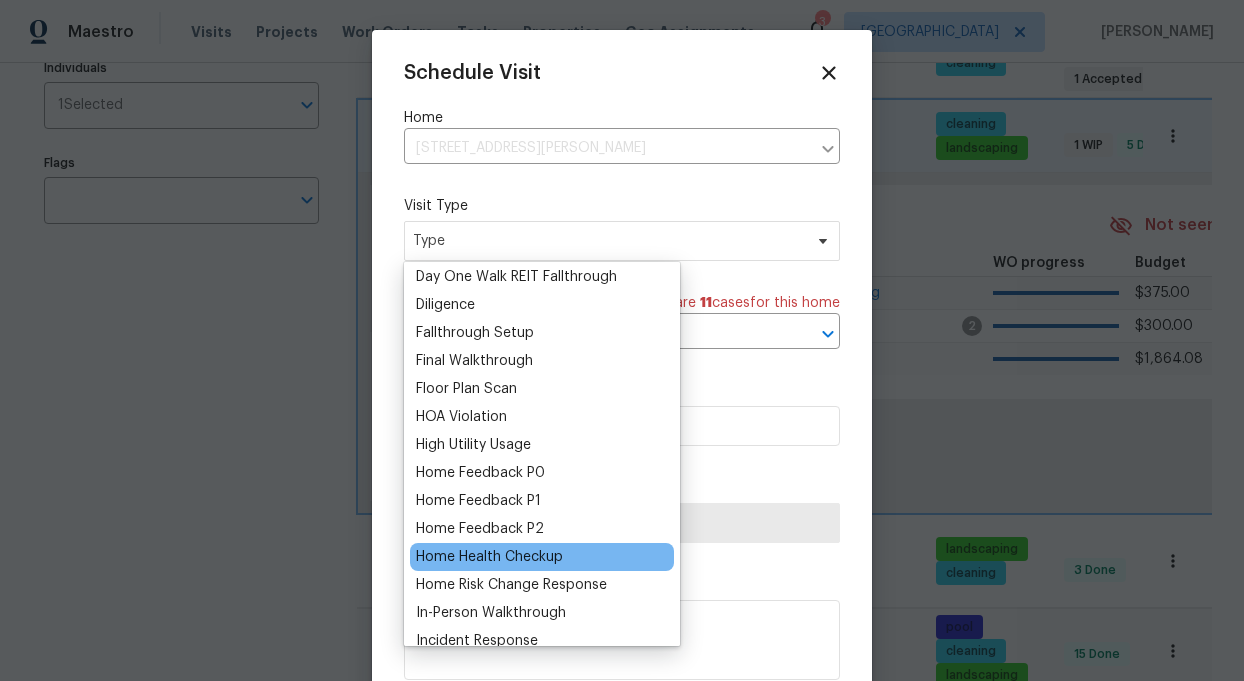 click on "Home Health Checkup" at bounding box center (542, 557) 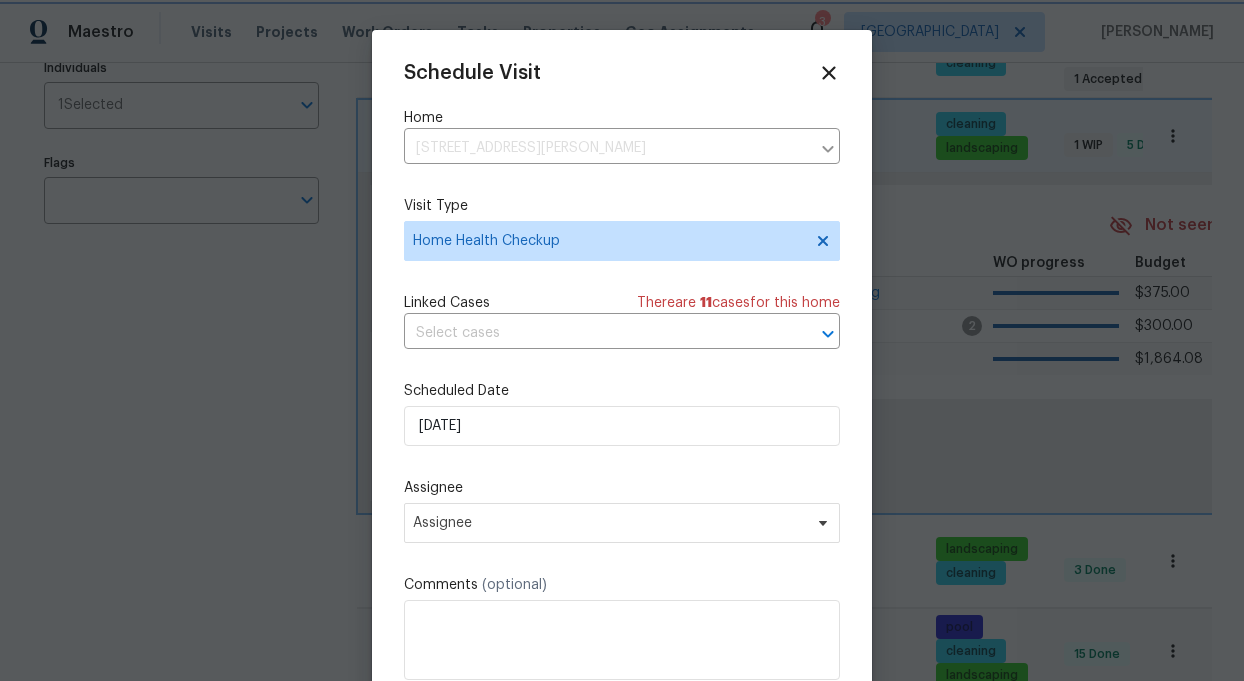 scroll, scrollTop: 36, scrollLeft: 0, axis: vertical 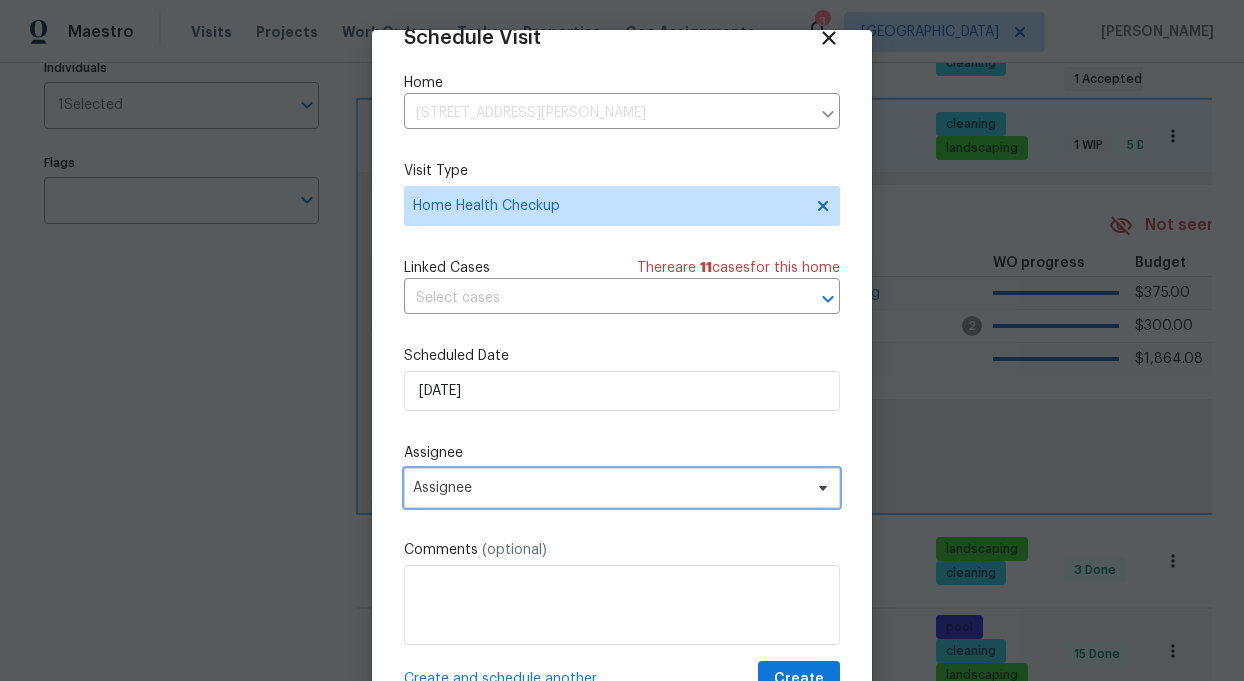 click on "Assignee" at bounding box center [609, 488] 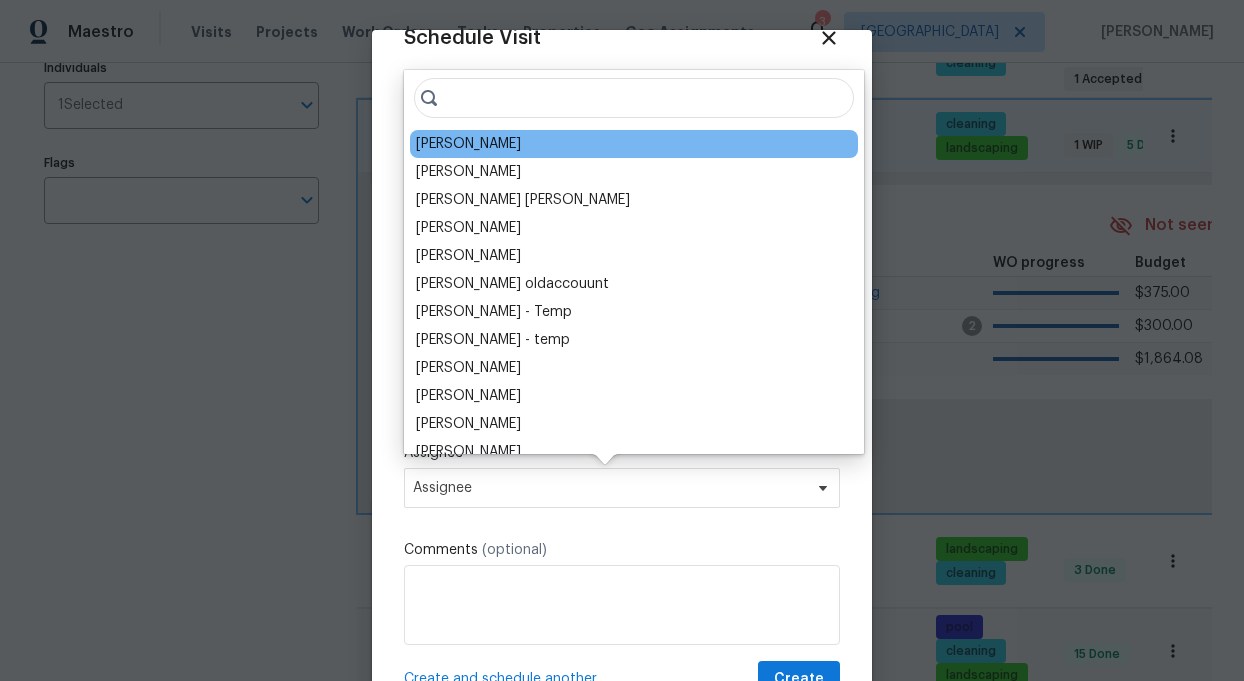 click on "[PERSON_NAME]" at bounding box center (468, 144) 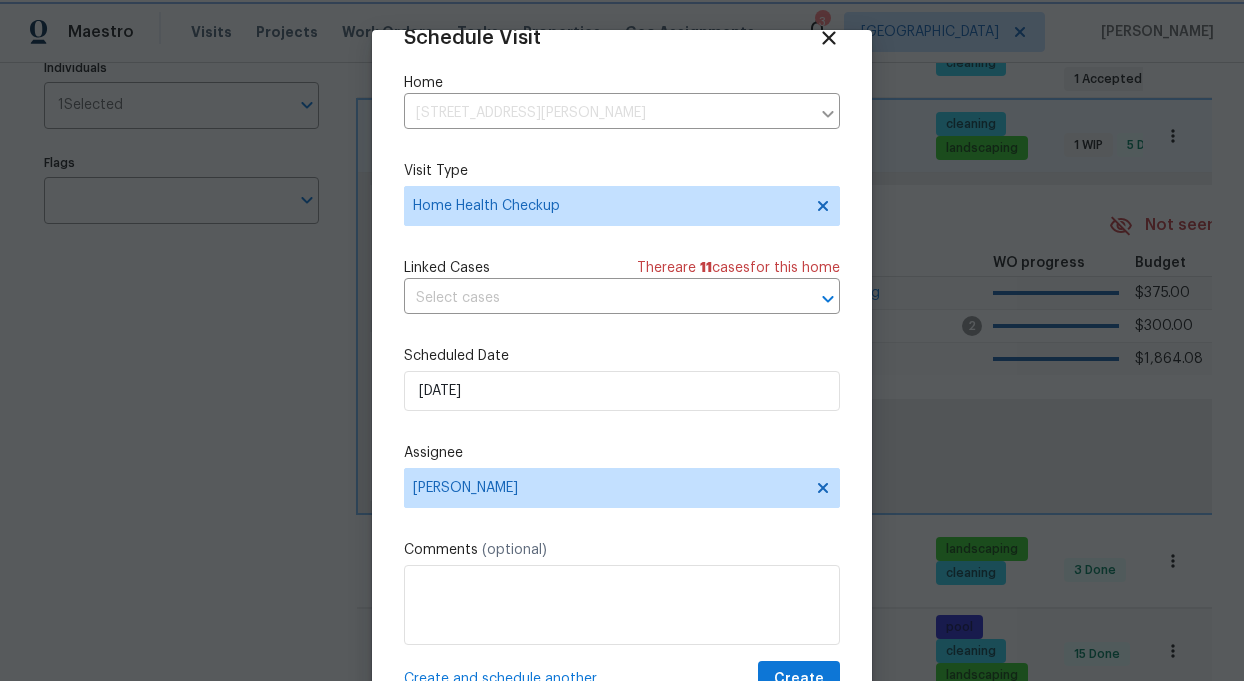 scroll, scrollTop: 79, scrollLeft: 0, axis: vertical 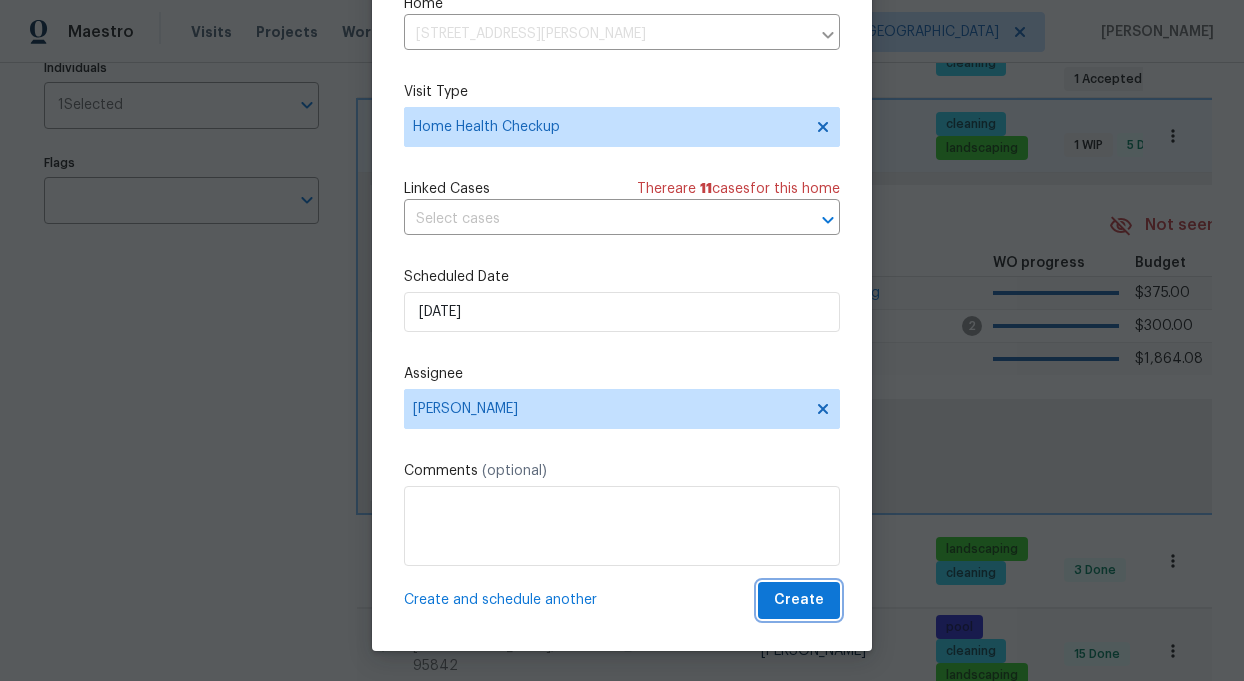 click on "Create" at bounding box center [799, 600] 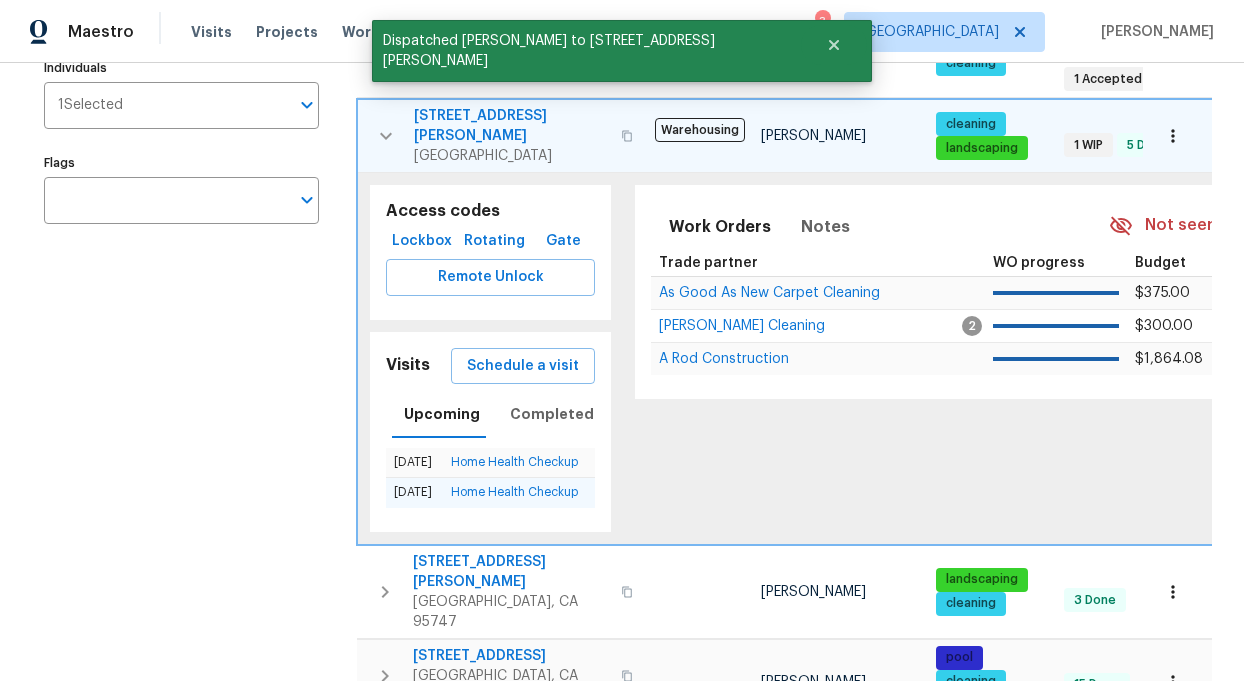 scroll, scrollTop: 0, scrollLeft: 0, axis: both 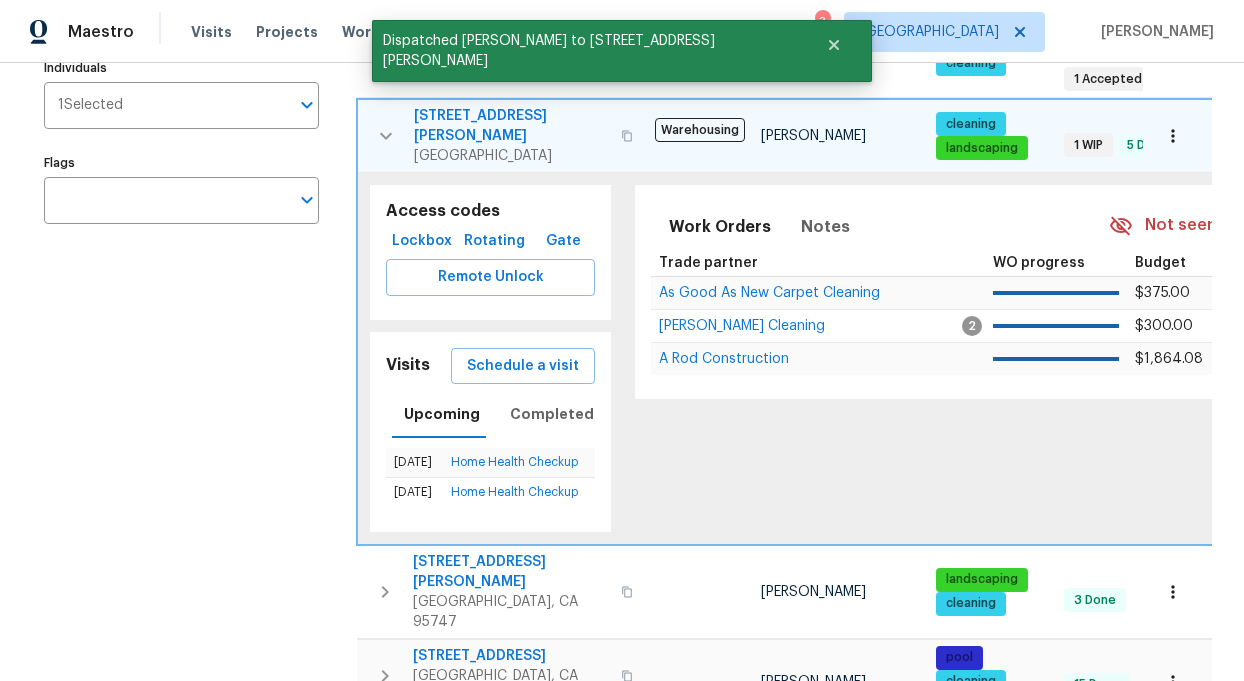 click on "Address Address Markets 1  Selected Markets Individuals 1  Selected Individuals Flags Flags" at bounding box center [194, 711] 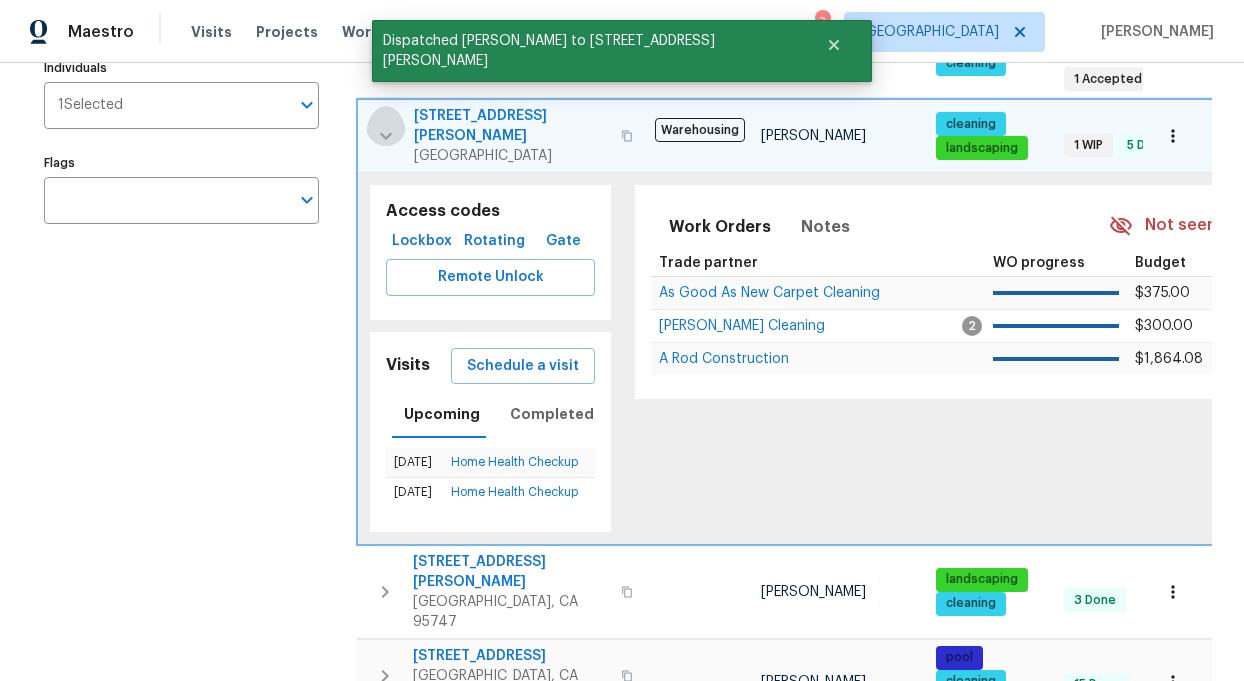 click 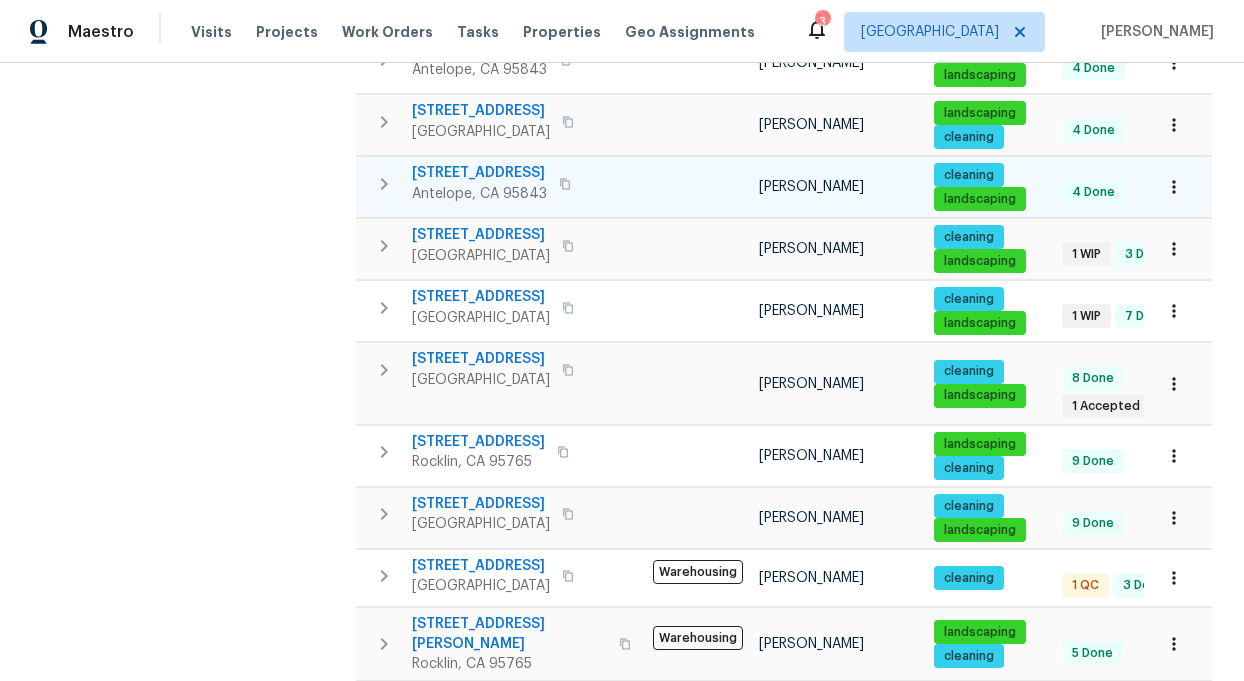 scroll, scrollTop: 666, scrollLeft: 0, axis: vertical 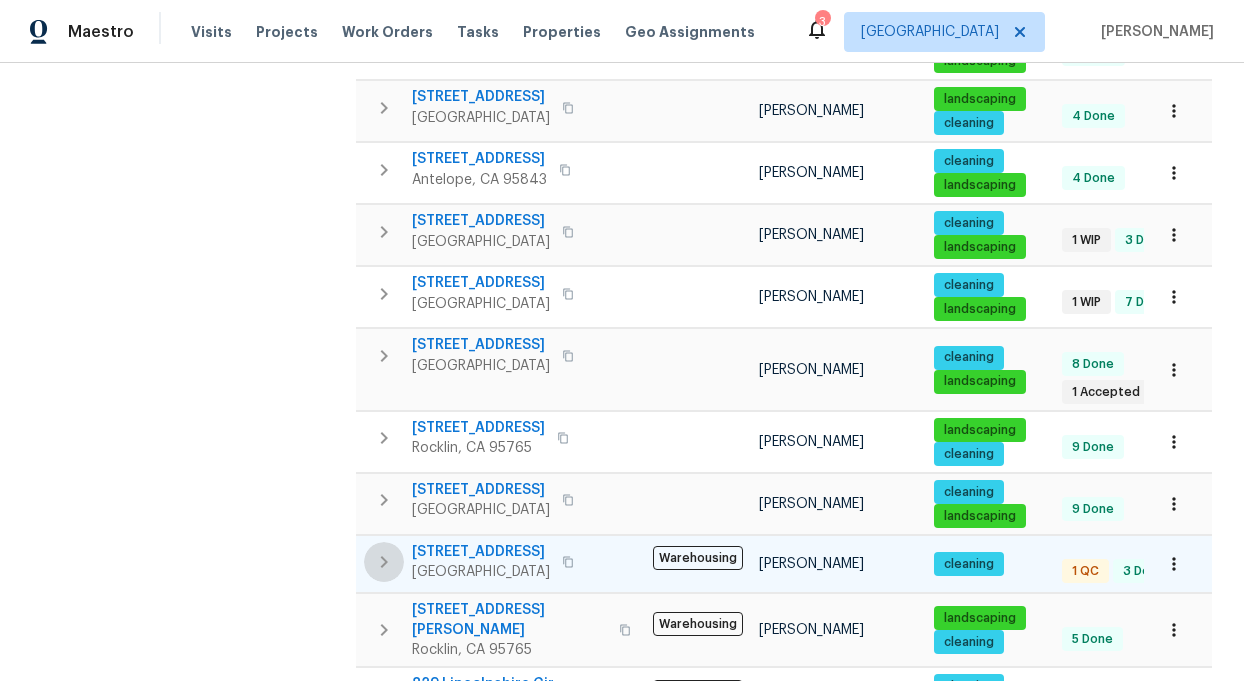 click 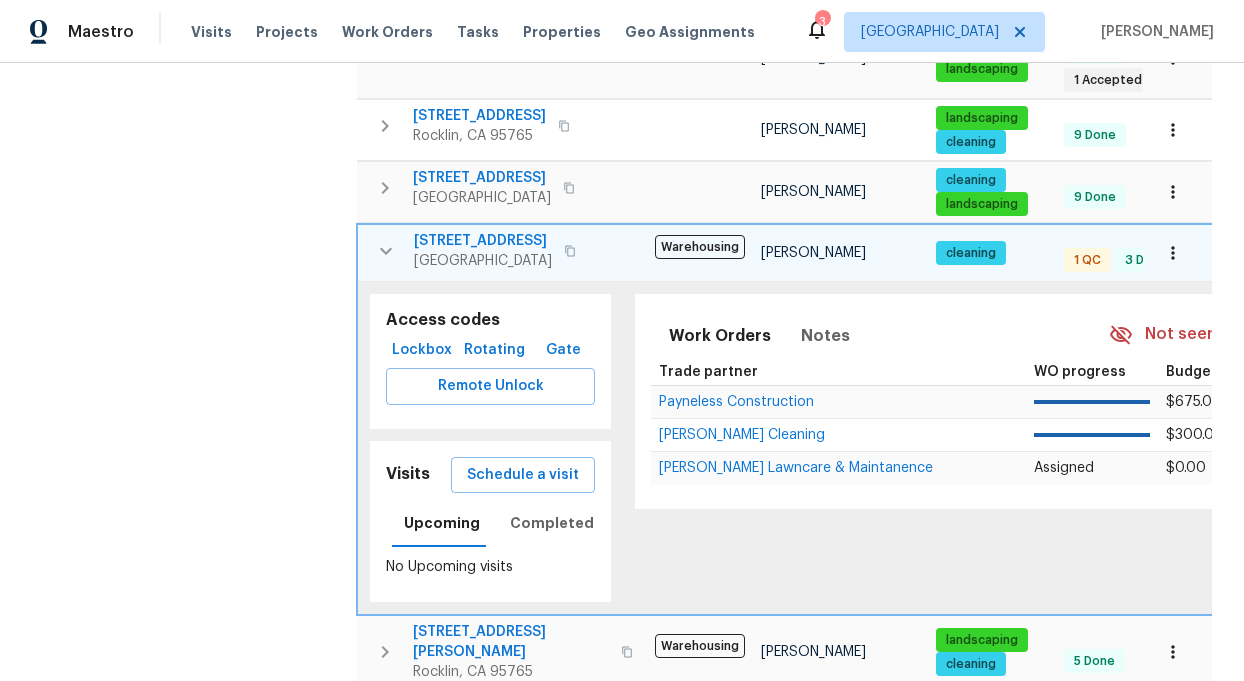scroll, scrollTop: 989, scrollLeft: 0, axis: vertical 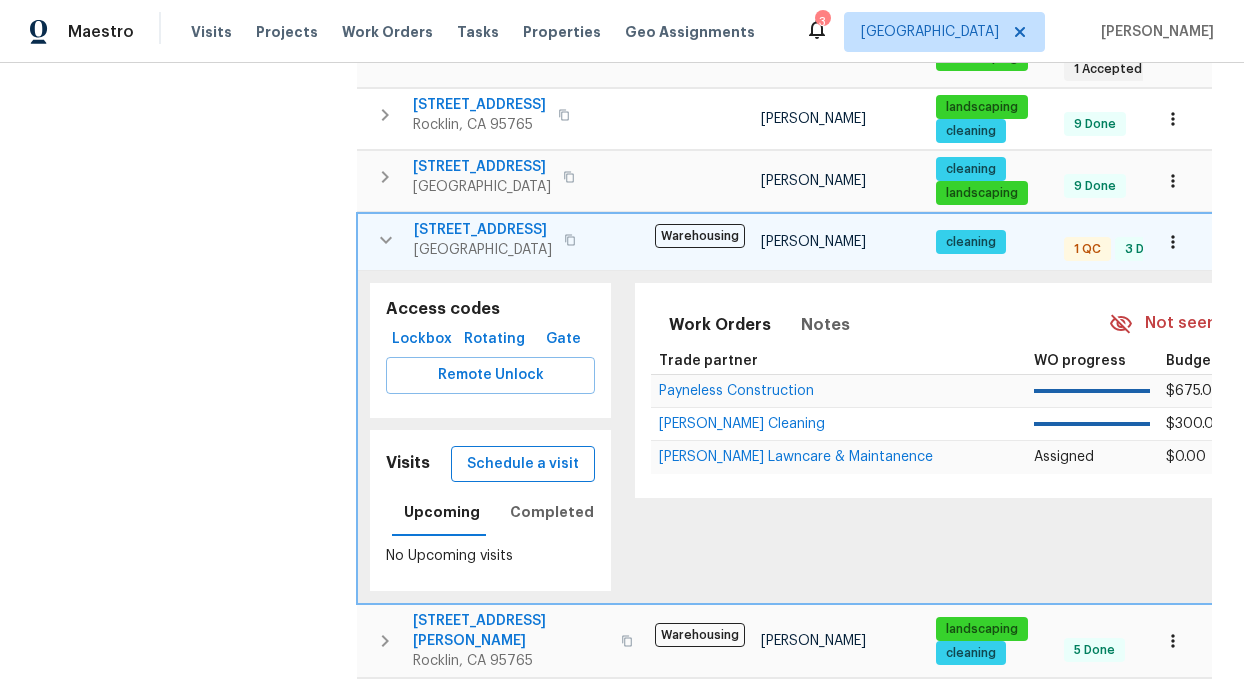 click on "Schedule a visit" at bounding box center [523, 464] 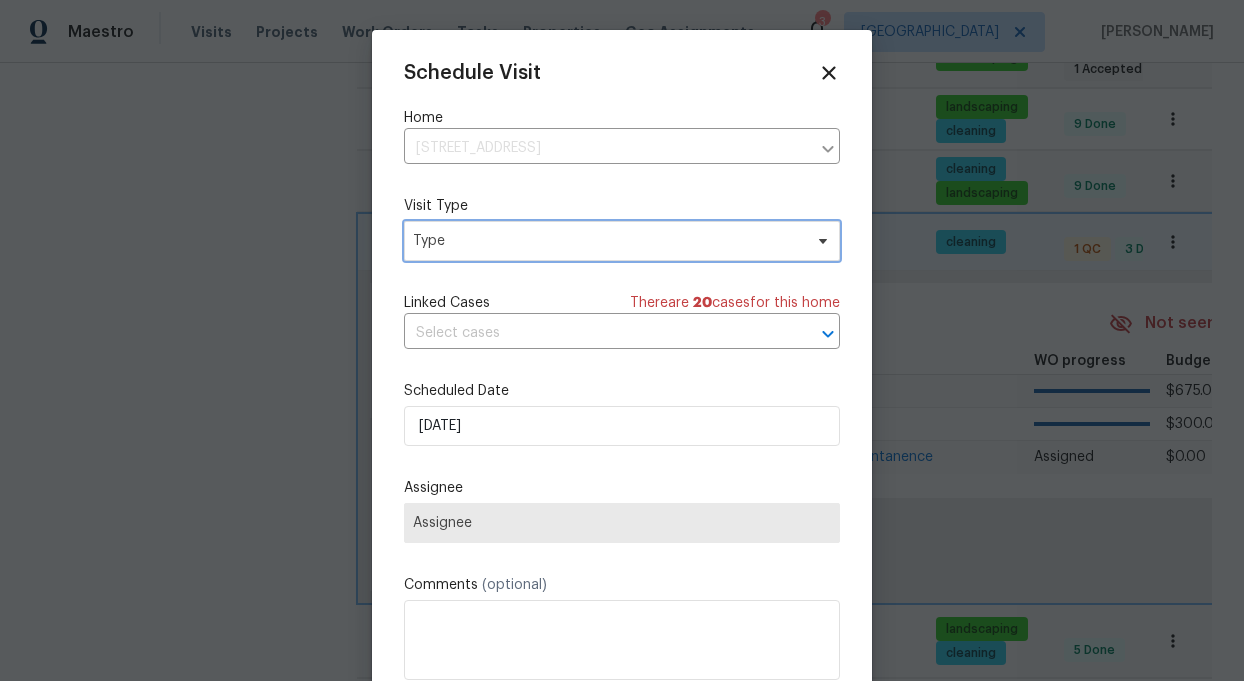 click on "Type" at bounding box center (622, 241) 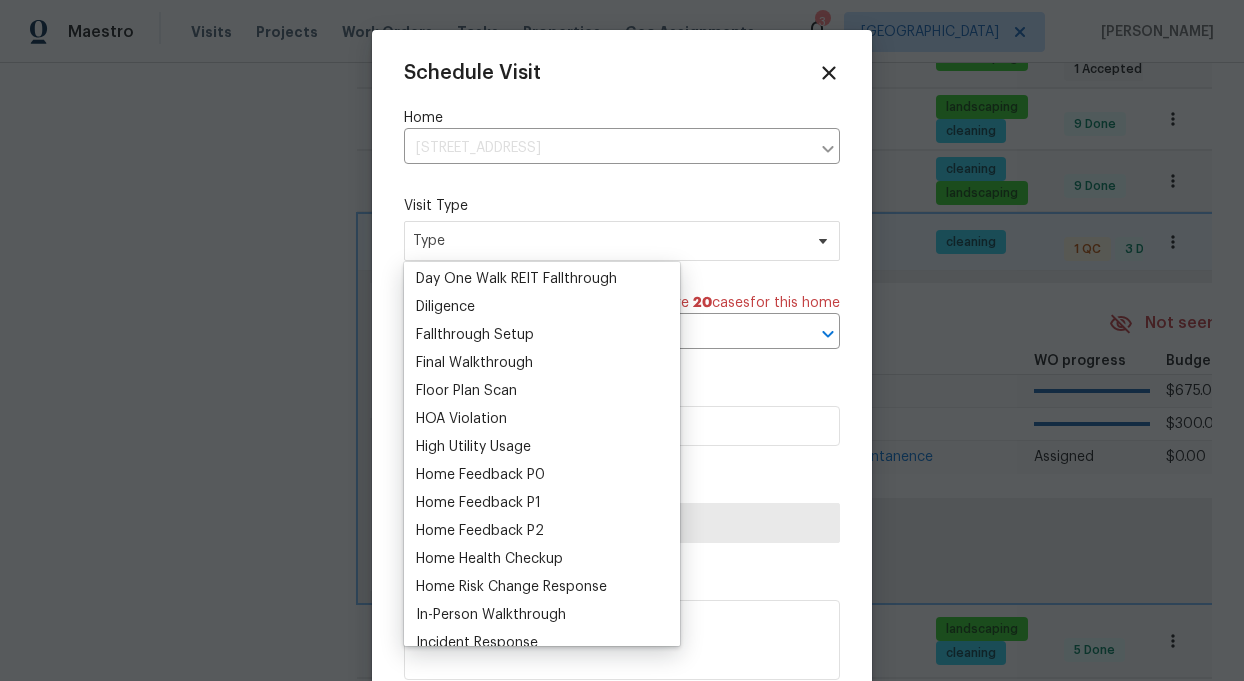 scroll, scrollTop: 429, scrollLeft: 0, axis: vertical 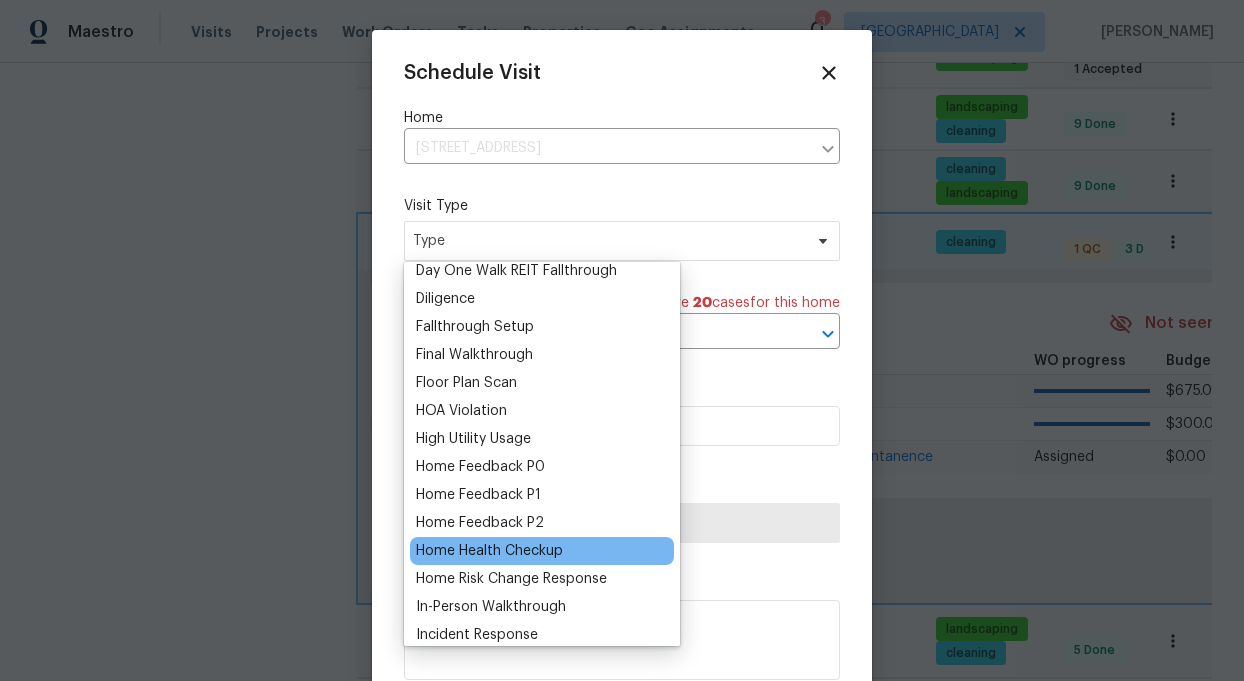 click on "Home Health Checkup" at bounding box center (489, 551) 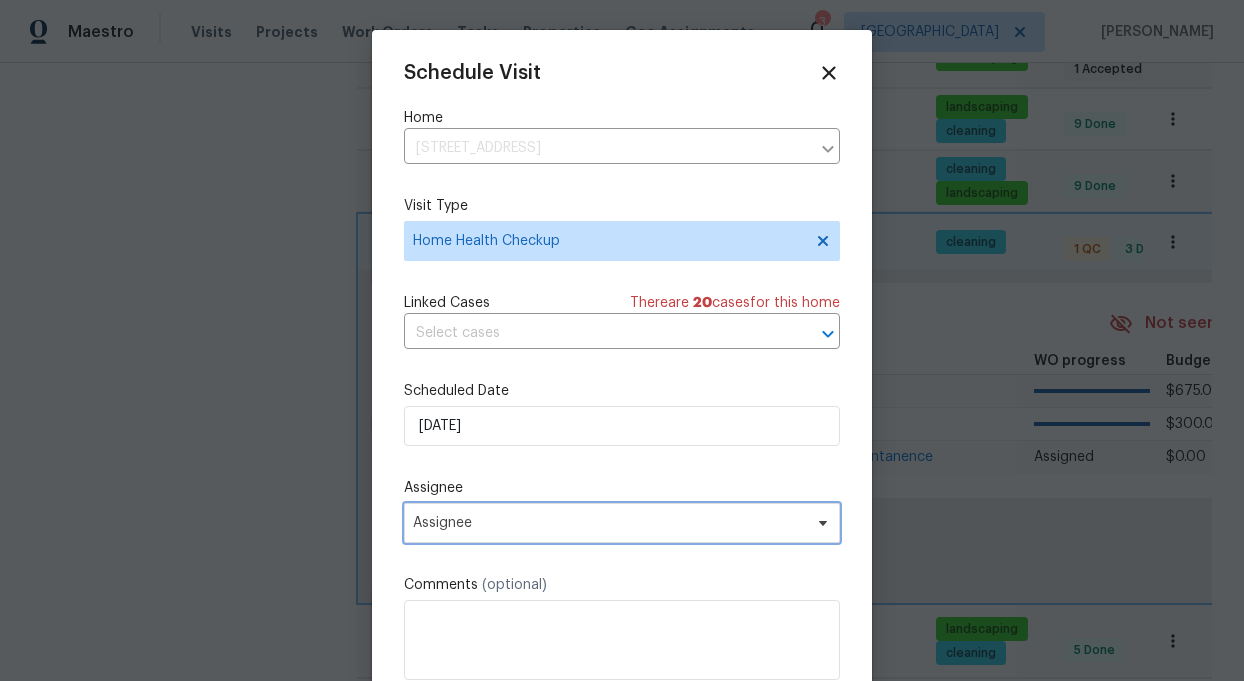 click on "Assignee" at bounding box center [609, 523] 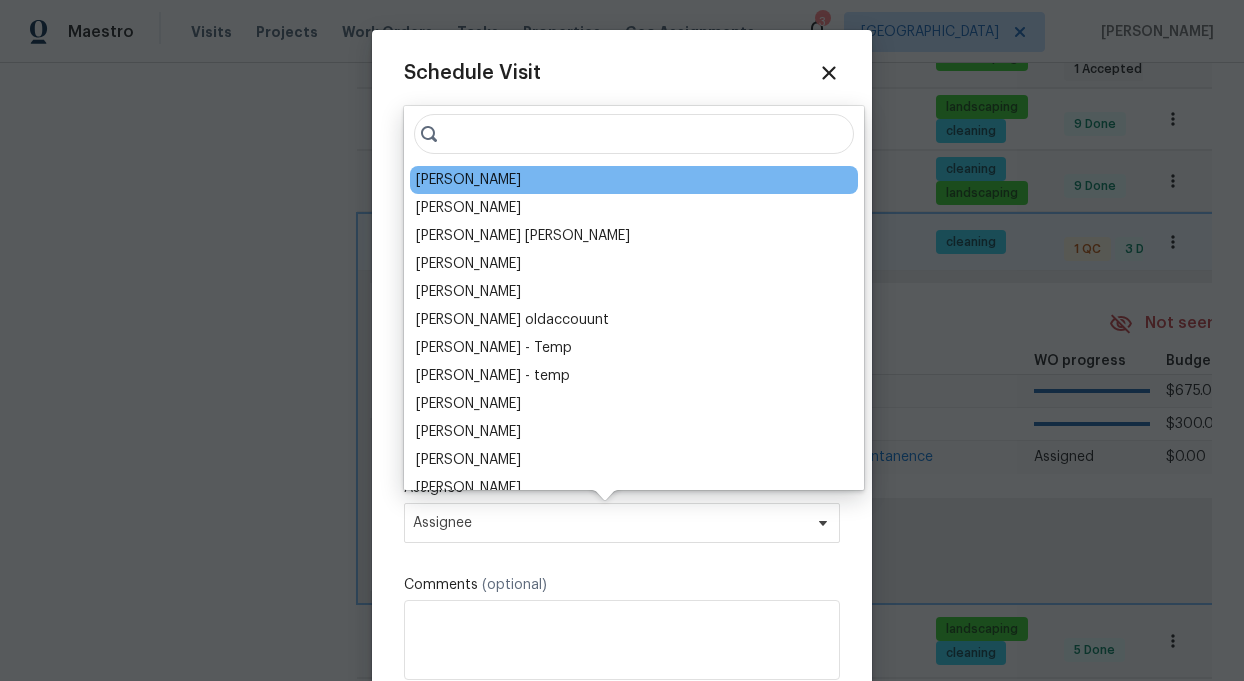 click on "[PERSON_NAME]" at bounding box center [634, 180] 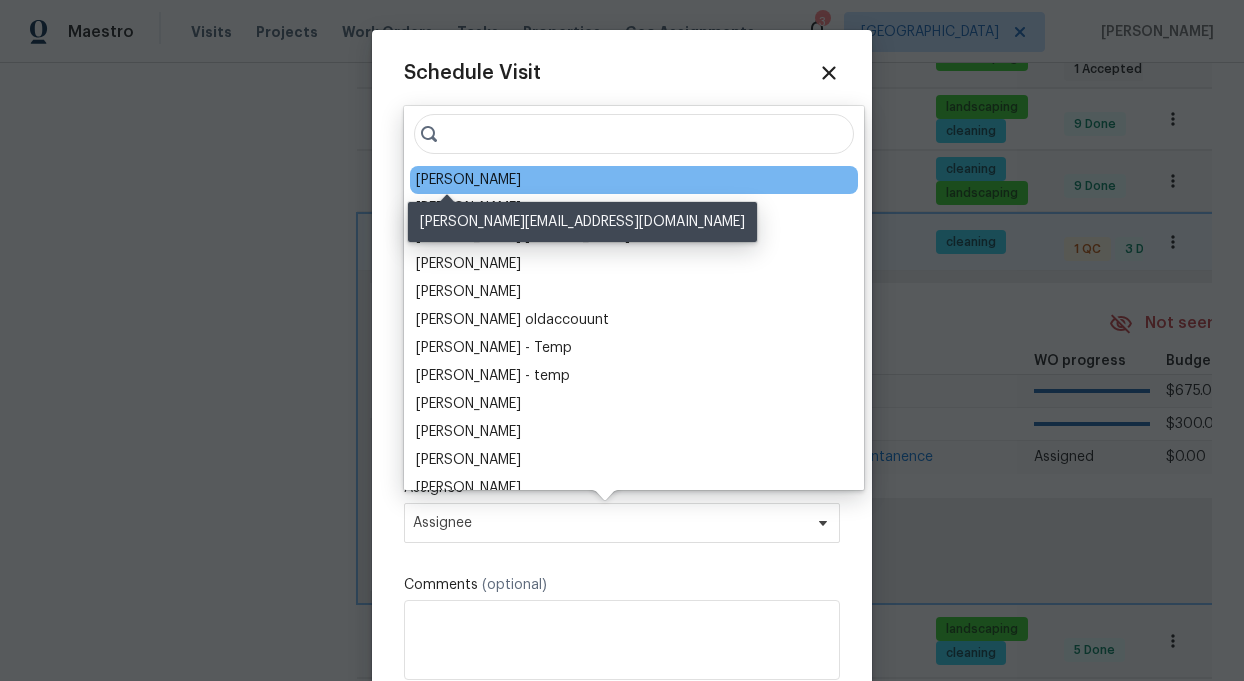 click on "[PERSON_NAME]" at bounding box center (468, 180) 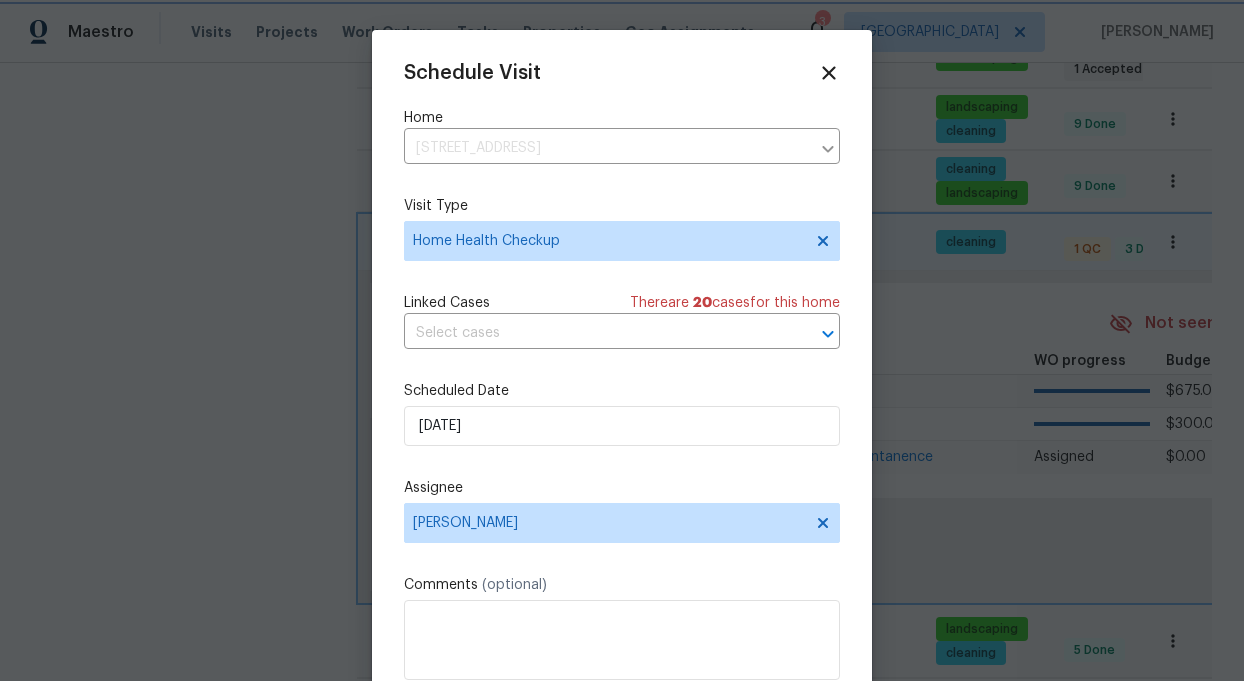 scroll, scrollTop: 36, scrollLeft: 0, axis: vertical 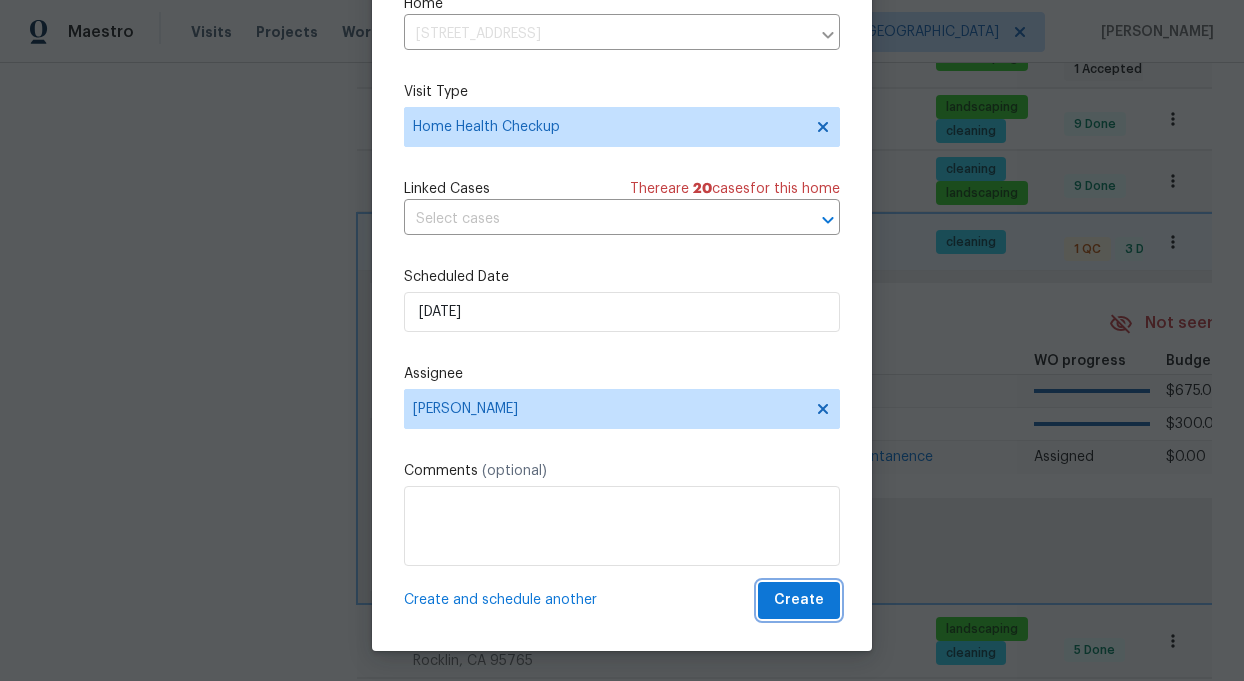 click on "Create" at bounding box center [799, 600] 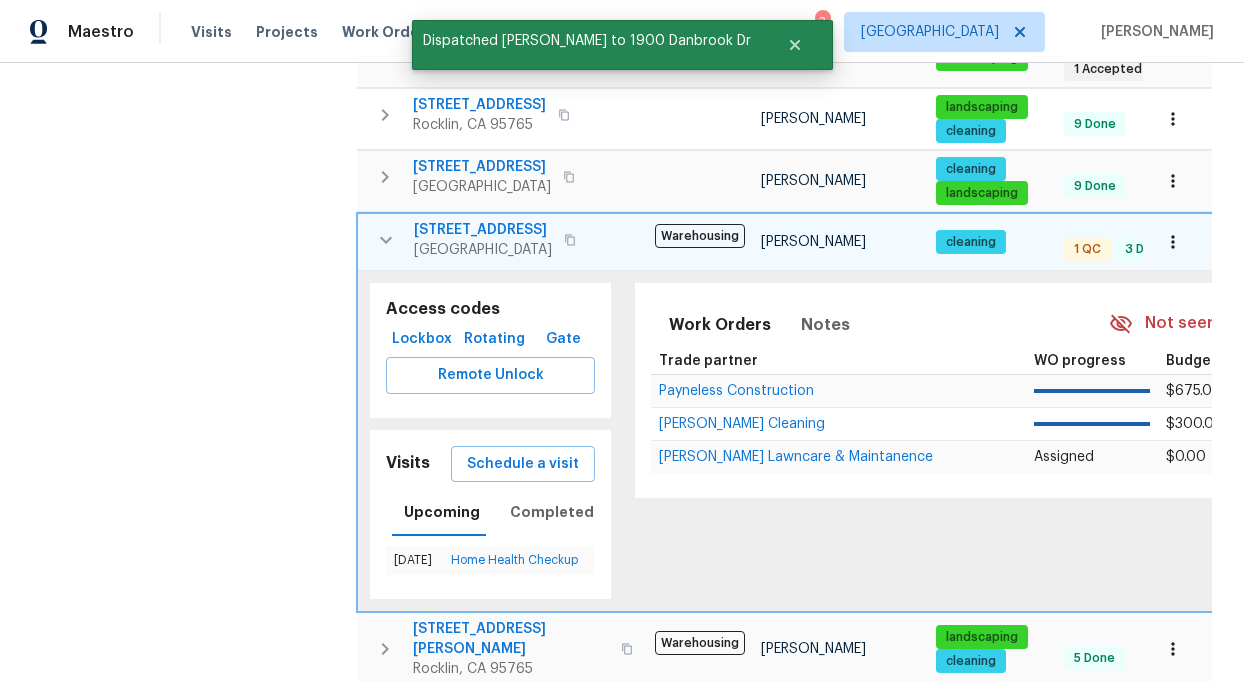 scroll, scrollTop: 0, scrollLeft: 0, axis: both 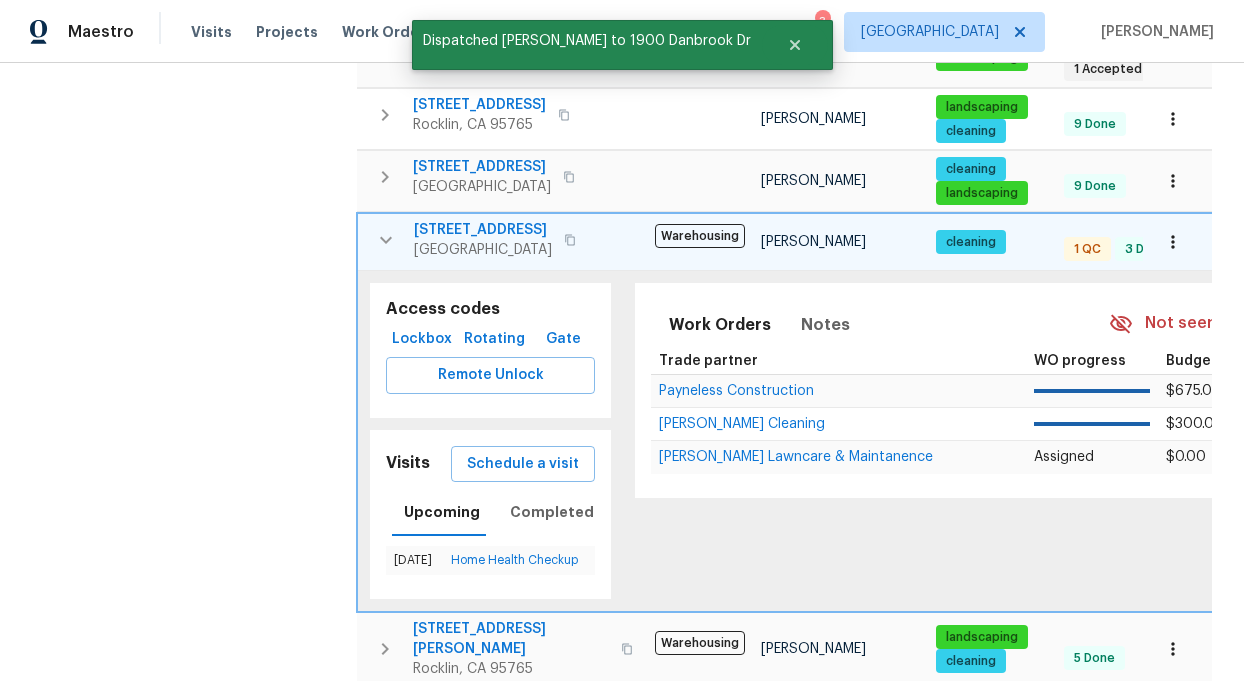 click on "Address Address Markets 1  Selected Markets Individuals 1  Selected Individuals Flags Flags" at bounding box center [194, 39] 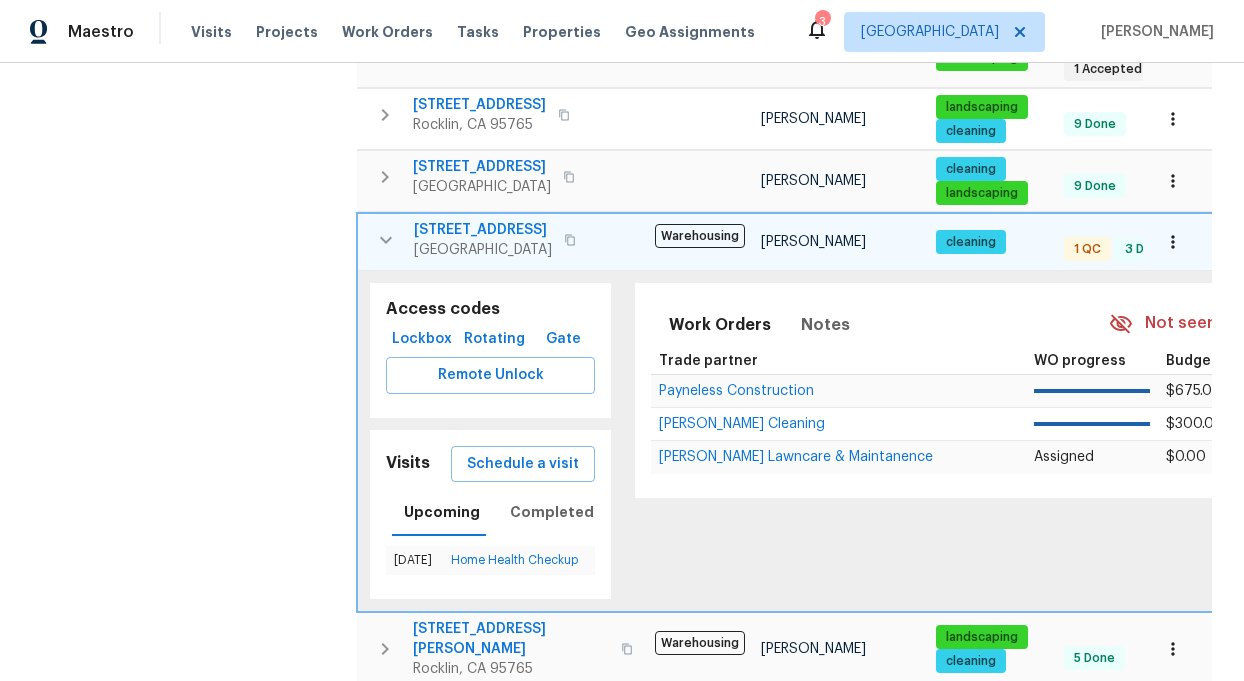 click 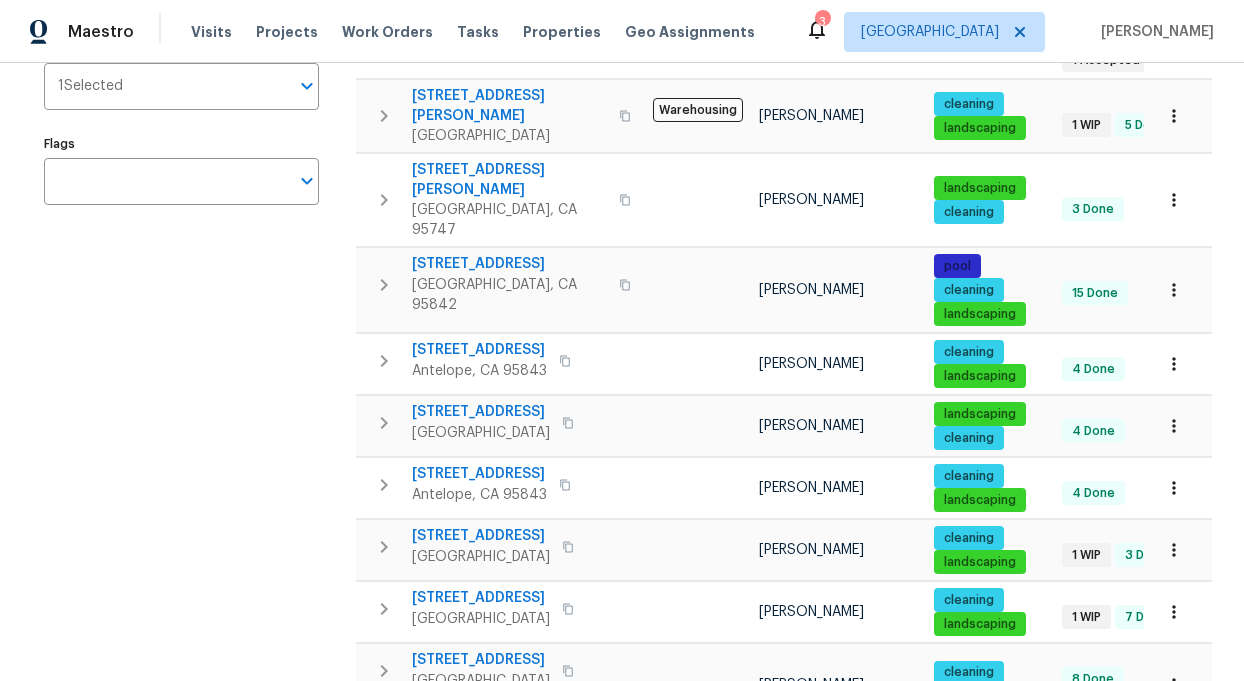 scroll, scrollTop: 368, scrollLeft: 0, axis: vertical 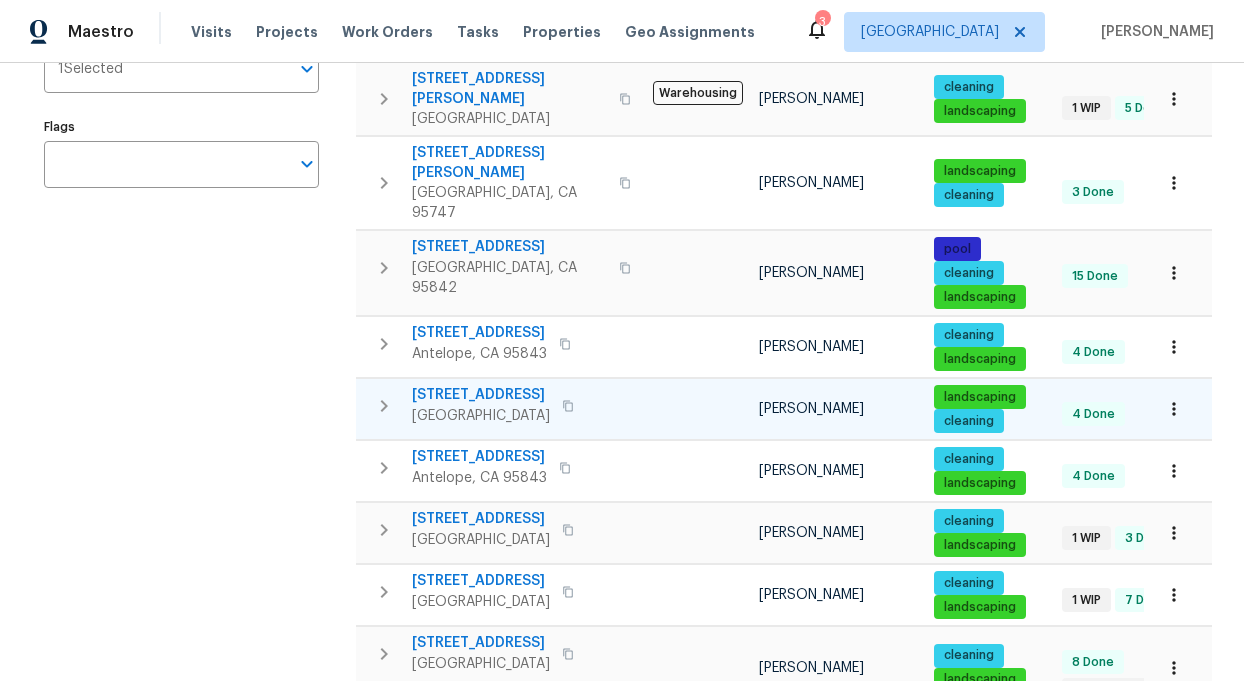 click 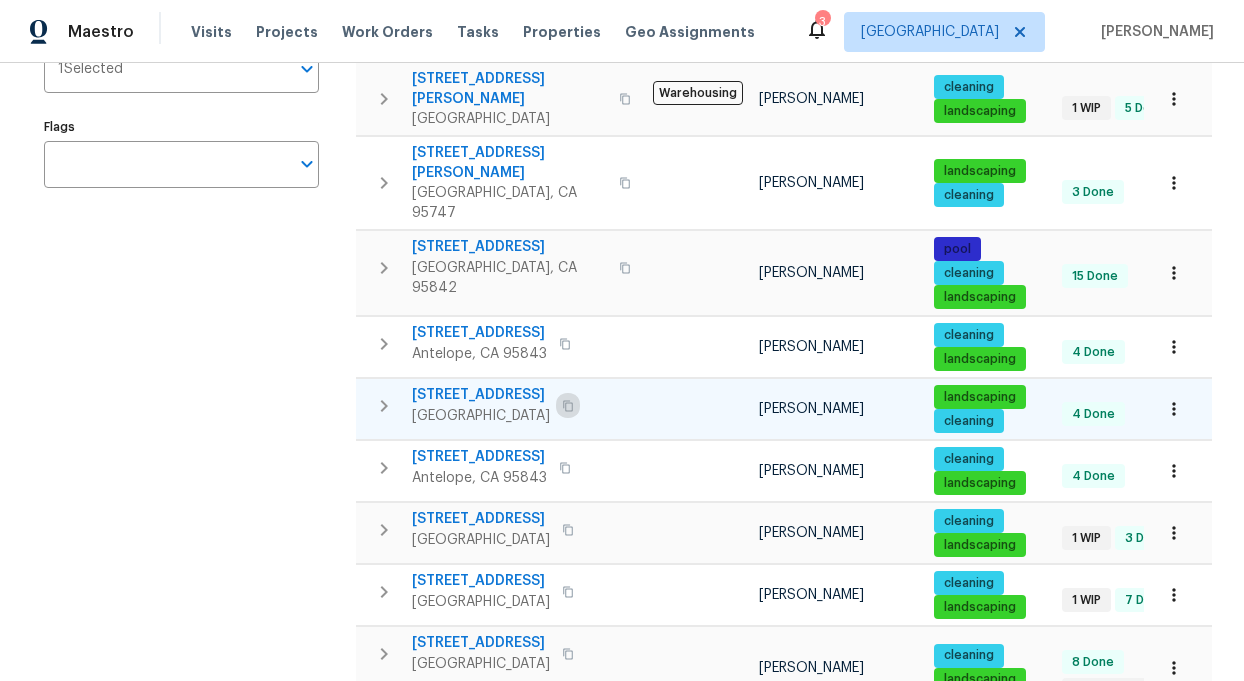 click 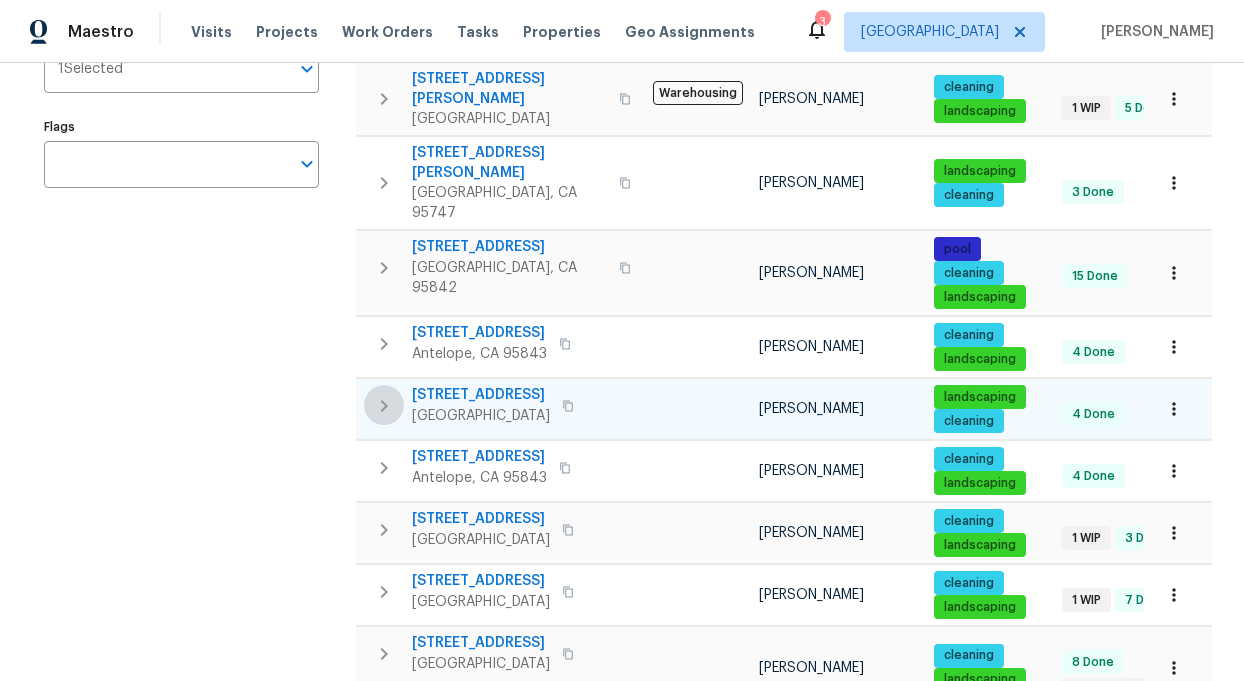 click 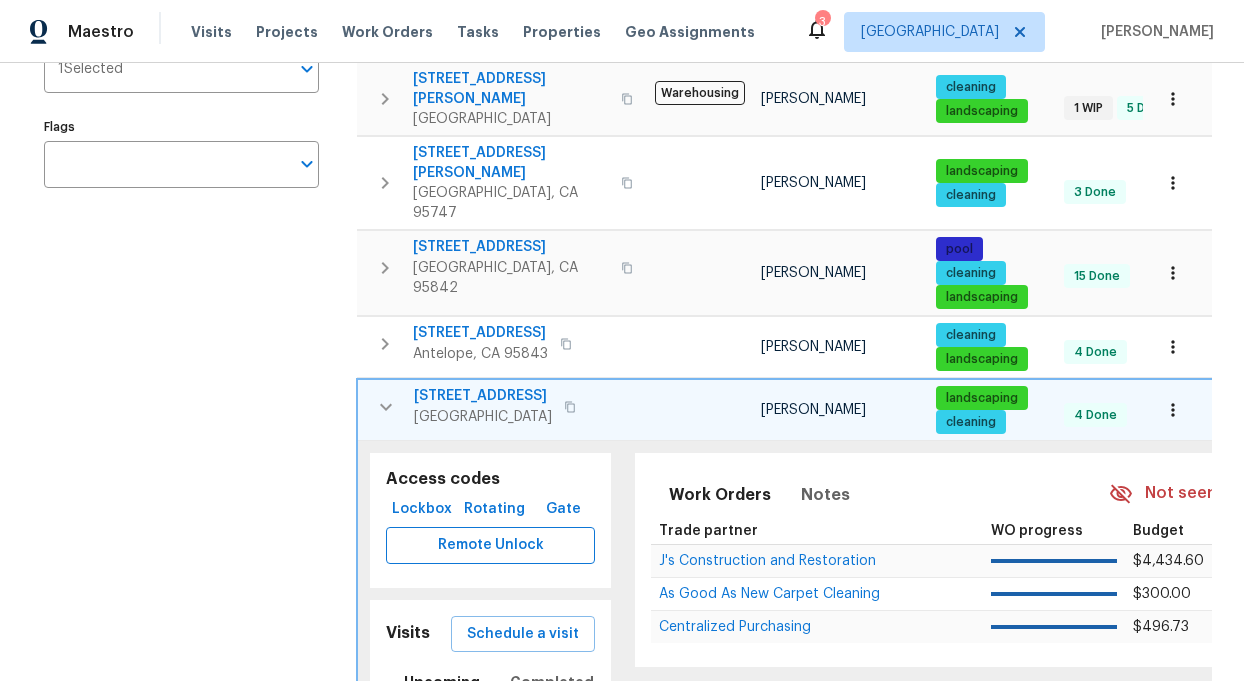 scroll, scrollTop: 461, scrollLeft: 0, axis: vertical 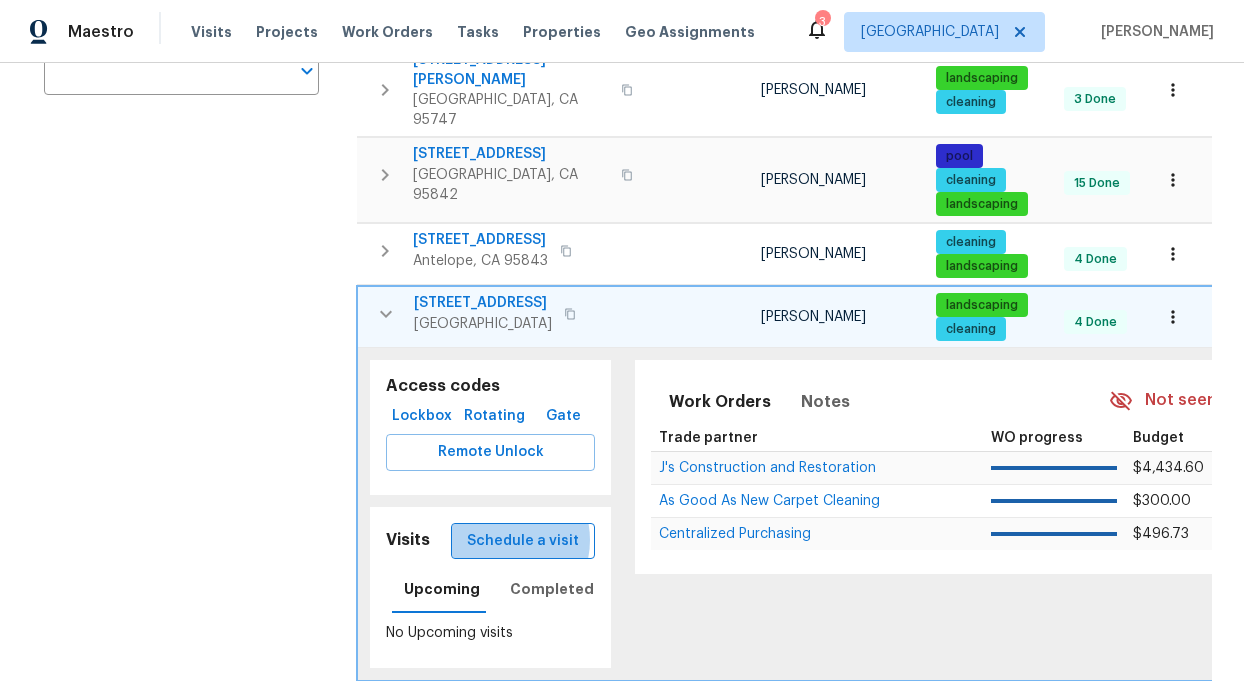 click on "Schedule a visit" at bounding box center [523, 541] 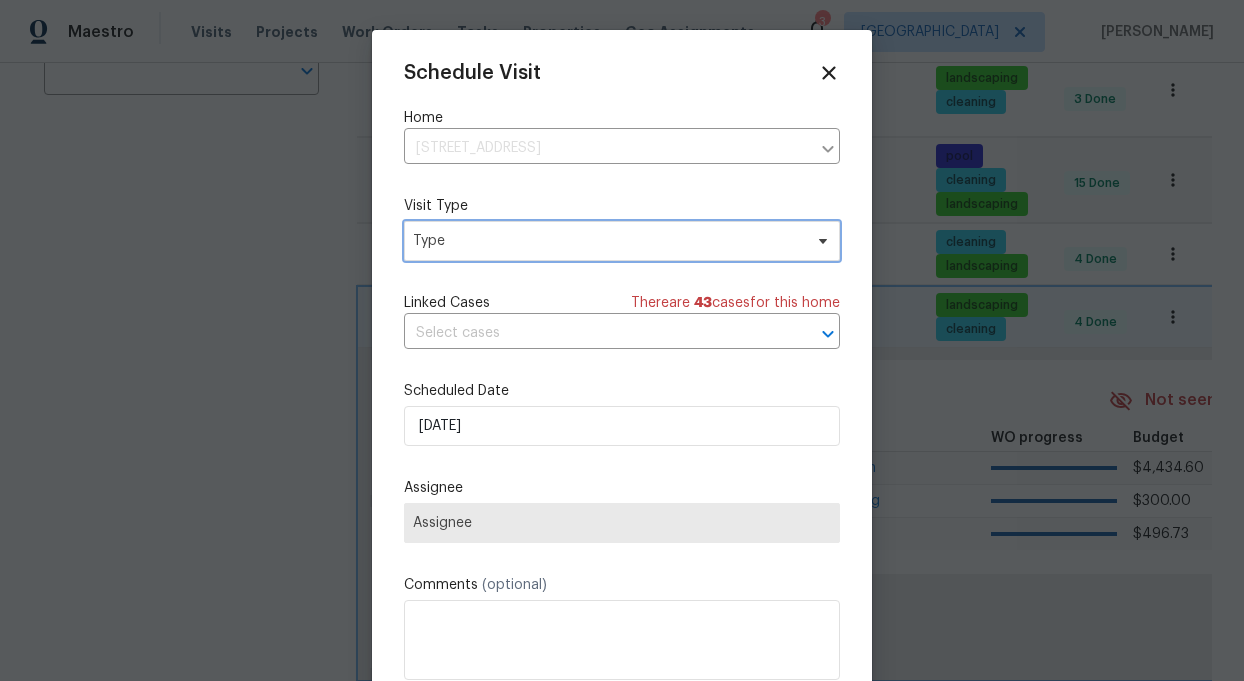 click on "Type" at bounding box center (607, 241) 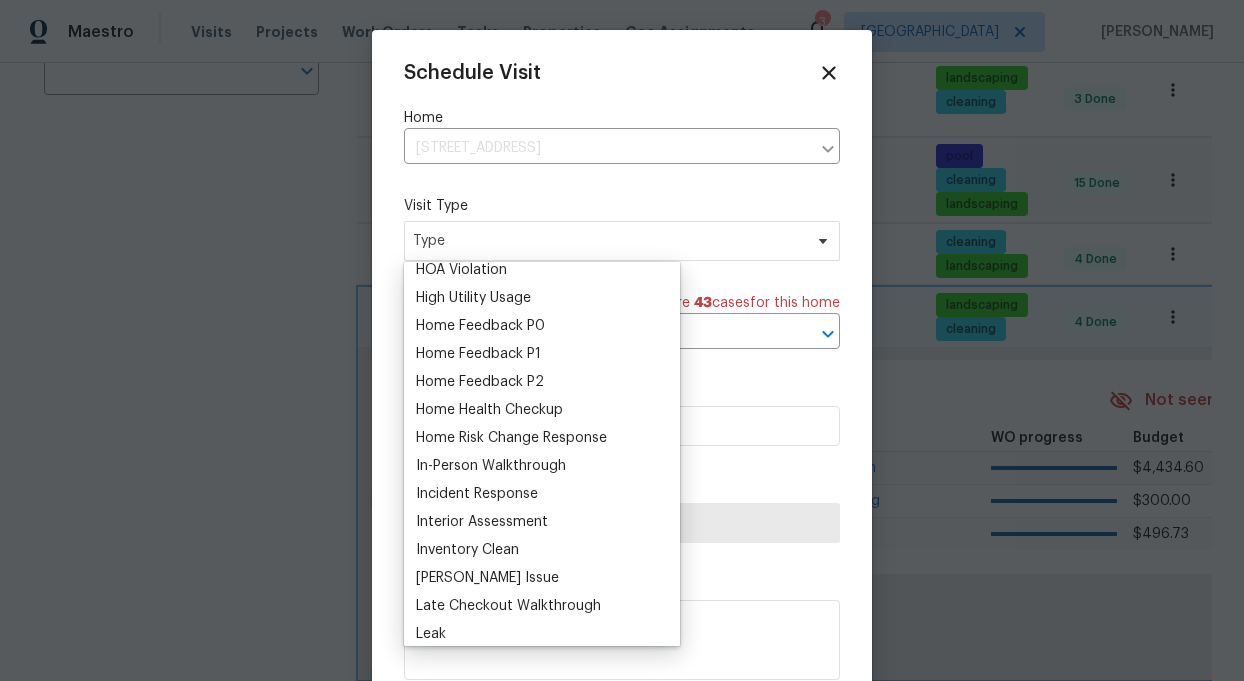 scroll, scrollTop: 543, scrollLeft: 0, axis: vertical 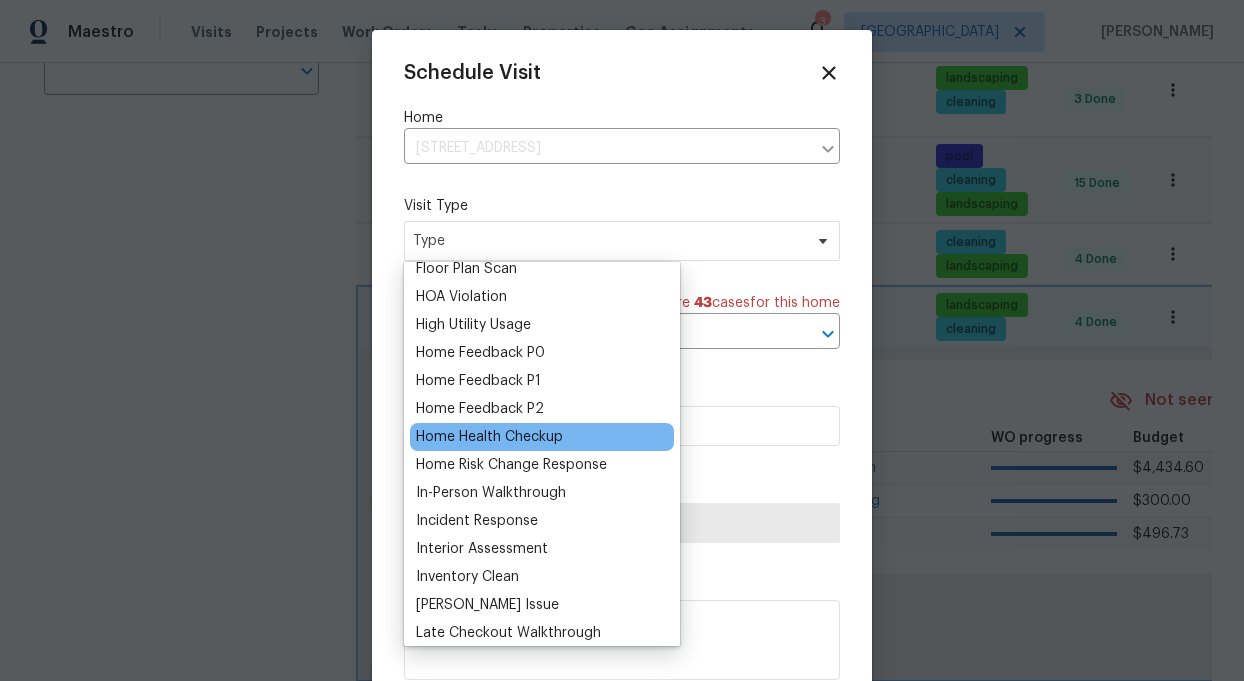 click on "Home Health Checkup" at bounding box center [489, 437] 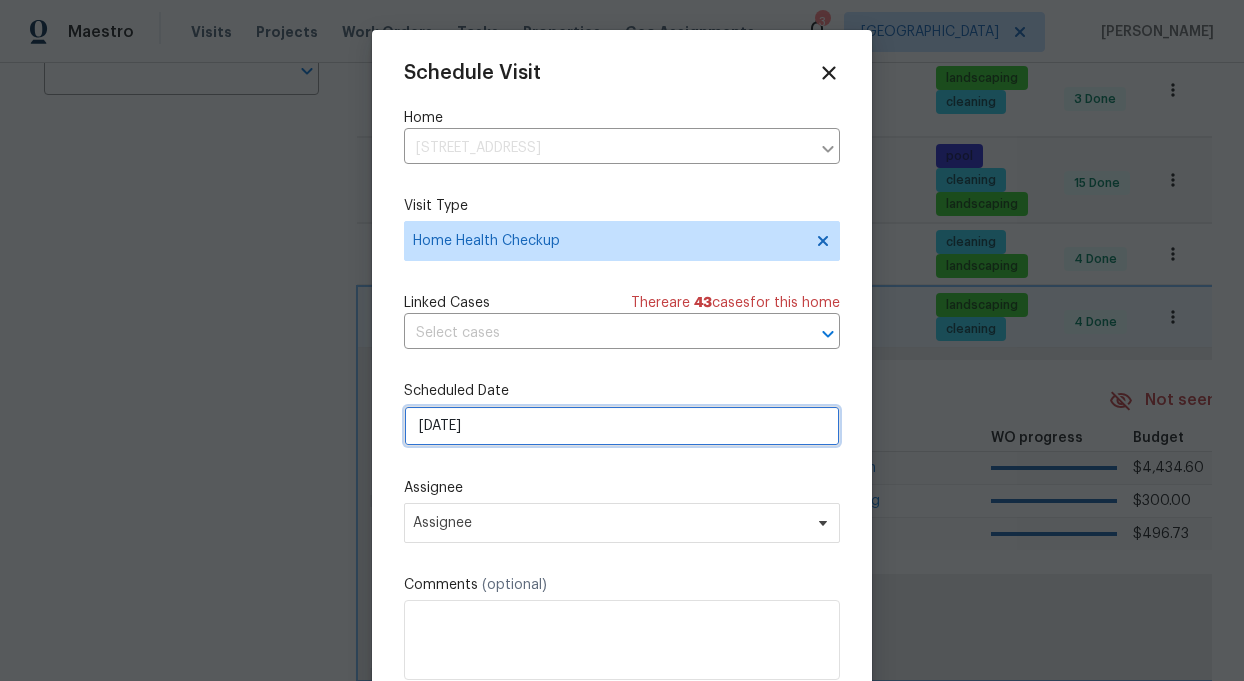 click on "[DATE]" at bounding box center [622, 426] 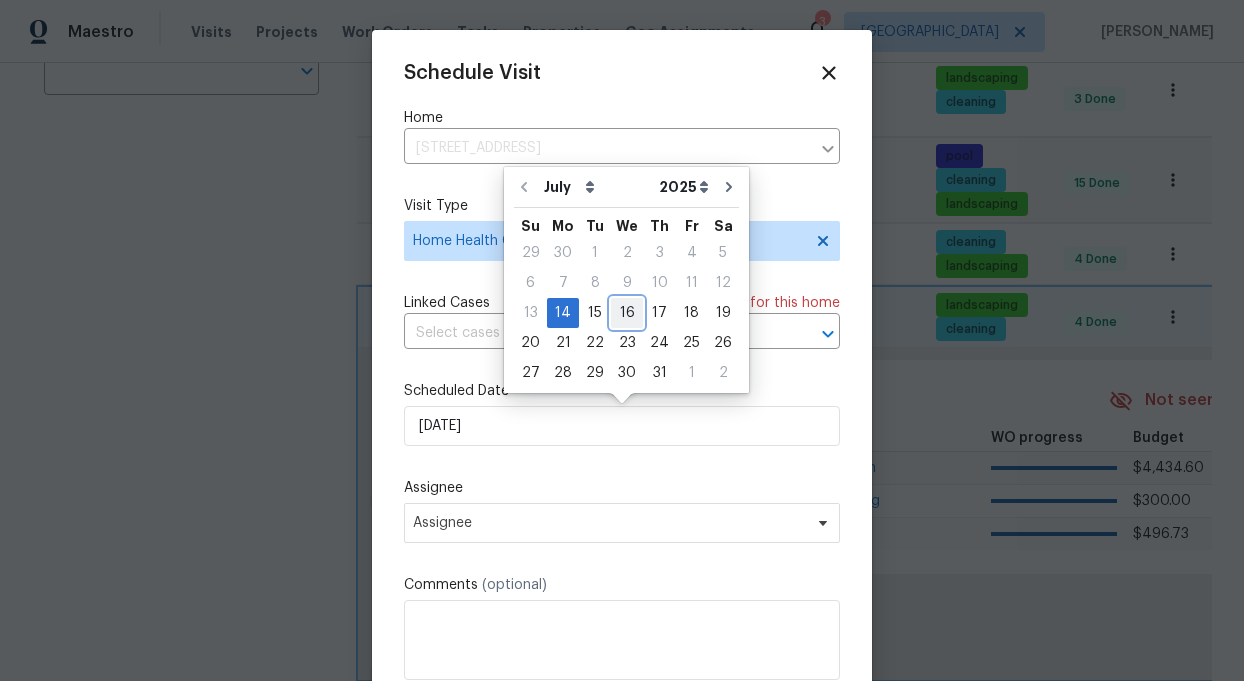 click on "16" at bounding box center (627, 313) 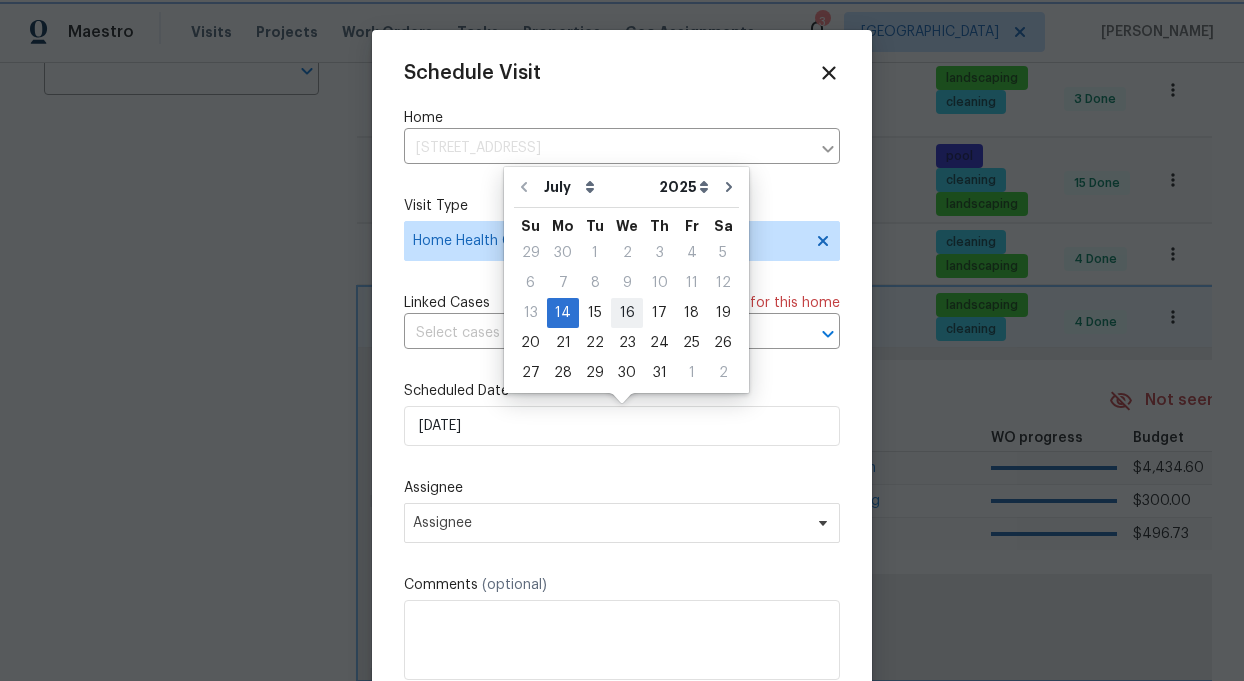 type on "[DATE]" 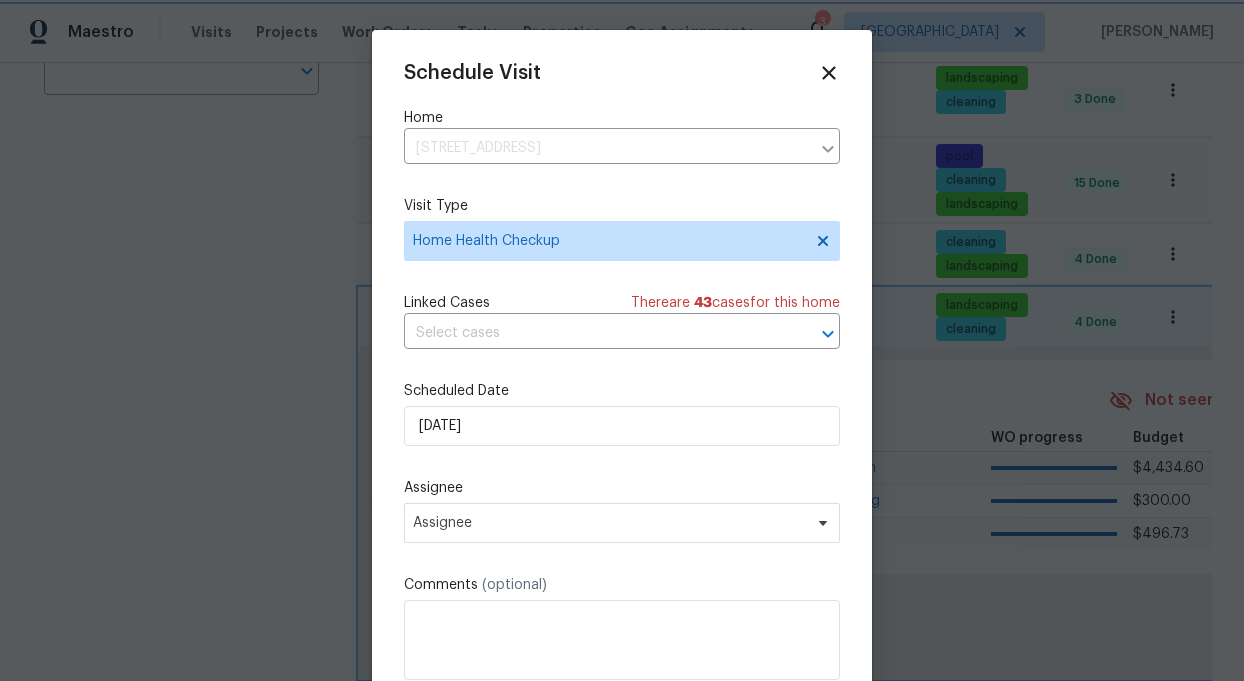 scroll, scrollTop: 36, scrollLeft: 0, axis: vertical 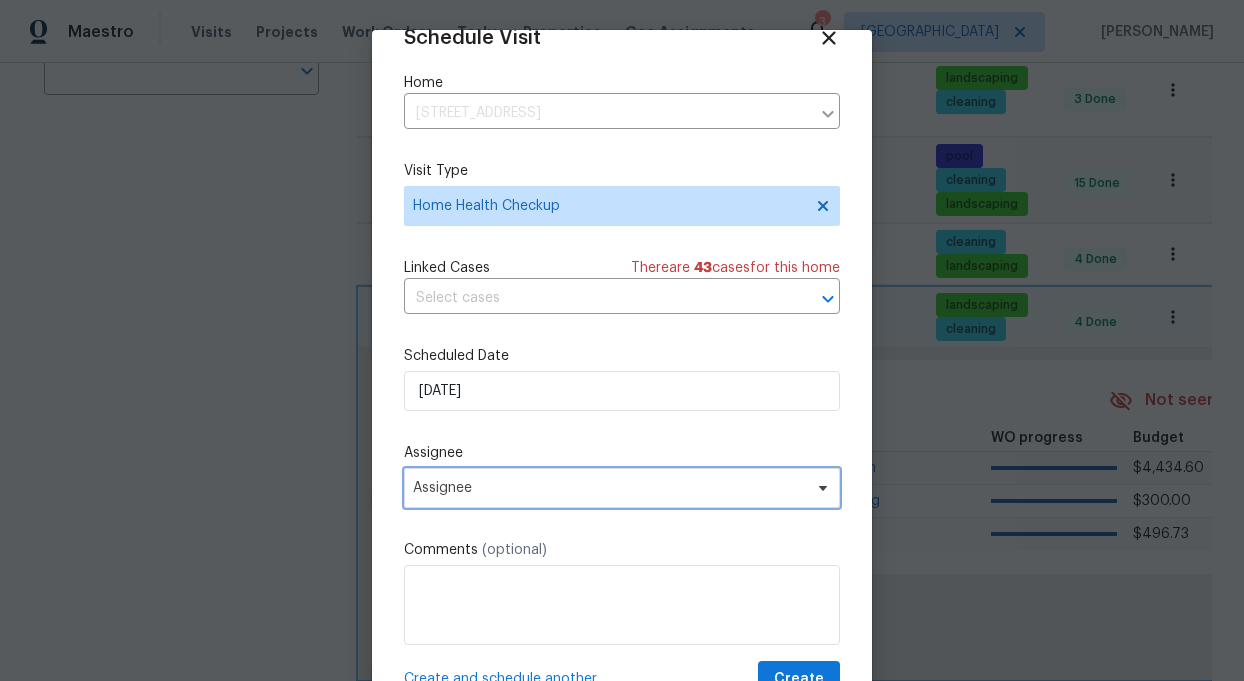 click on "Assignee" at bounding box center (609, 488) 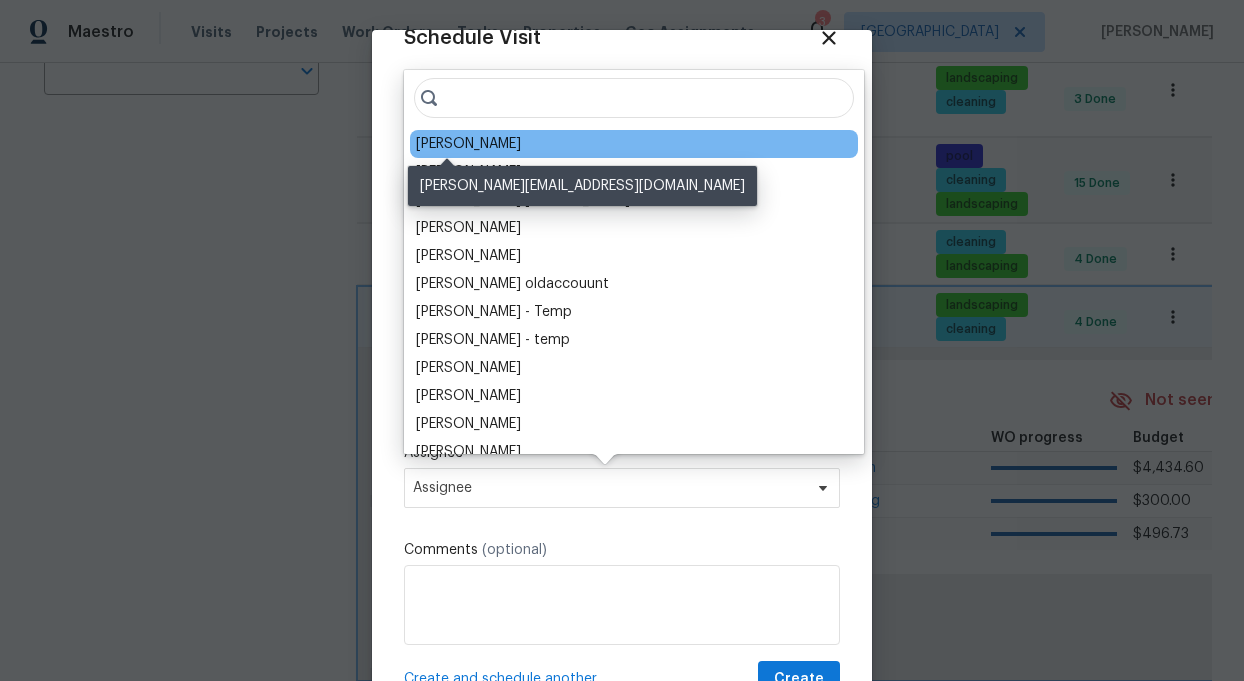 click on "[PERSON_NAME]" at bounding box center [468, 144] 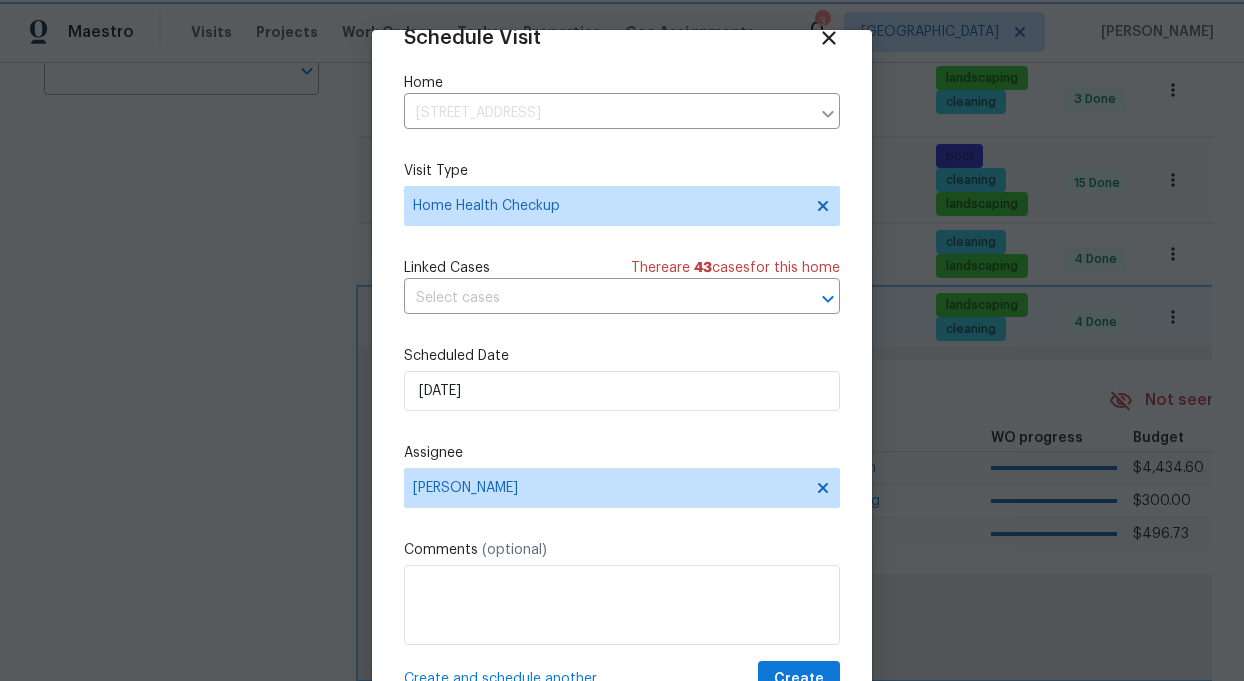 scroll, scrollTop: 79, scrollLeft: 0, axis: vertical 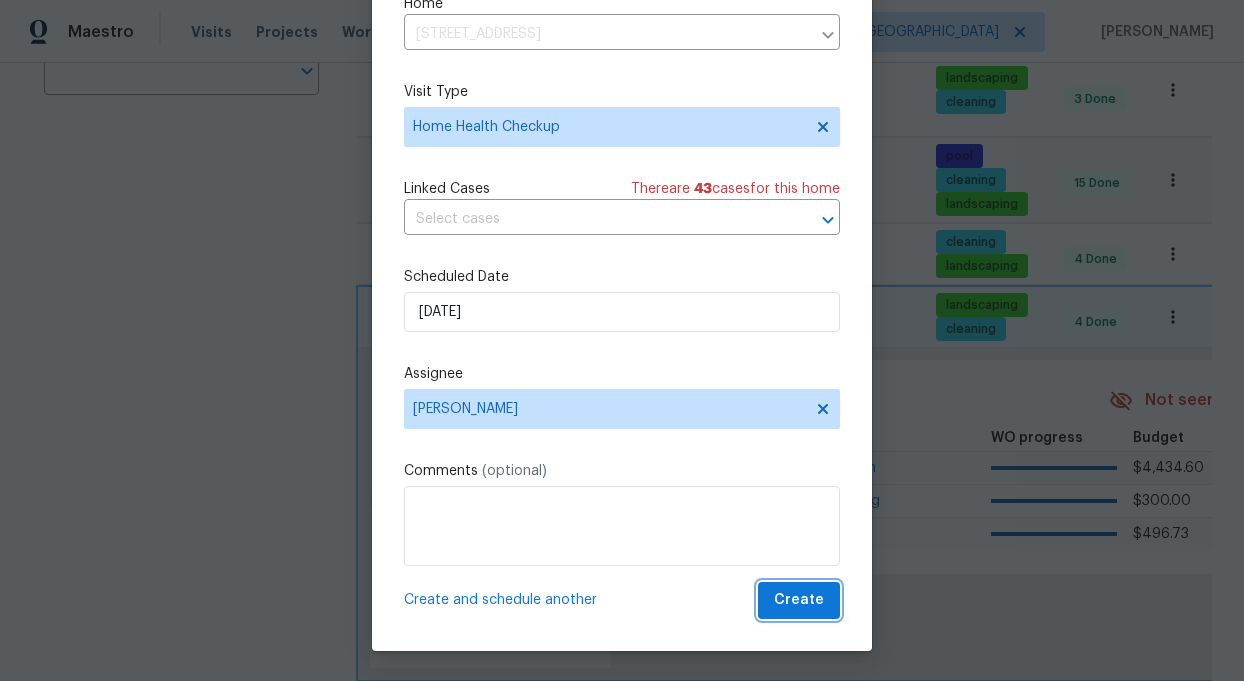 click on "Create" at bounding box center (799, 600) 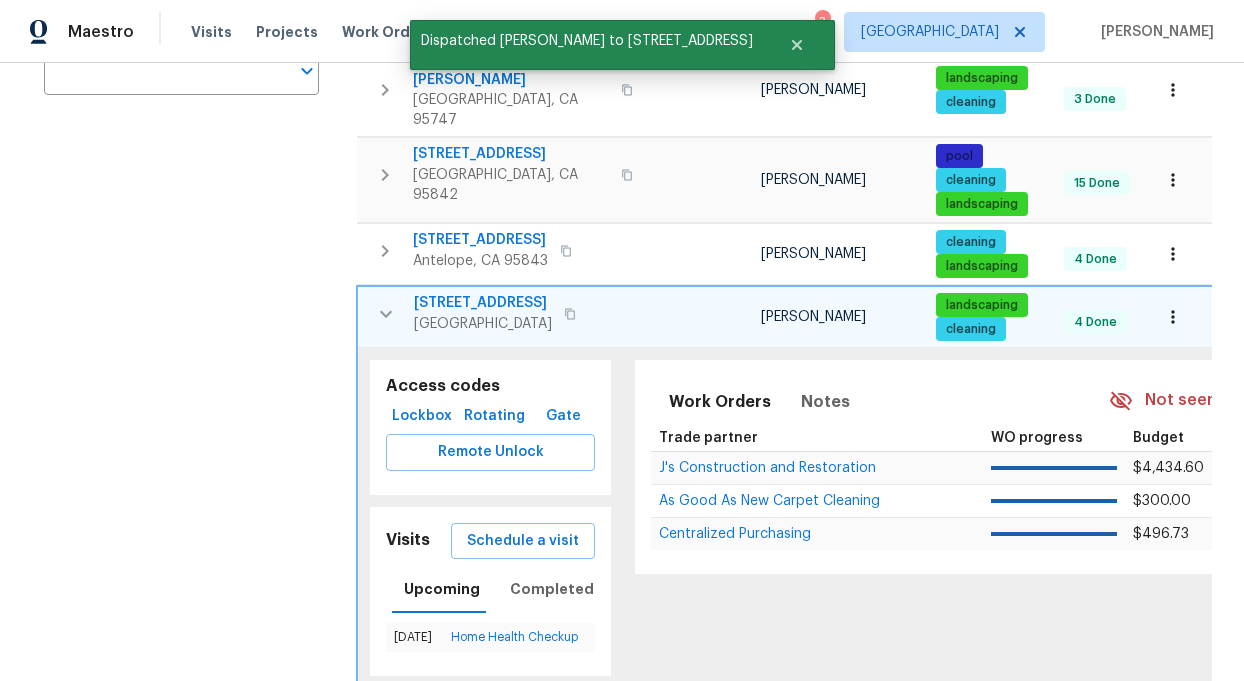 scroll, scrollTop: 0, scrollLeft: 0, axis: both 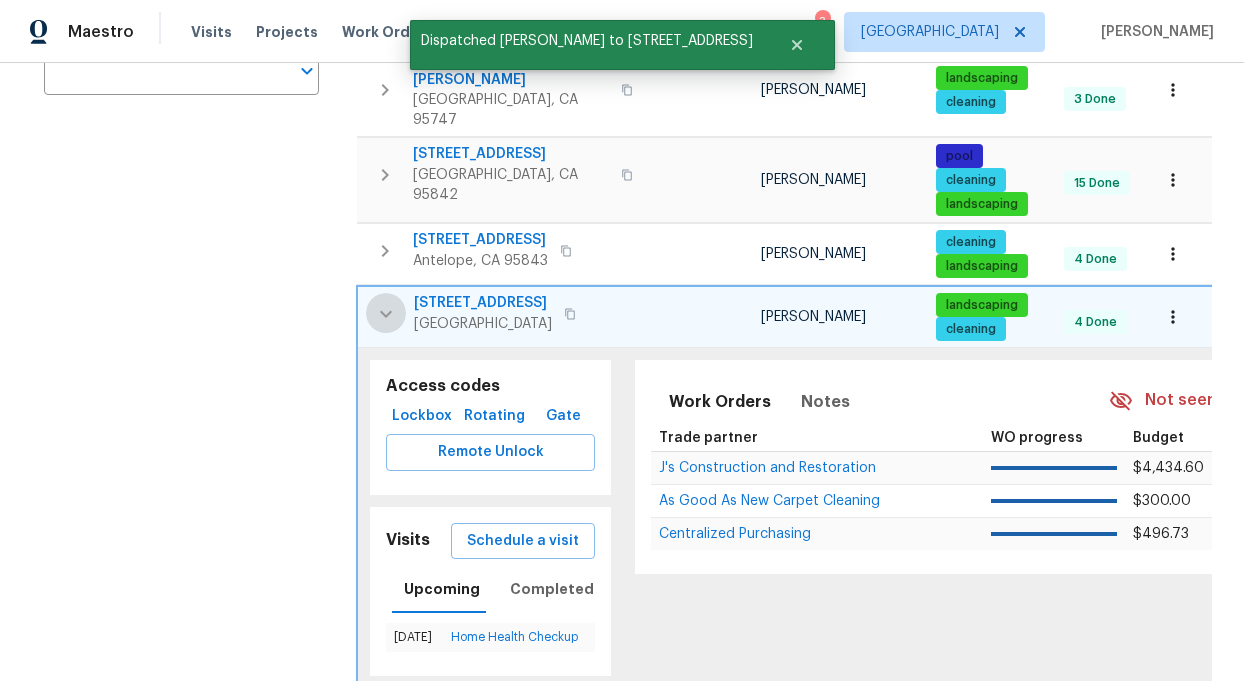 click 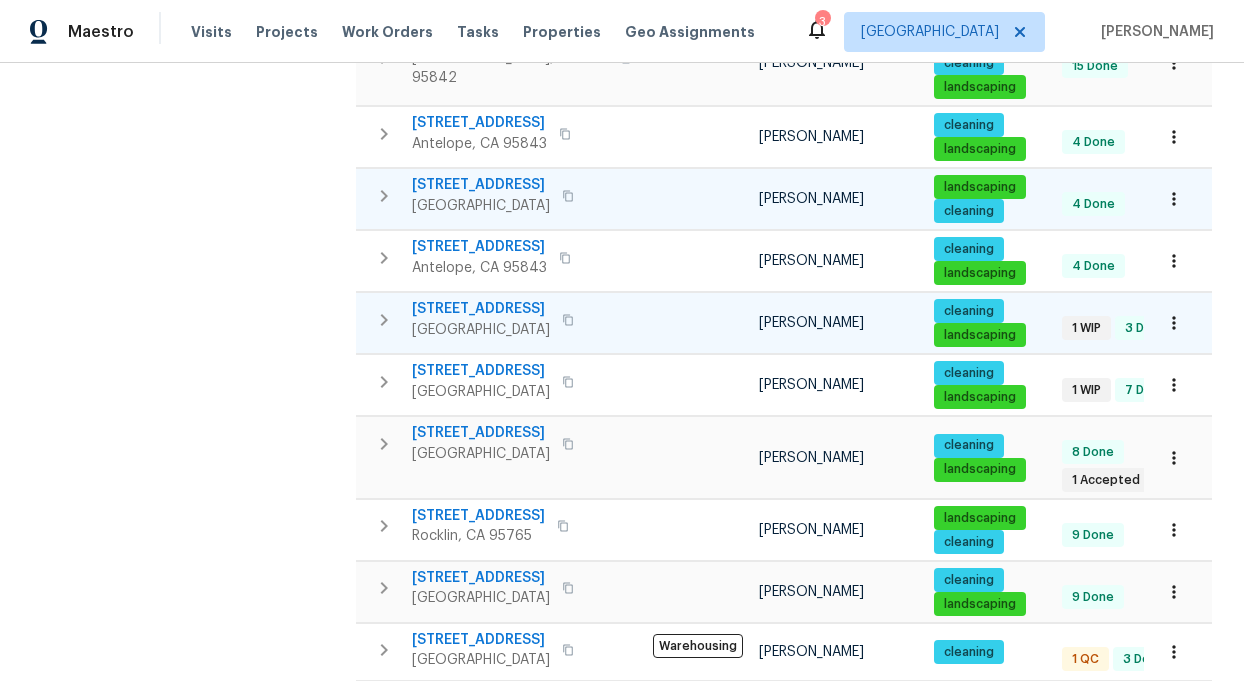 scroll, scrollTop: 580, scrollLeft: 0, axis: vertical 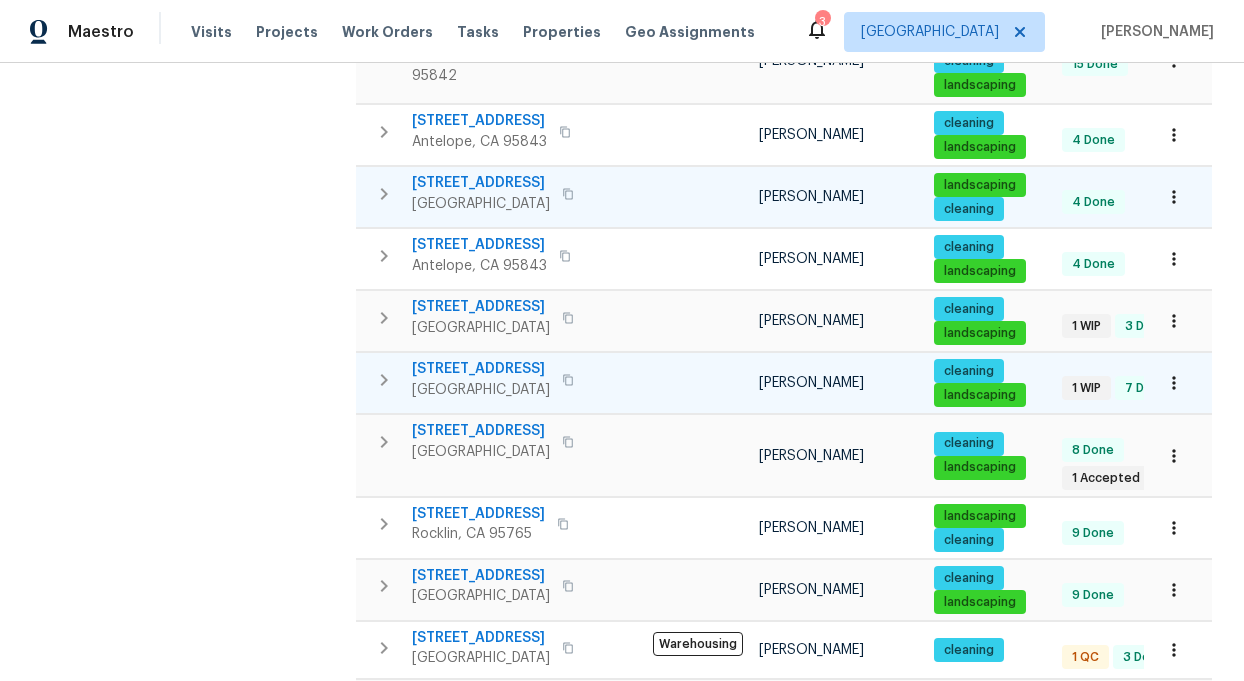 click 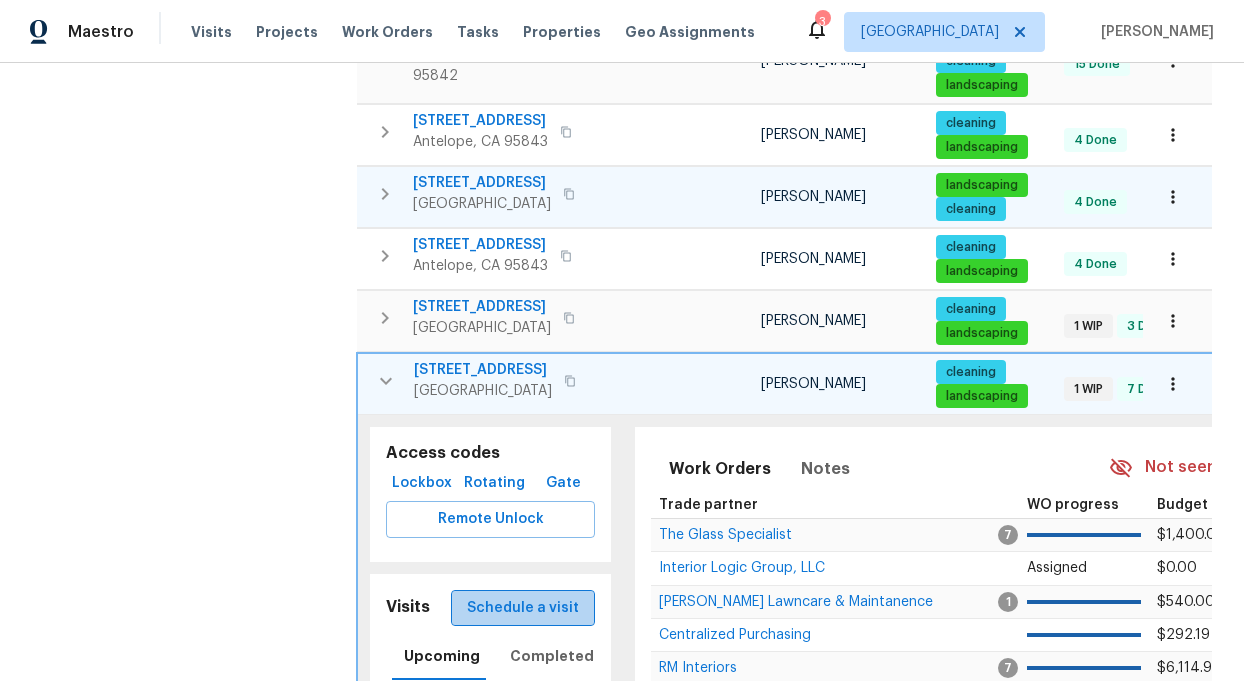 click on "Schedule a visit" at bounding box center [523, 608] 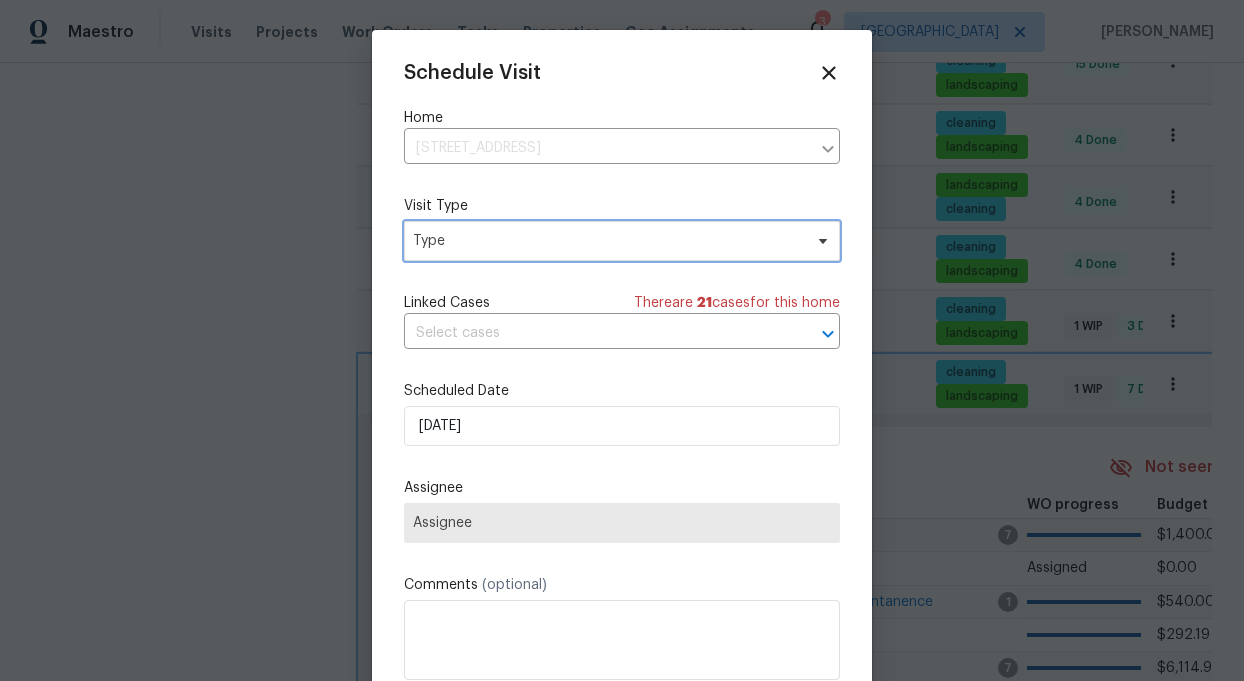 click on "Type" at bounding box center [607, 241] 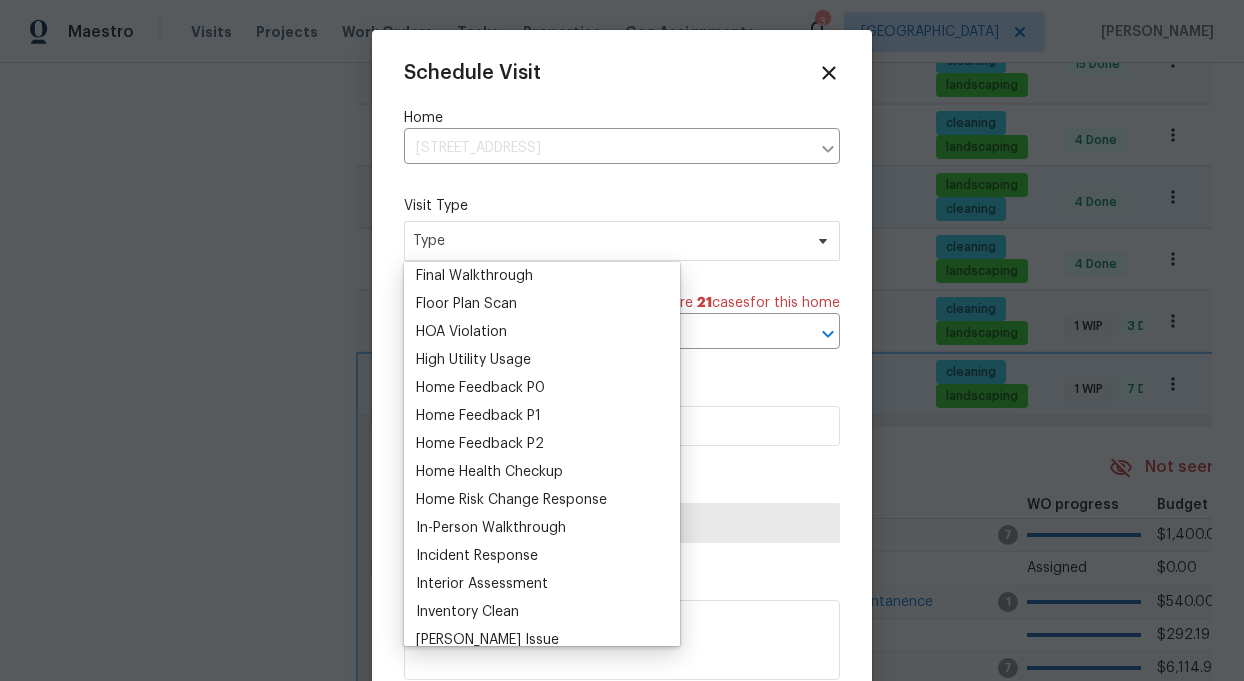 scroll, scrollTop: 492, scrollLeft: 0, axis: vertical 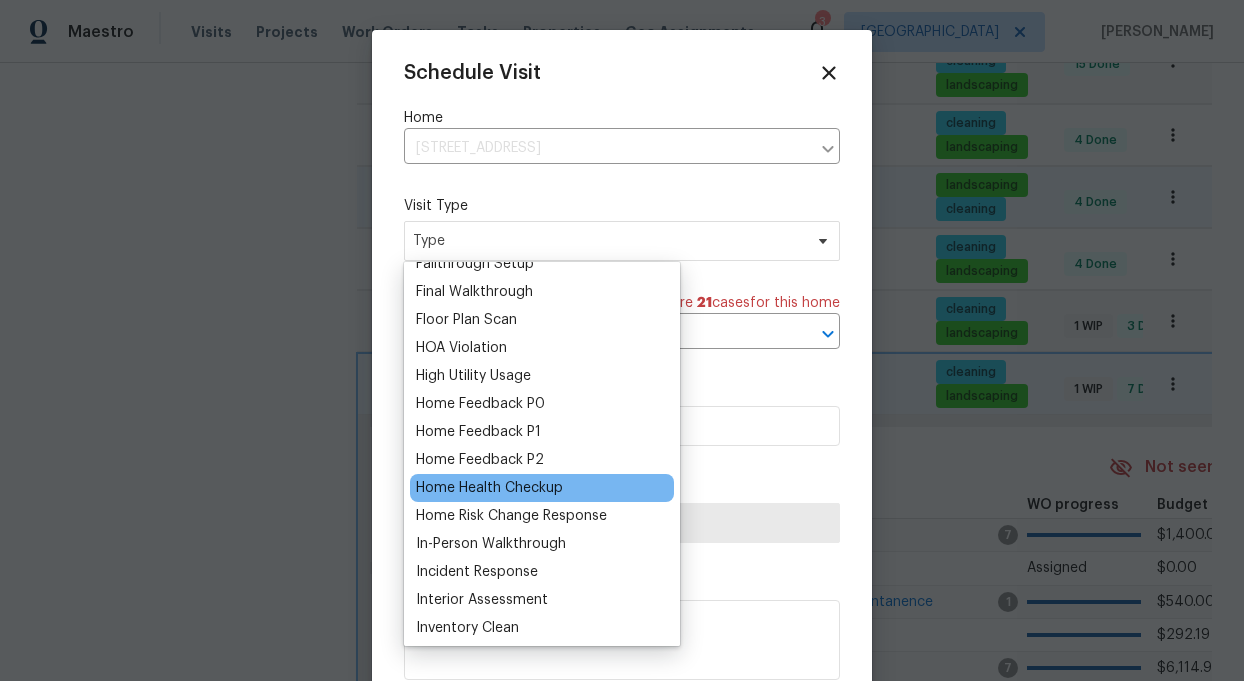 click on "Home Health Checkup" at bounding box center [489, 488] 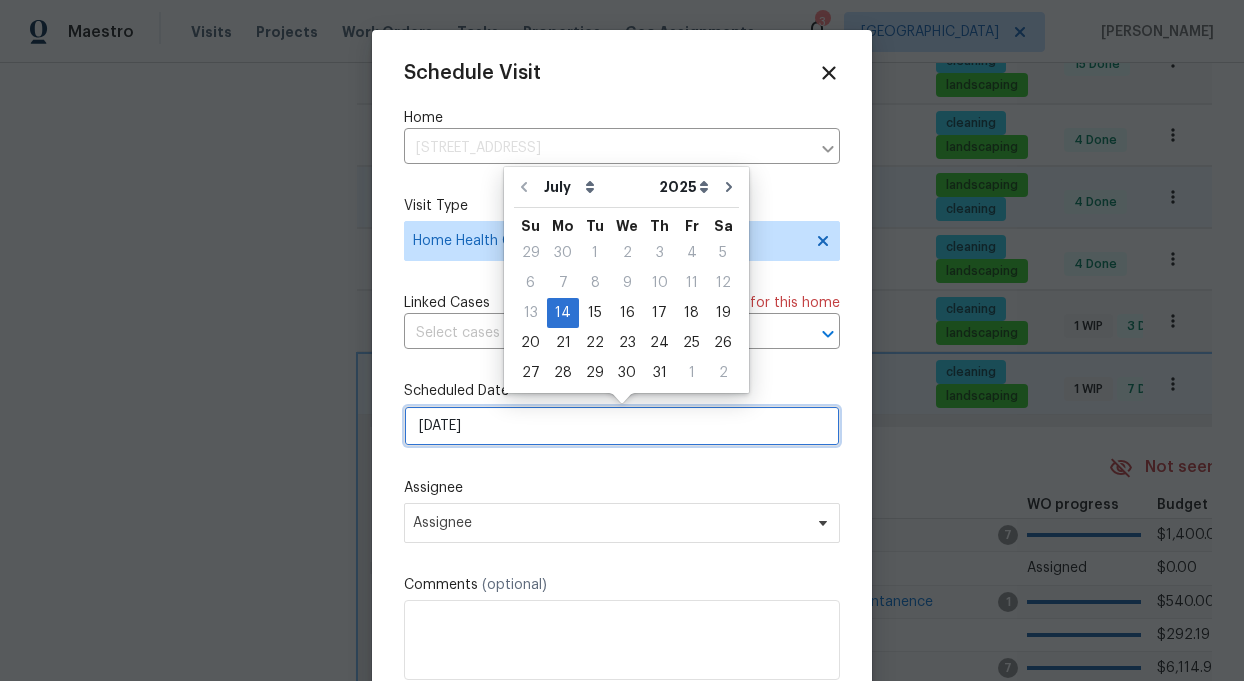 click on "[DATE]" at bounding box center (622, 426) 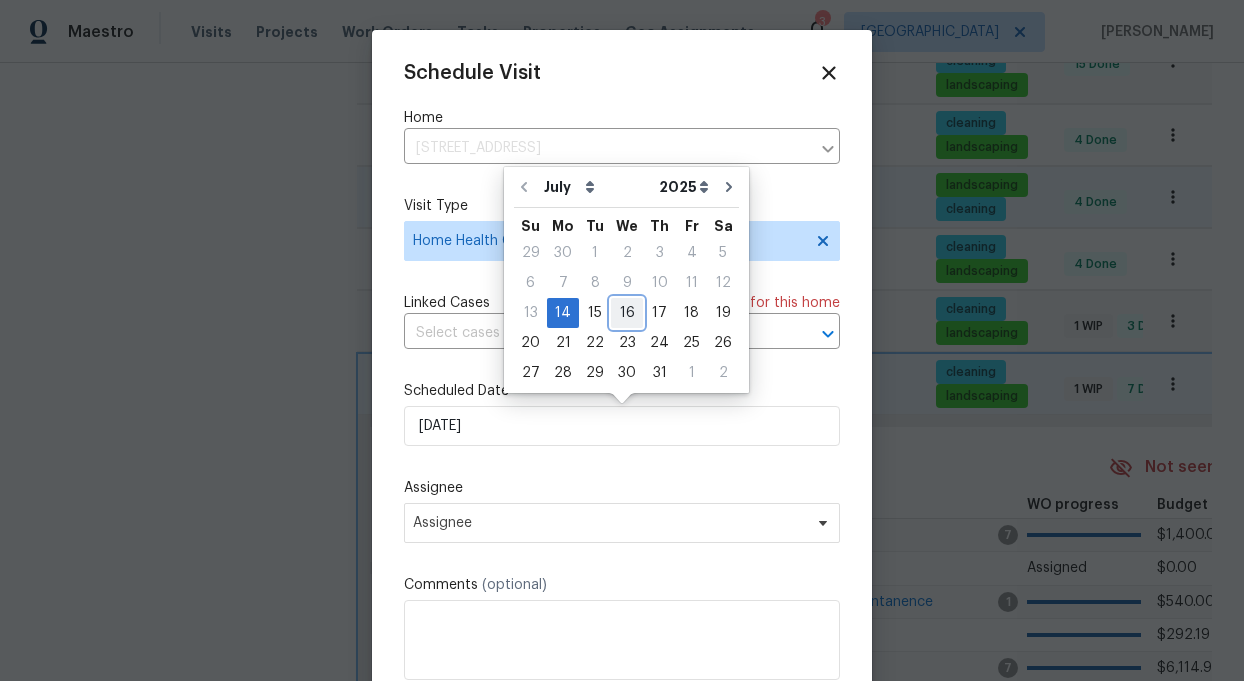 click on "16" at bounding box center [627, 313] 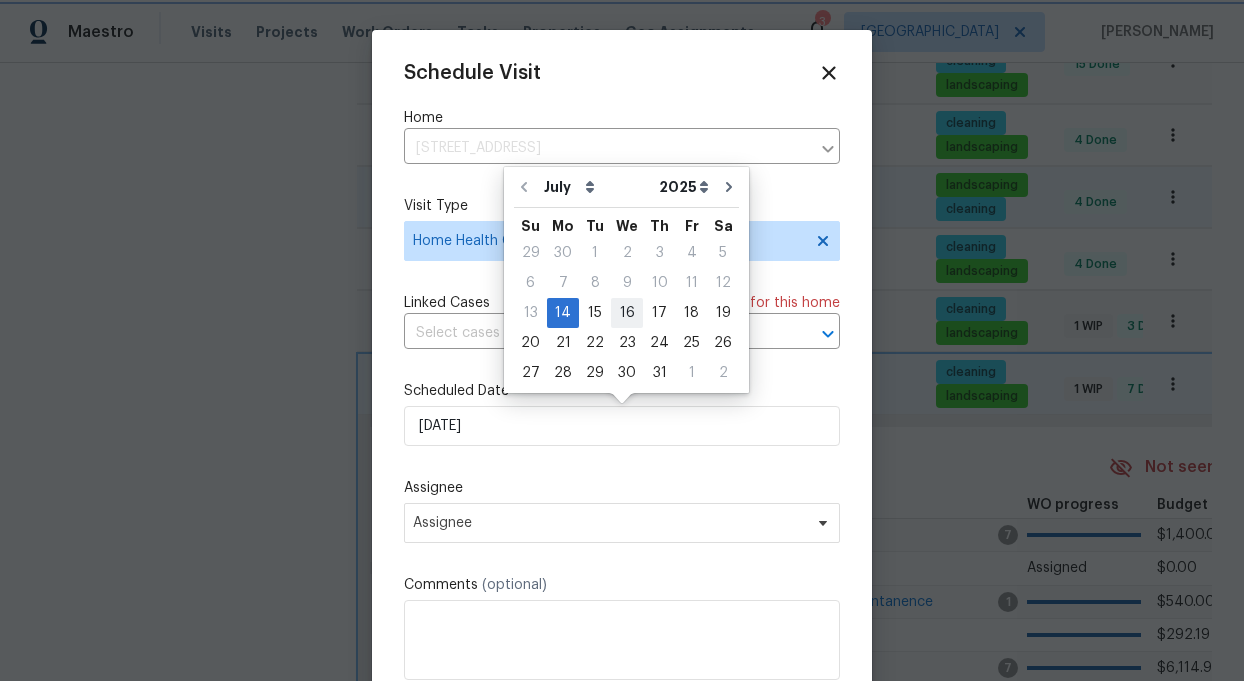 type on "[DATE]" 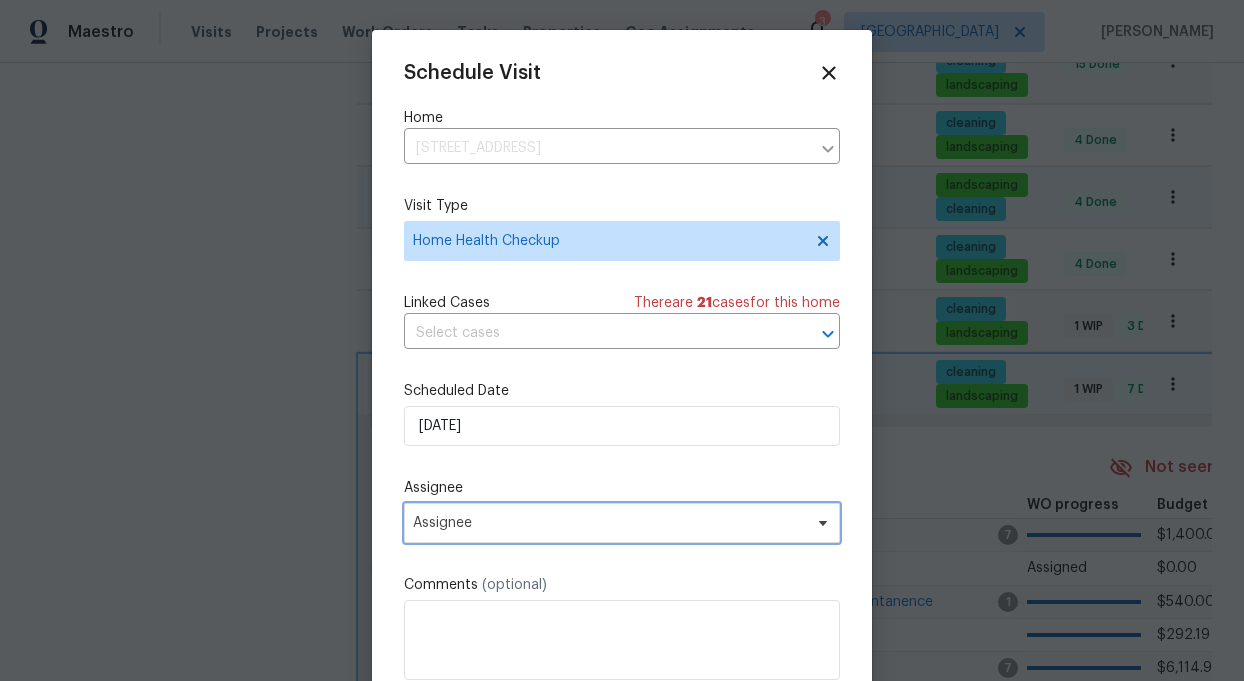 click on "Assignee" at bounding box center (609, 523) 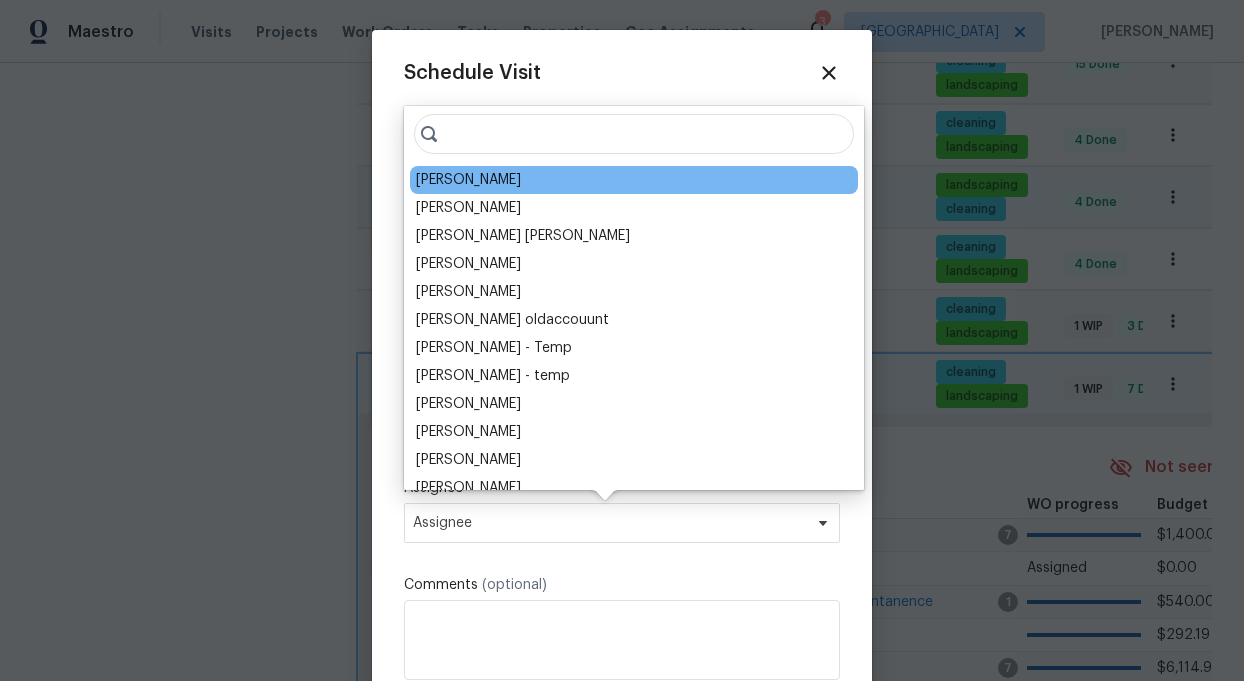 click on "[PERSON_NAME]" at bounding box center [634, 180] 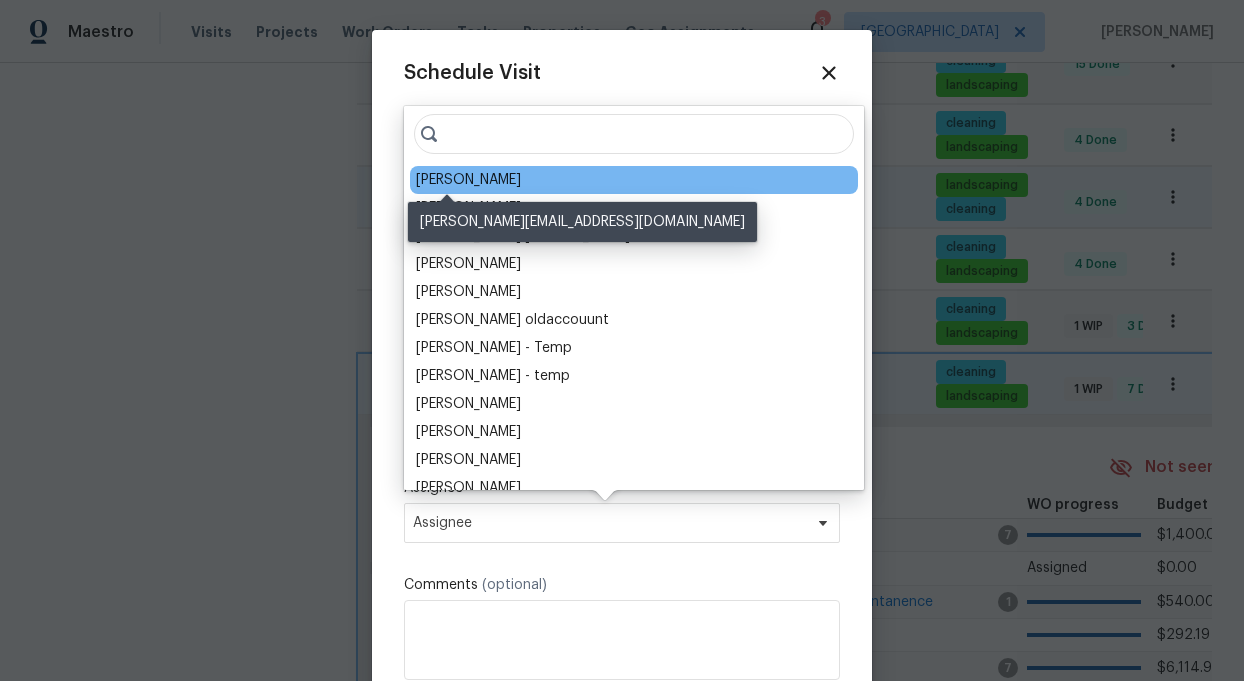 click on "[PERSON_NAME]" at bounding box center (468, 180) 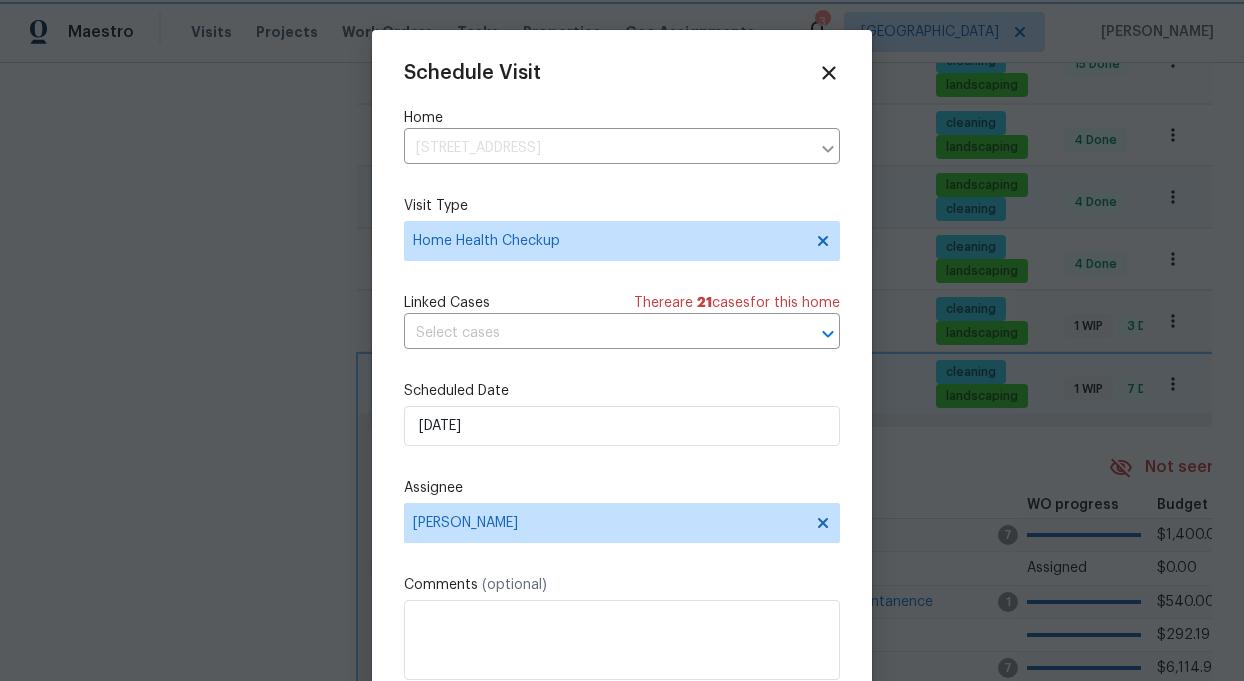 scroll, scrollTop: 36, scrollLeft: 0, axis: vertical 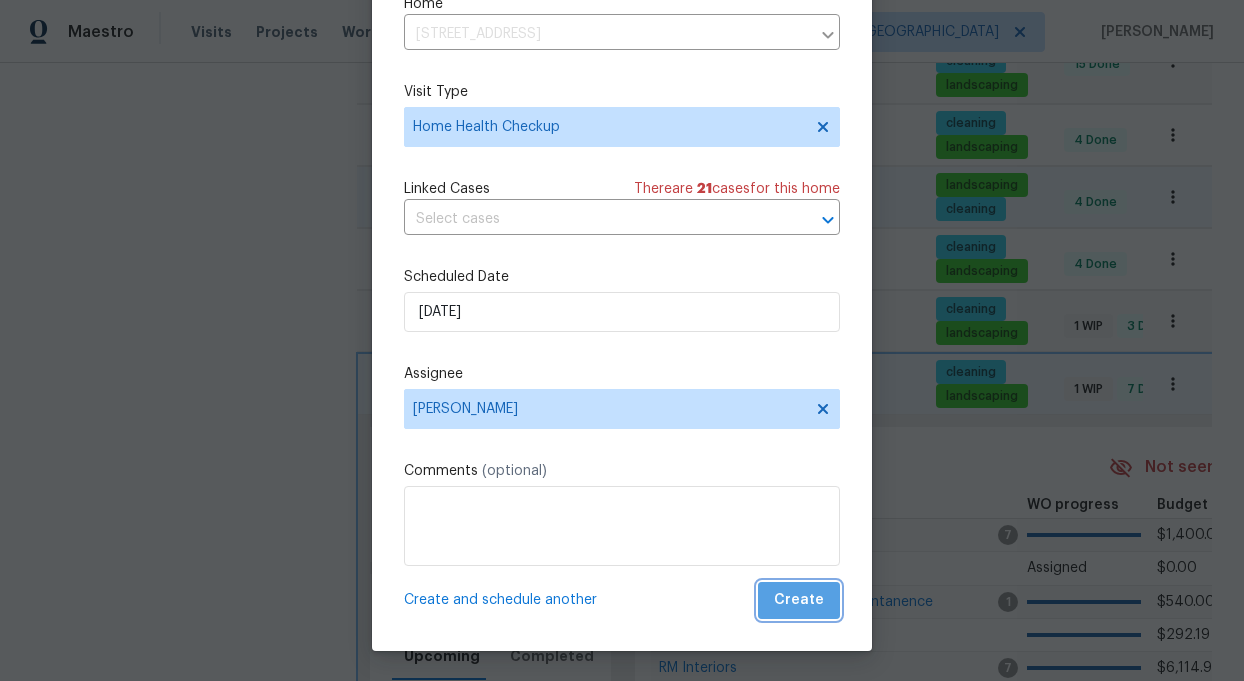 click on "Create" at bounding box center (799, 600) 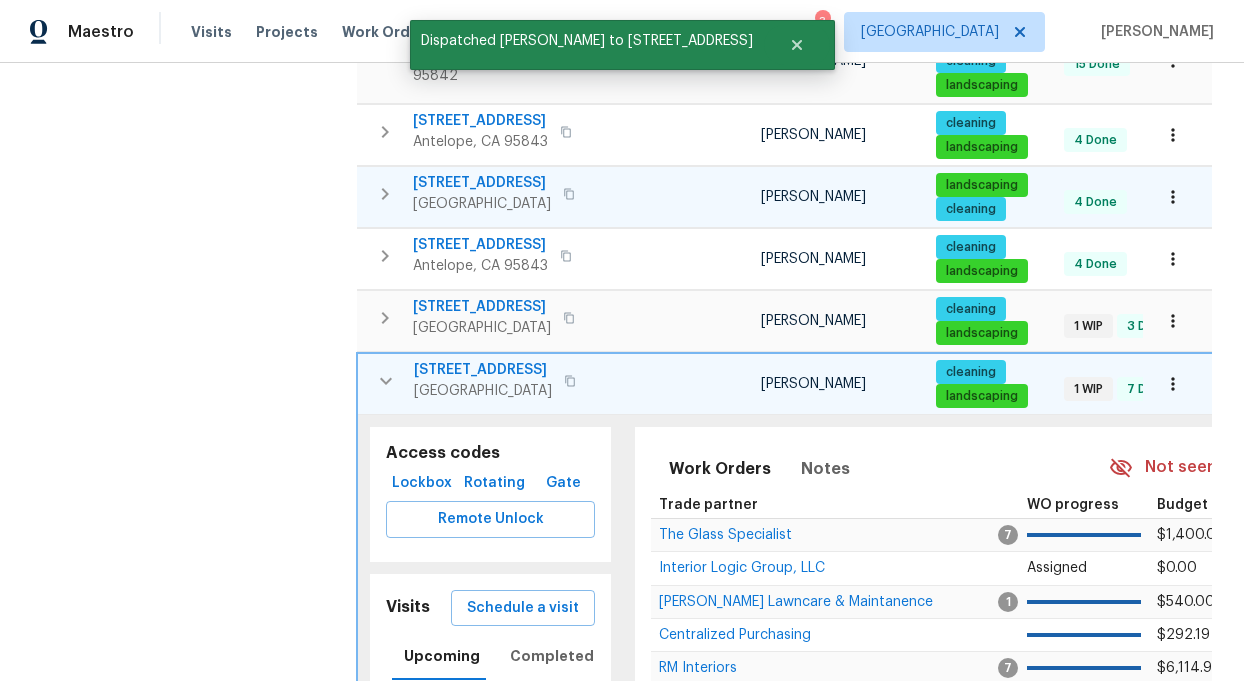 scroll, scrollTop: 0, scrollLeft: 0, axis: both 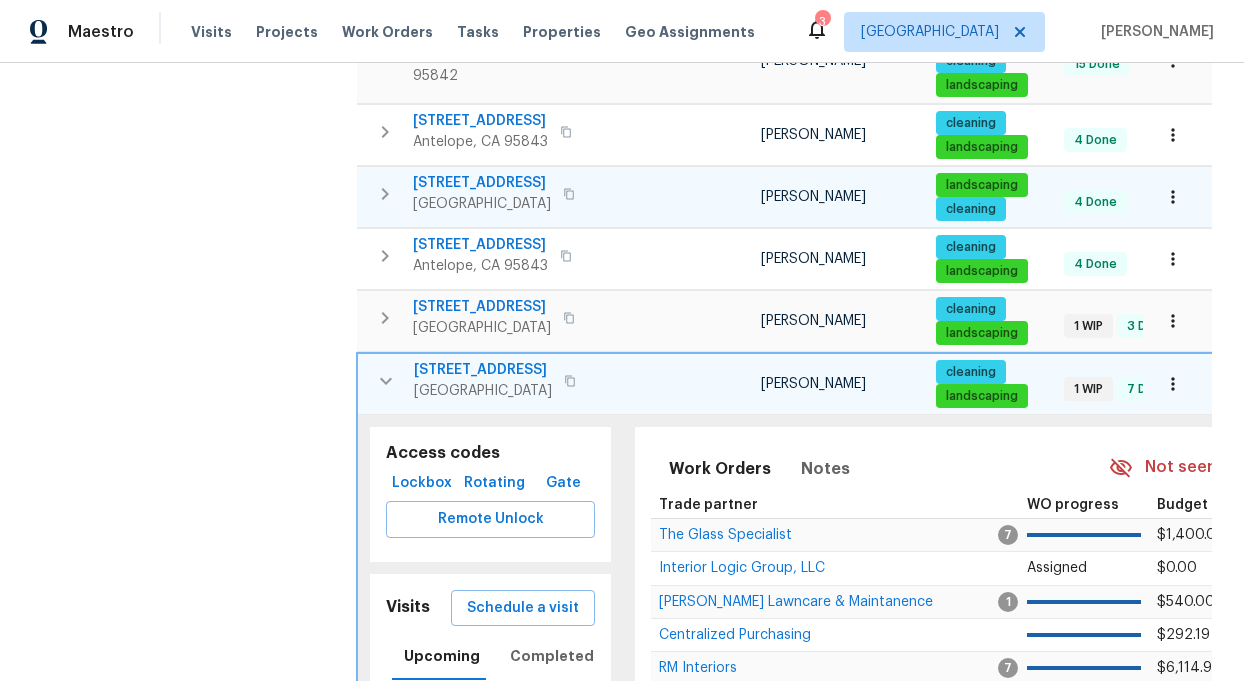 click 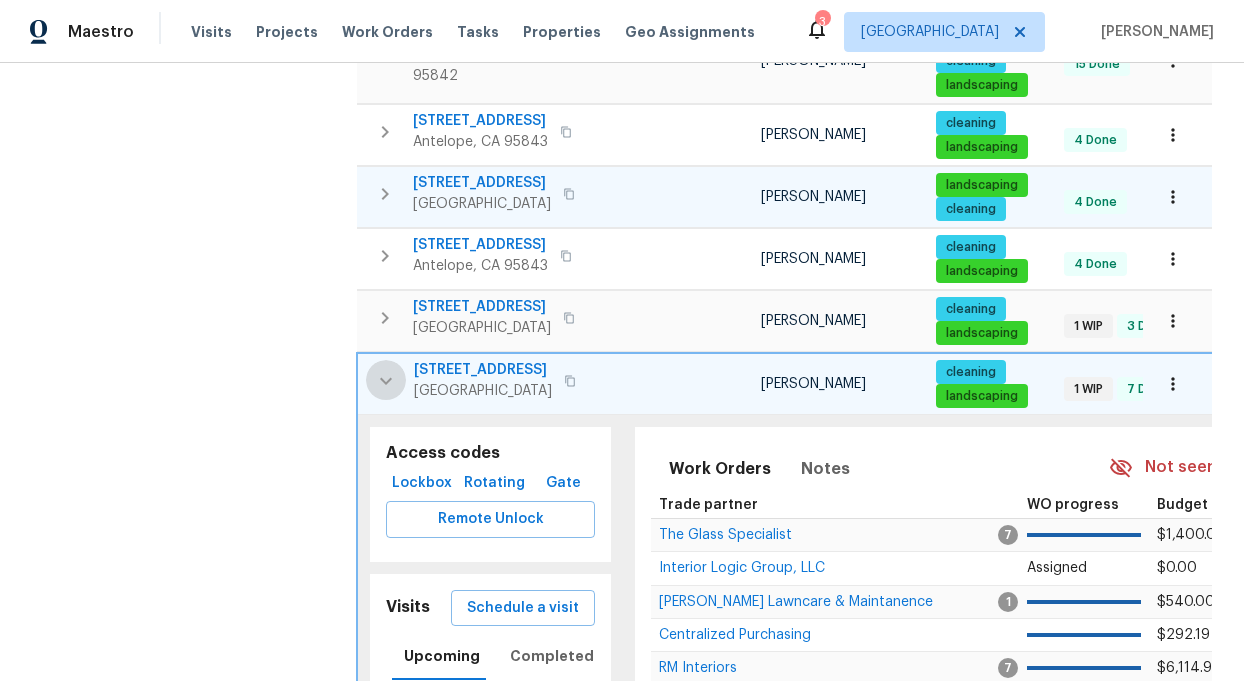 click 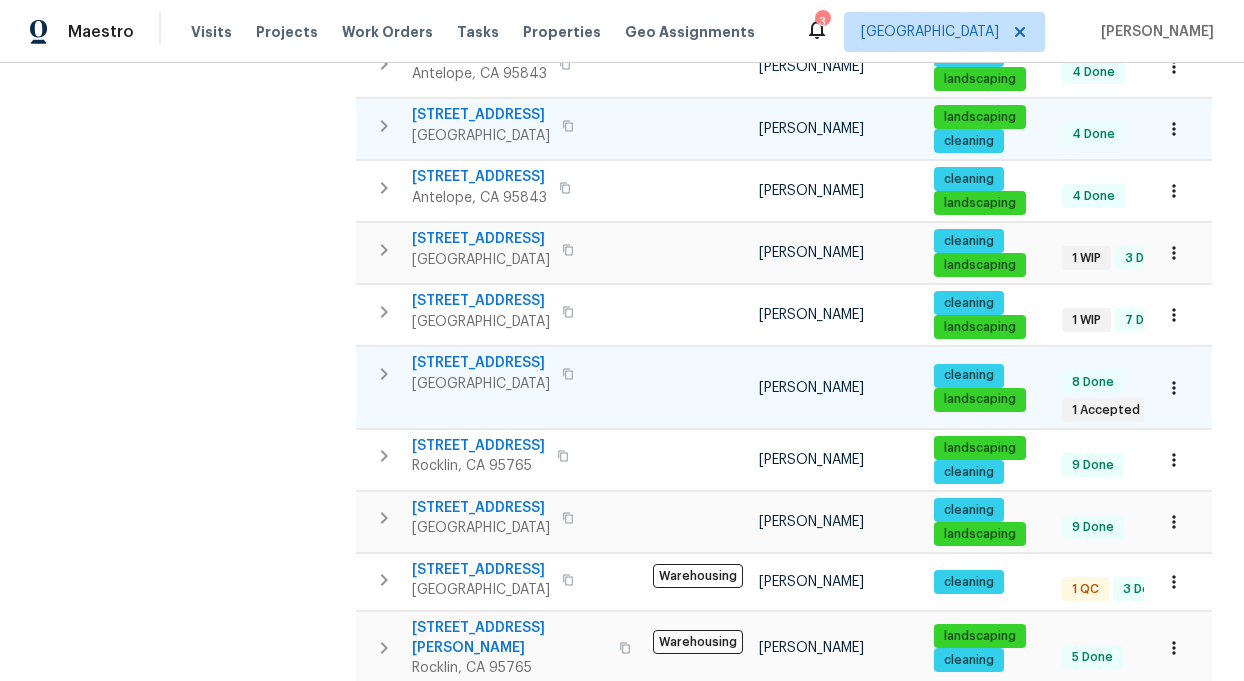 scroll, scrollTop: 660, scrollLeft: 0, axis: vertical 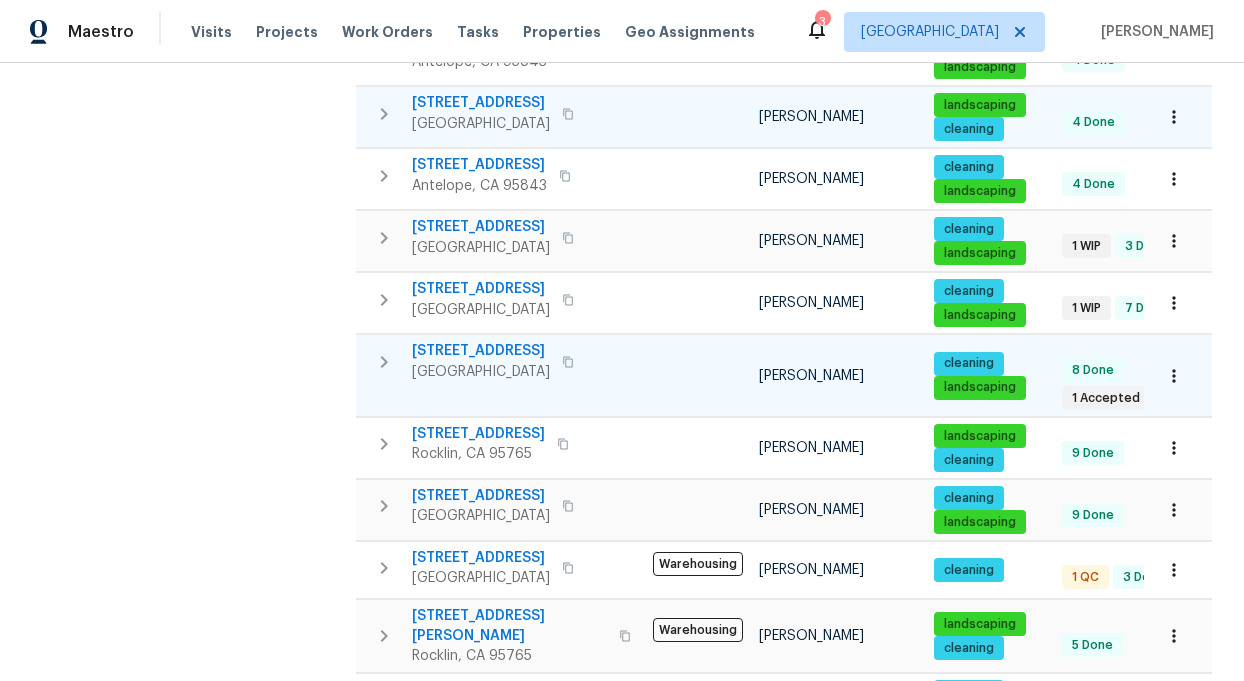 click 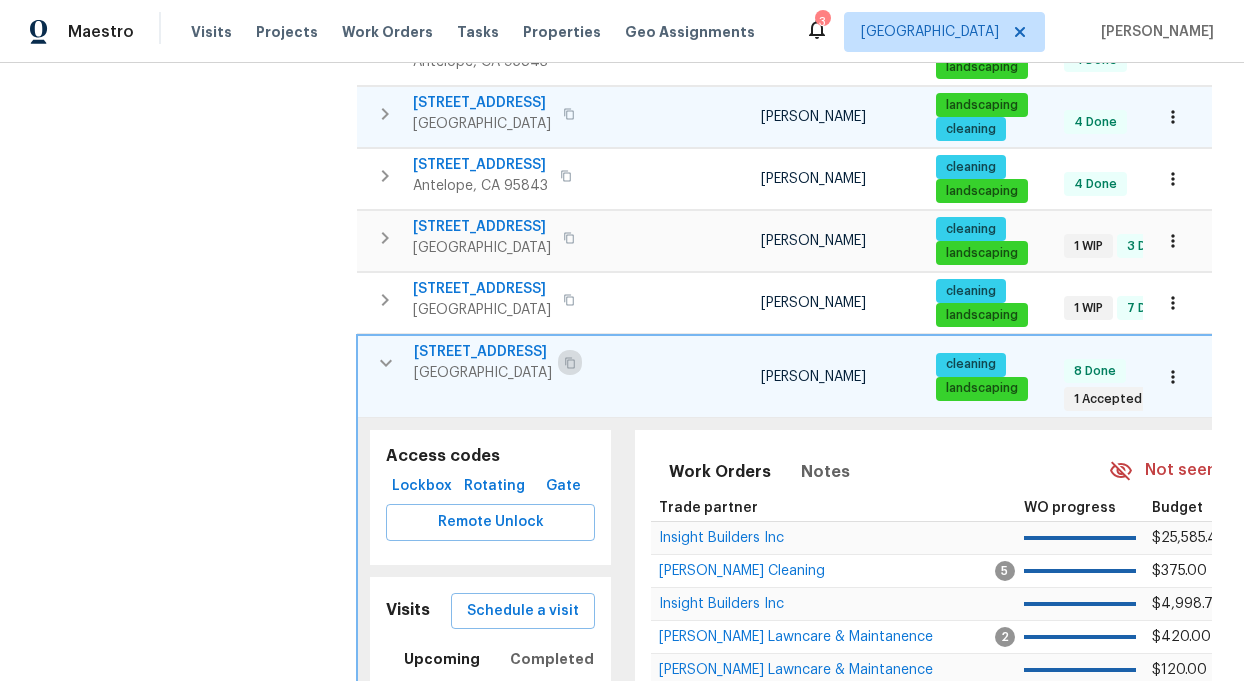 click 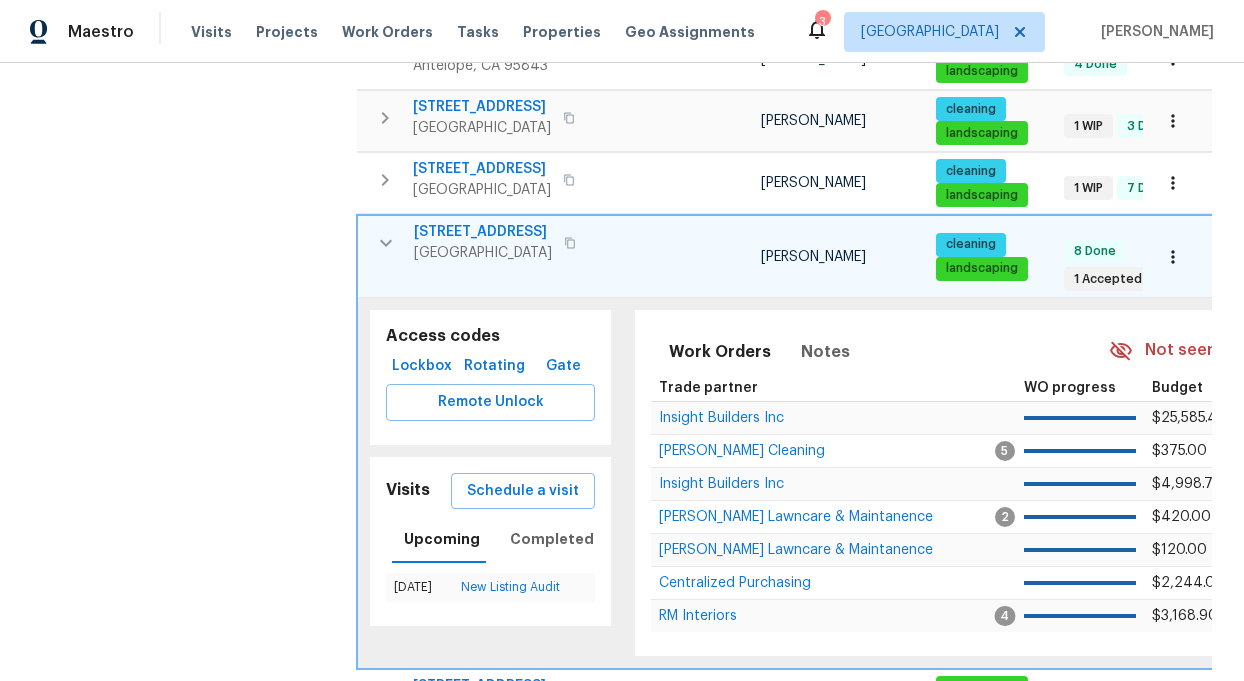 scroll, scrollTop: 825, scrollLeft: 0, axis: vertical 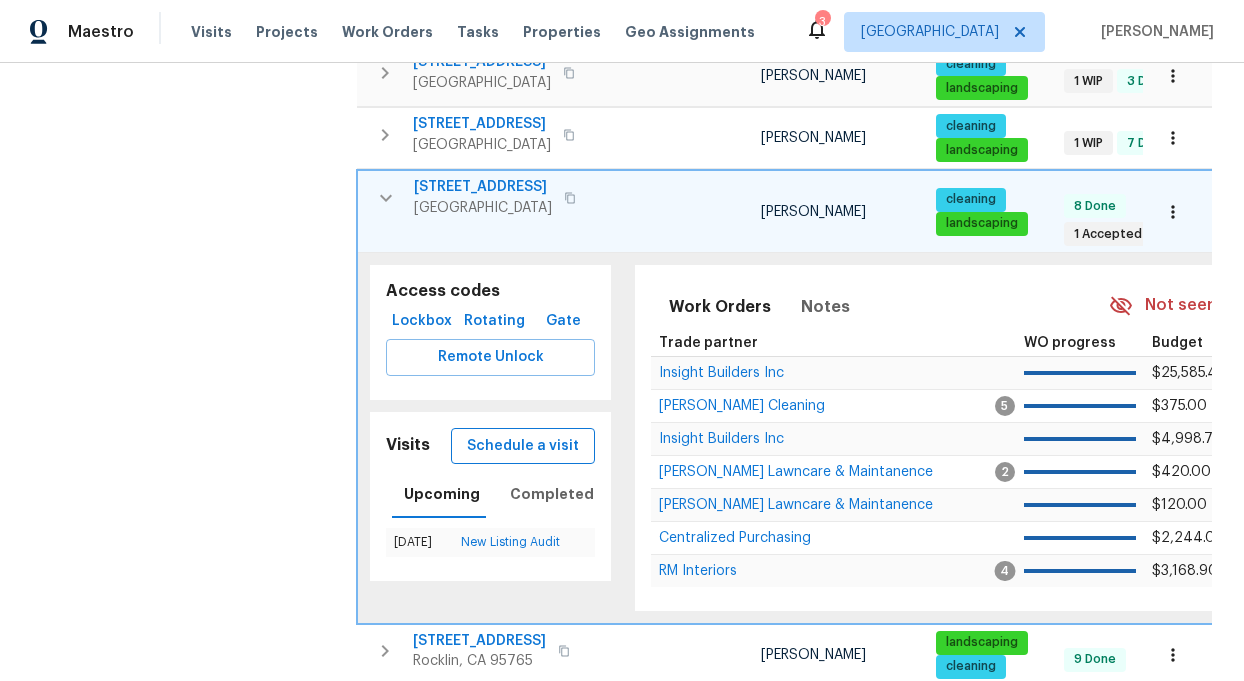 click on "Schedule a visit" at bounding box center [523, 446] 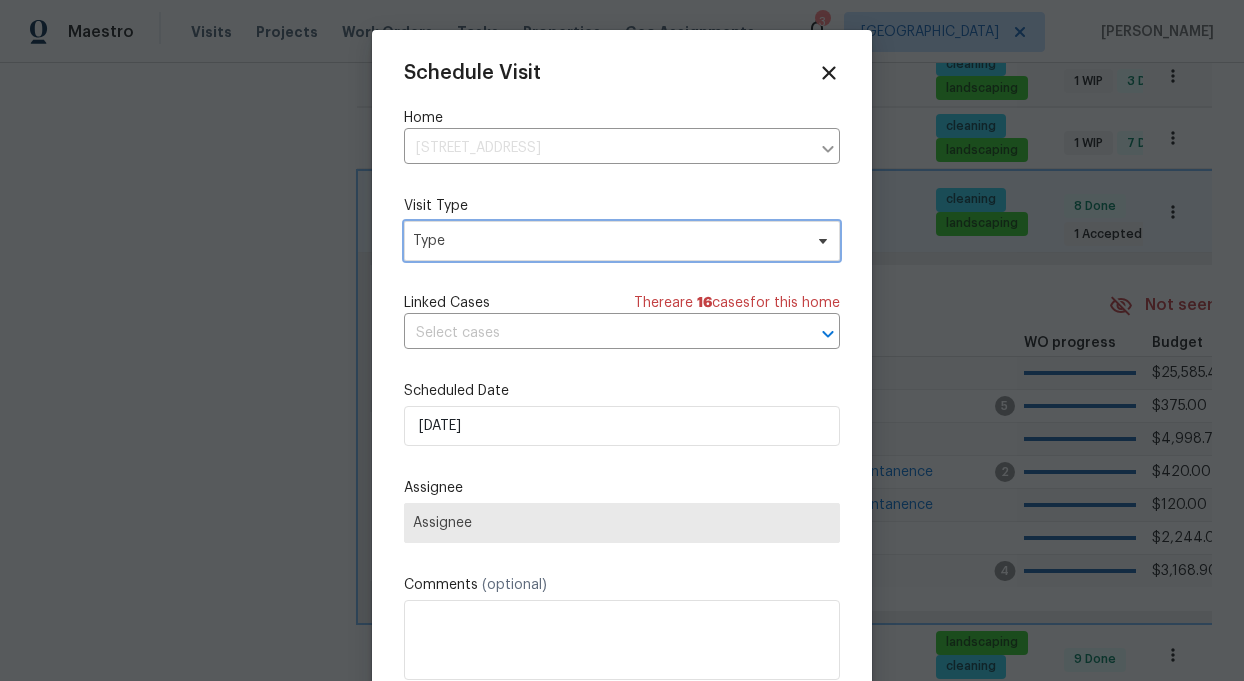 click on "Type" at bounding box center [622, 241] 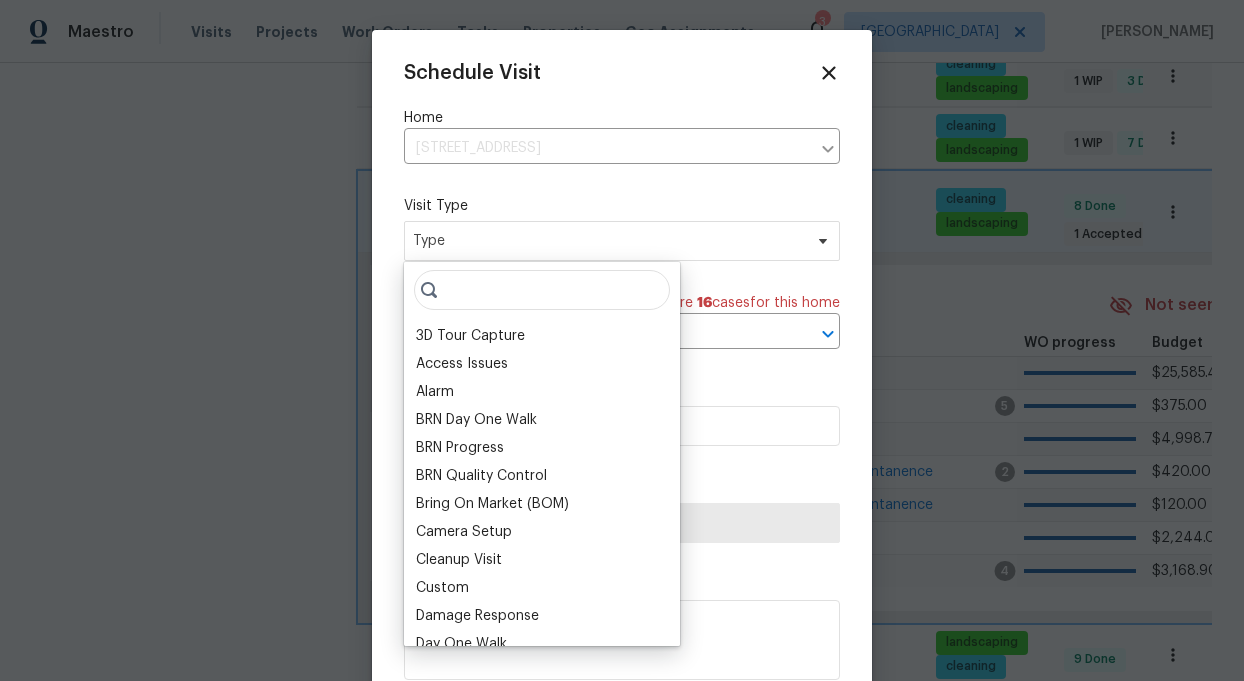 scroll, scrollTop: 36, scrollLeft: 0, axis: vertical 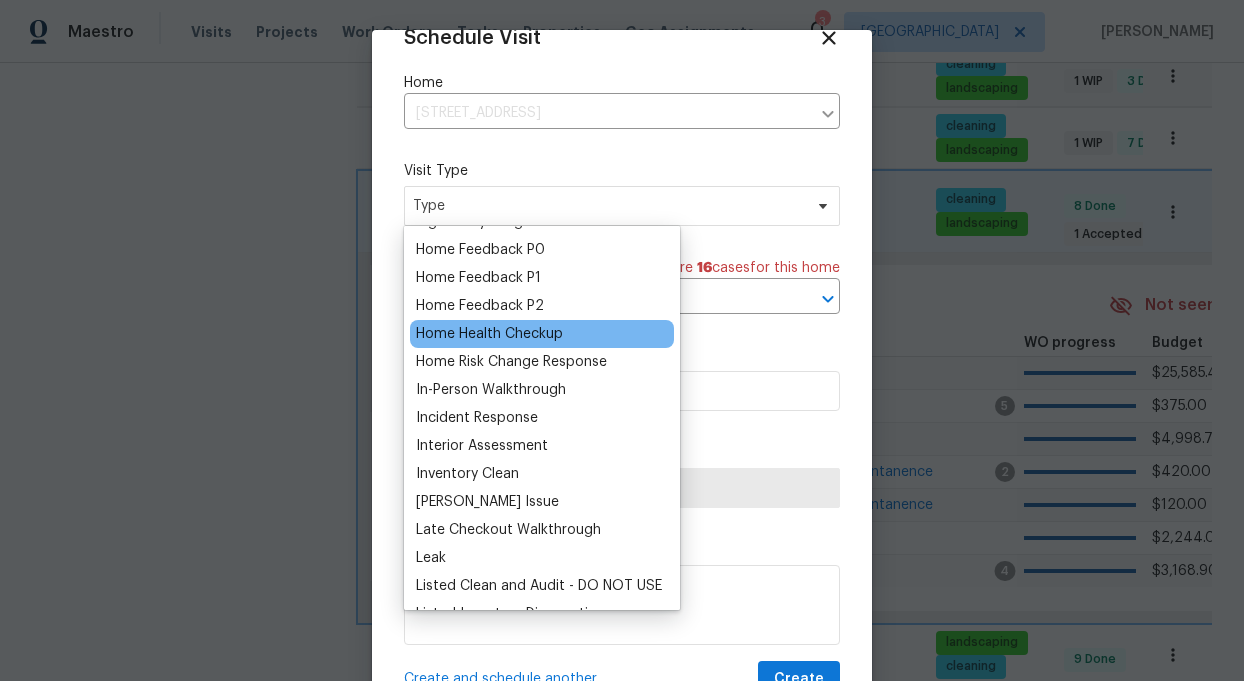 click on "Home Health Checkup" at bounding box center [489, 334] 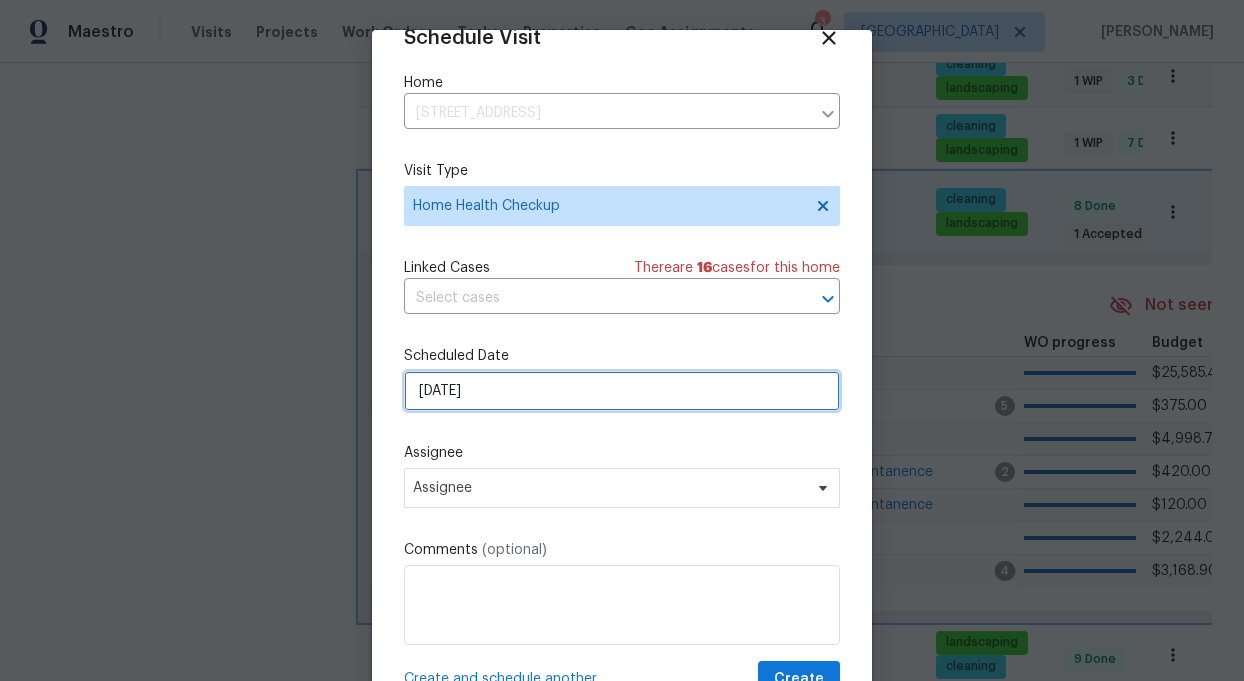 click on "[DATE]" at bounding box center (622, 391) 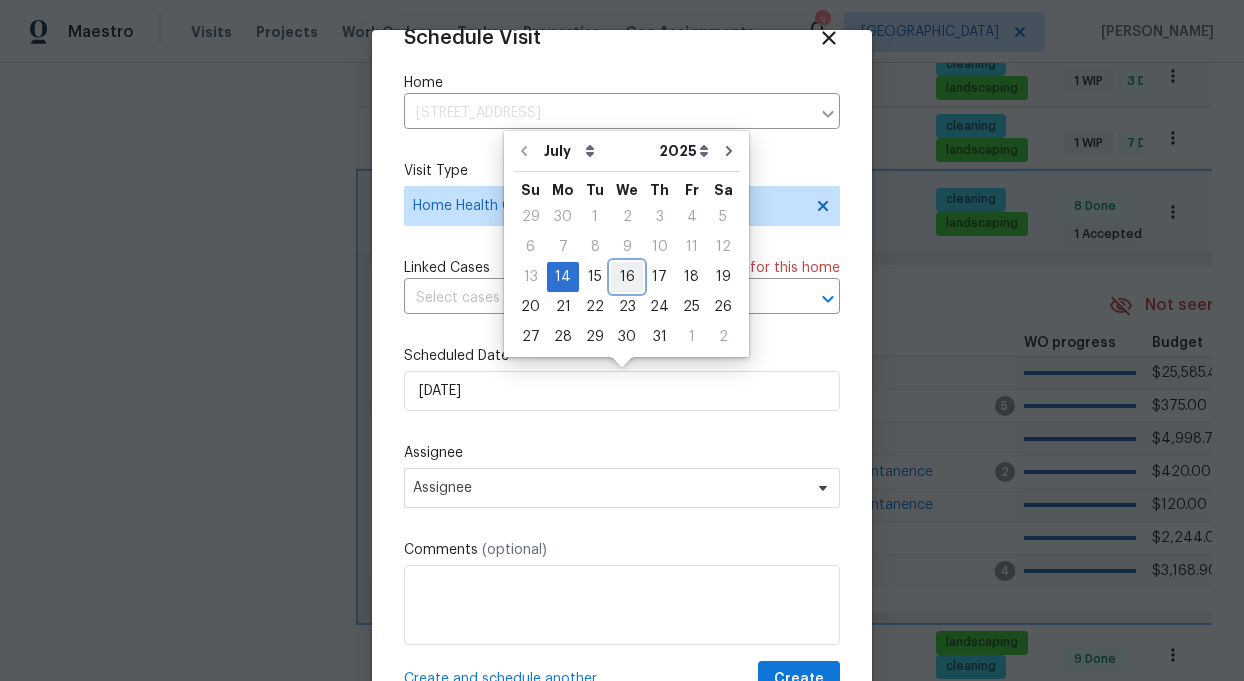 click on "16" at bounding box center [627, 277] 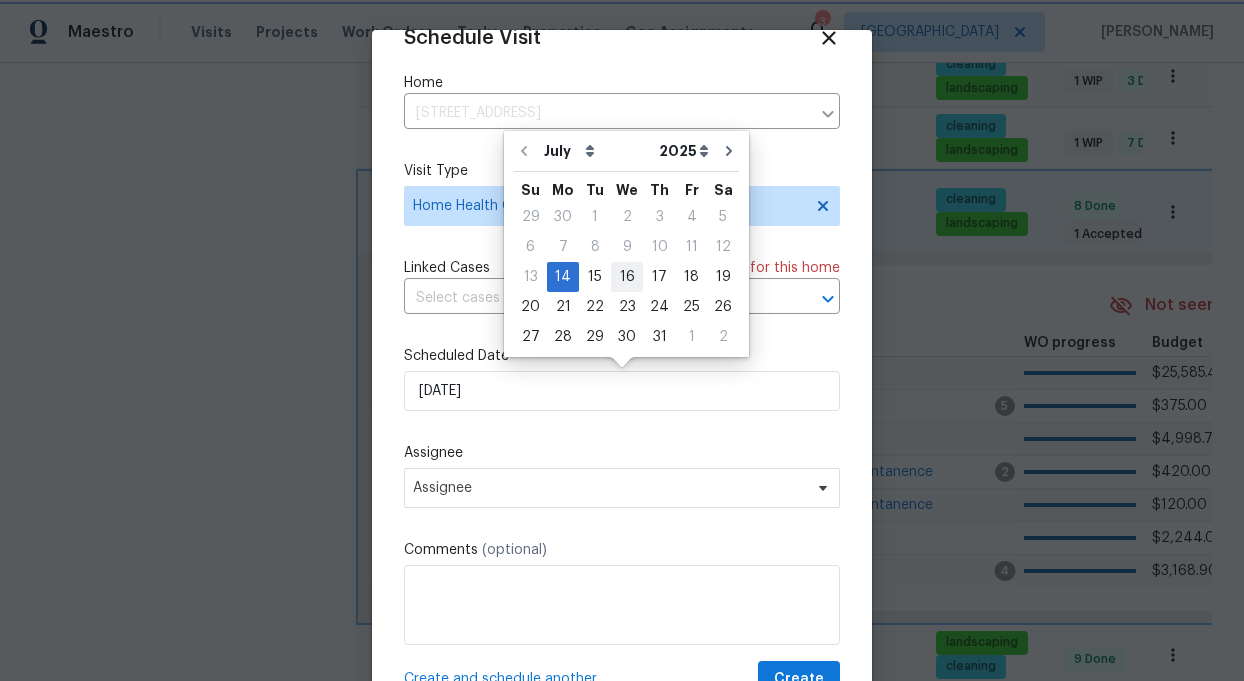 type on "[DATE]" 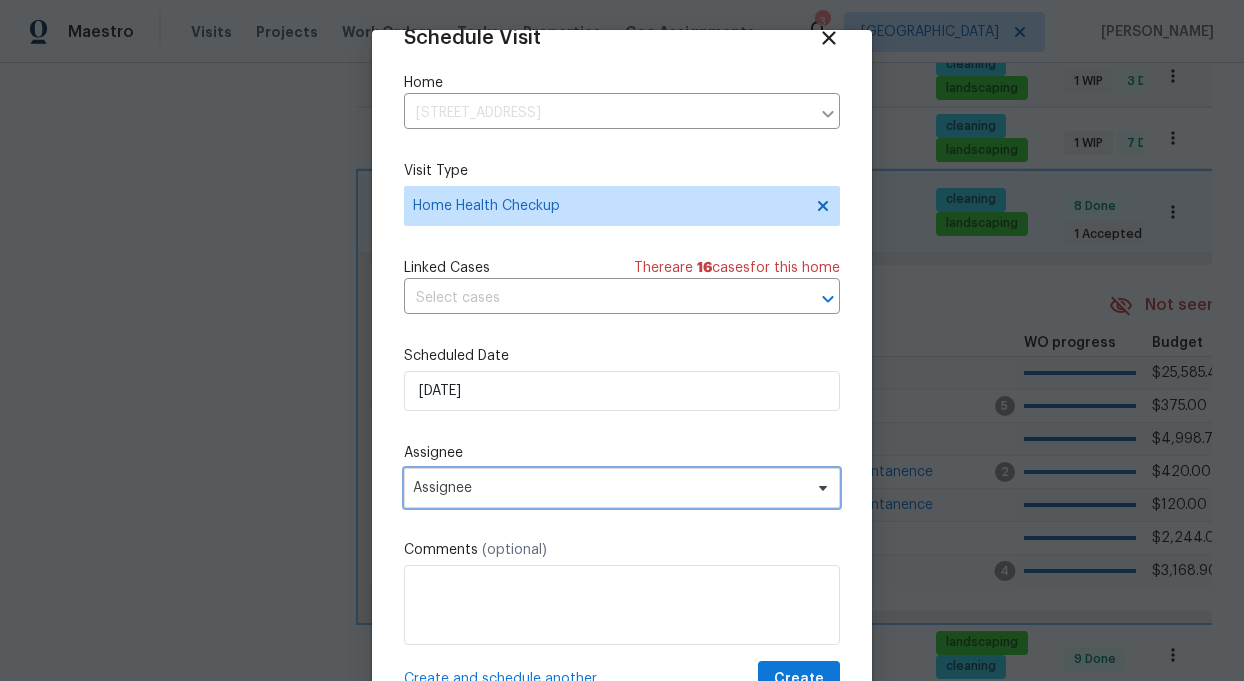 click on "Assignee" at bounding box center (609, 488) 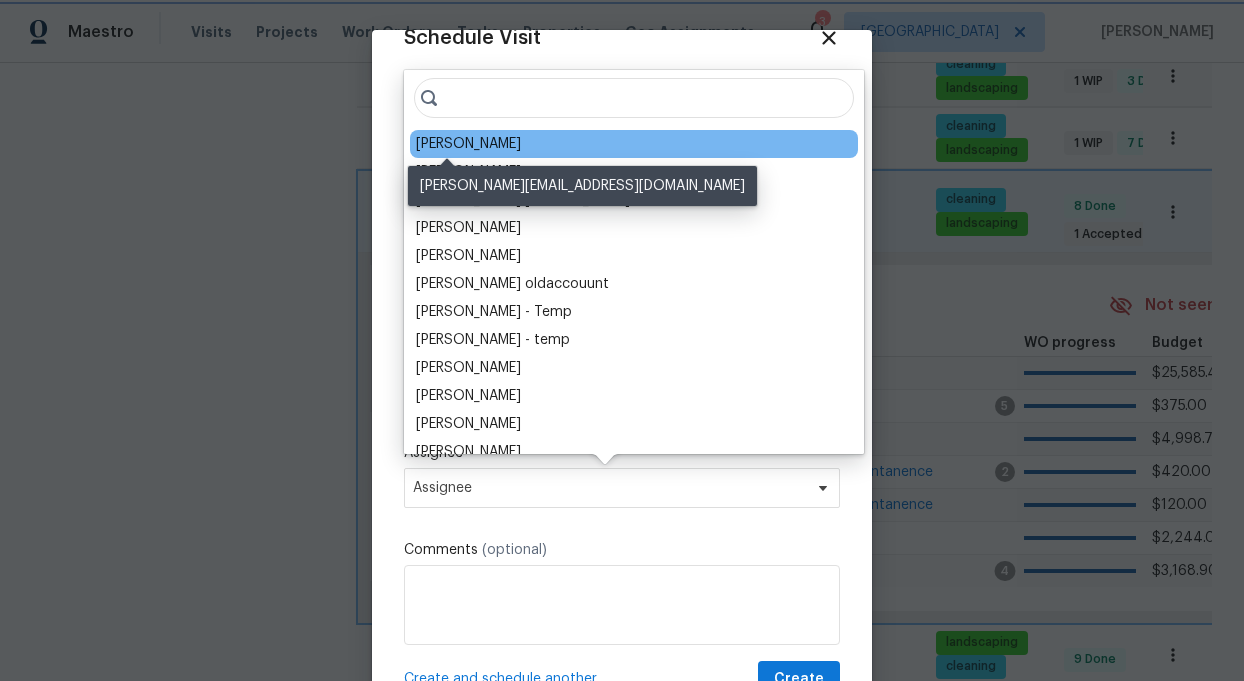 click on "[PERSON_NAME]" at bounding box center [634, 144] 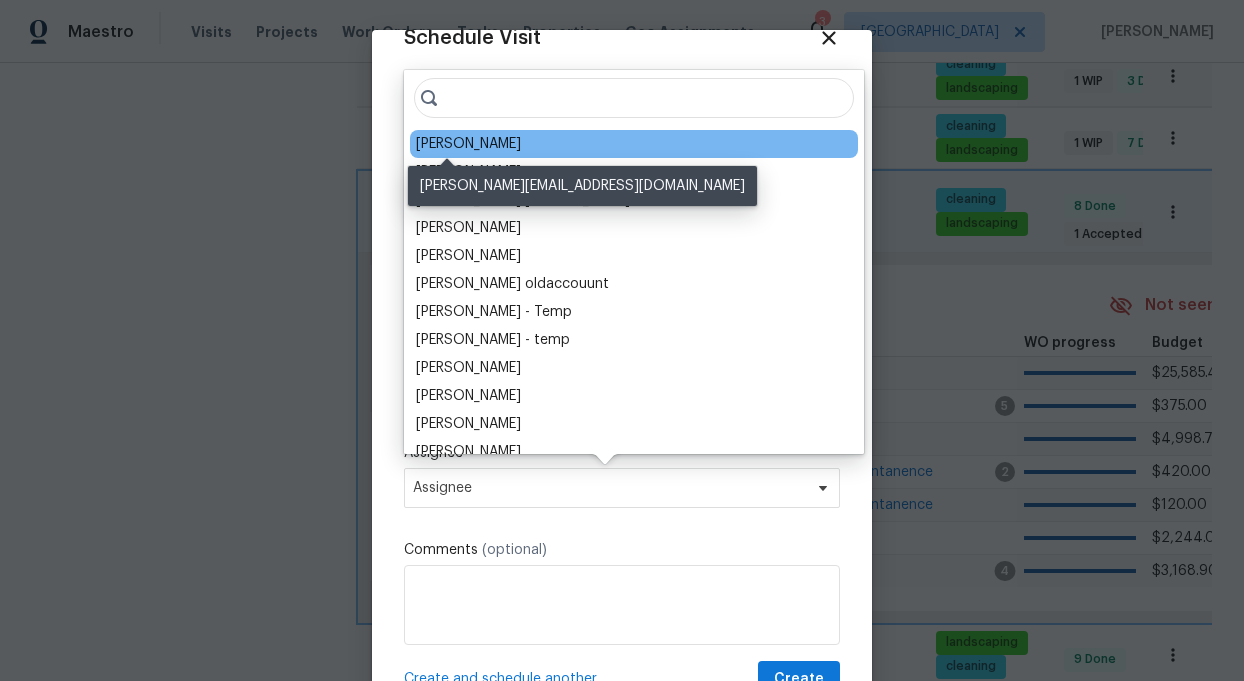 click on "[PERSON_NAME]" at bounding box center [468, 144] 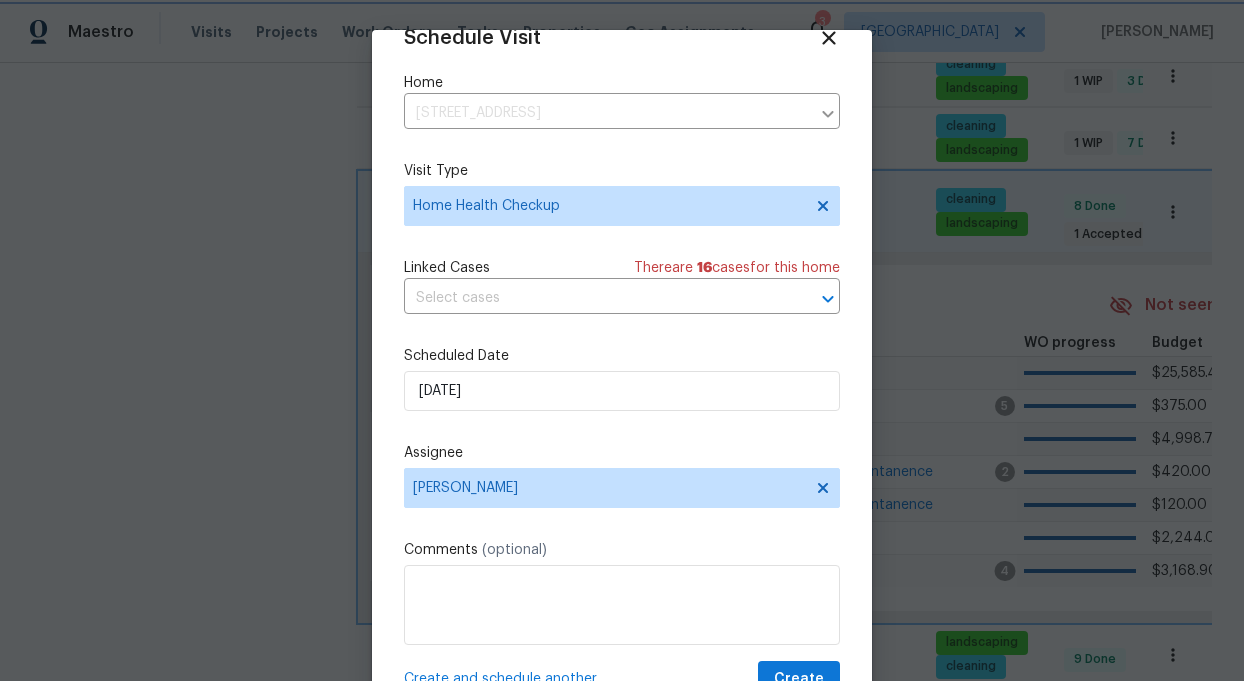 scroll, scrollTop: 79, scrollLeft: 0, axis: vertical 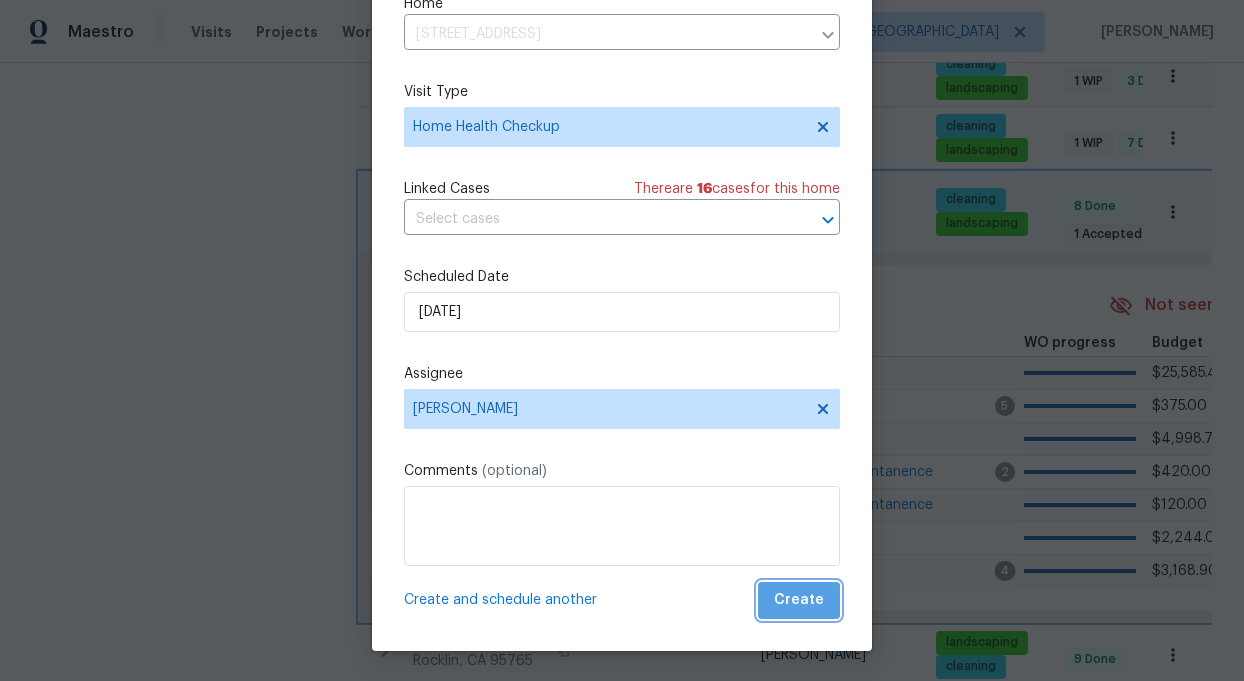 click on "Create" at bounding box center (799, 600) 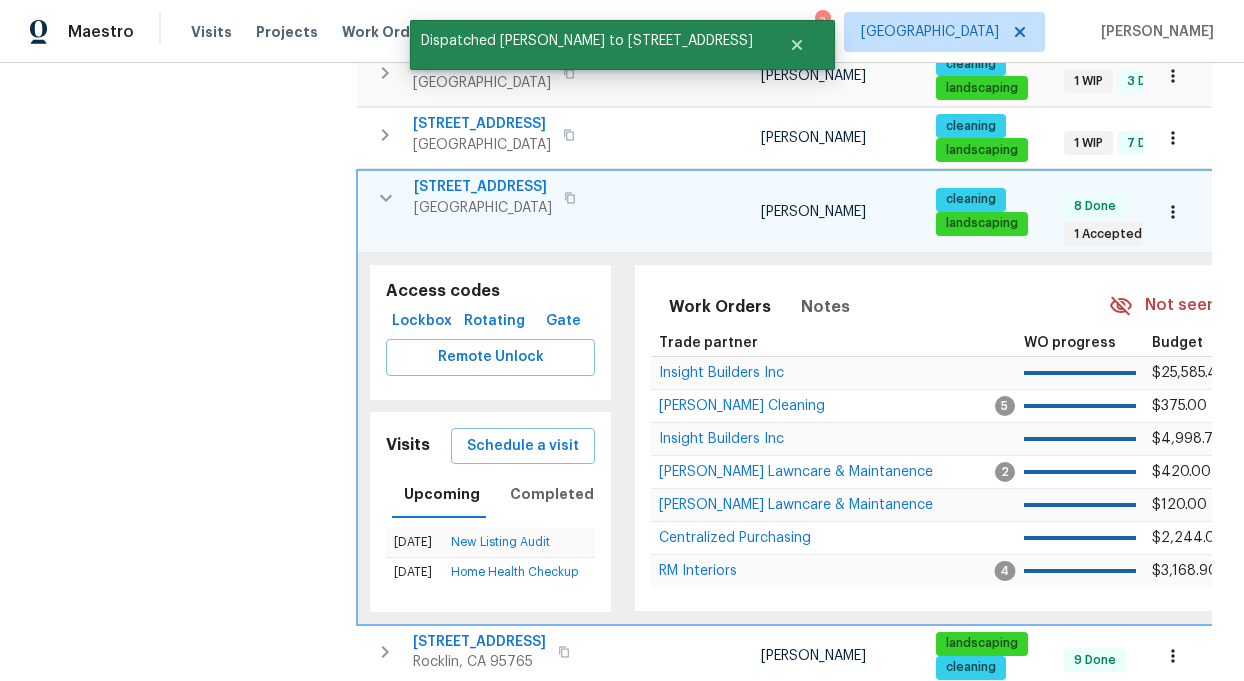 scroll, scrollTop: 0, scrollLeft: 0, axis: both 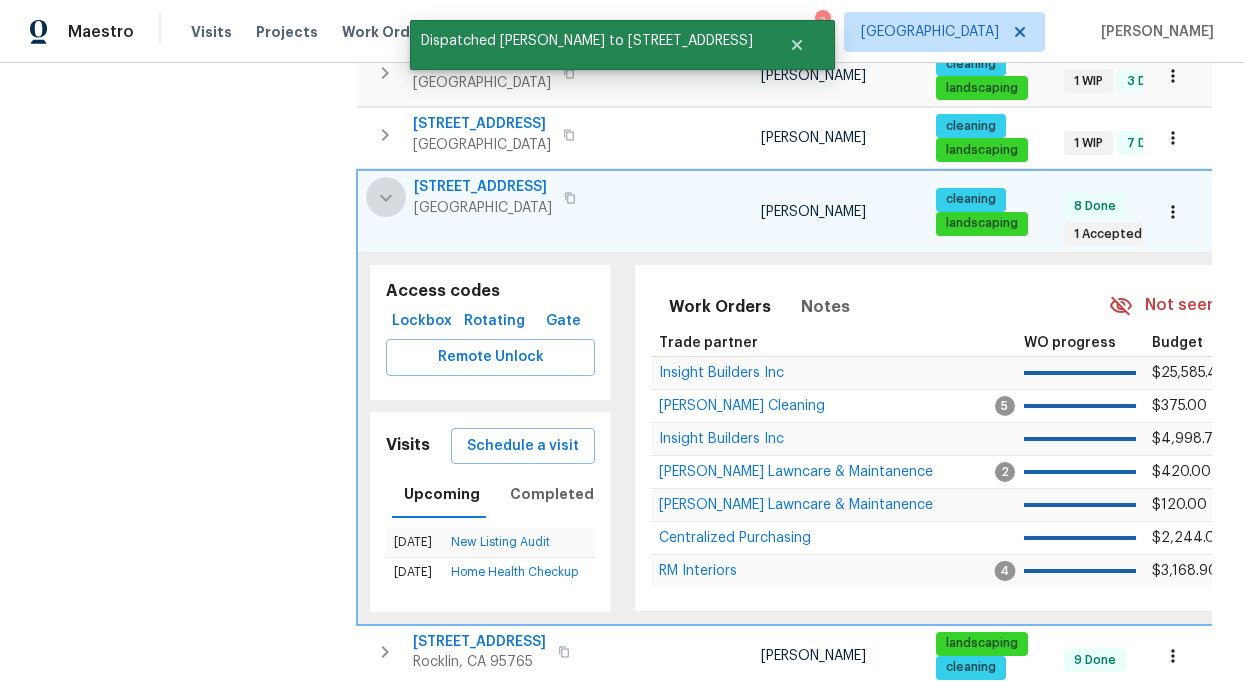 click 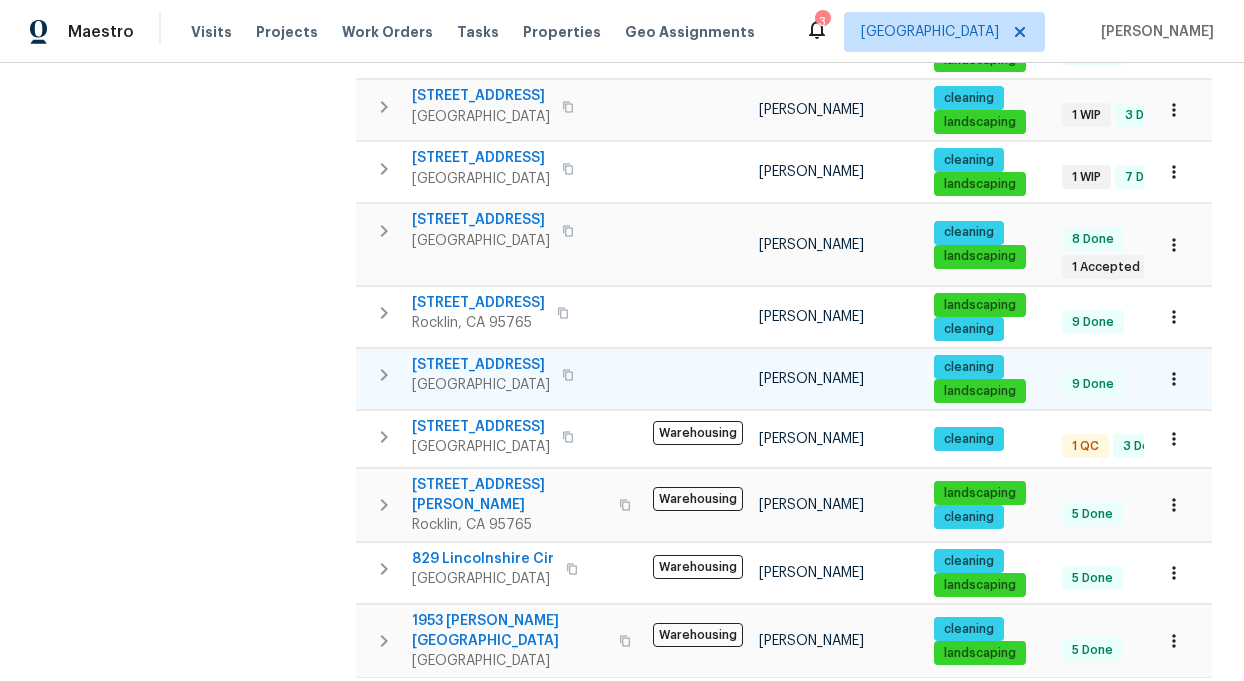 scroll, scrollTop: 0, scrollLeft: 0, axis: both 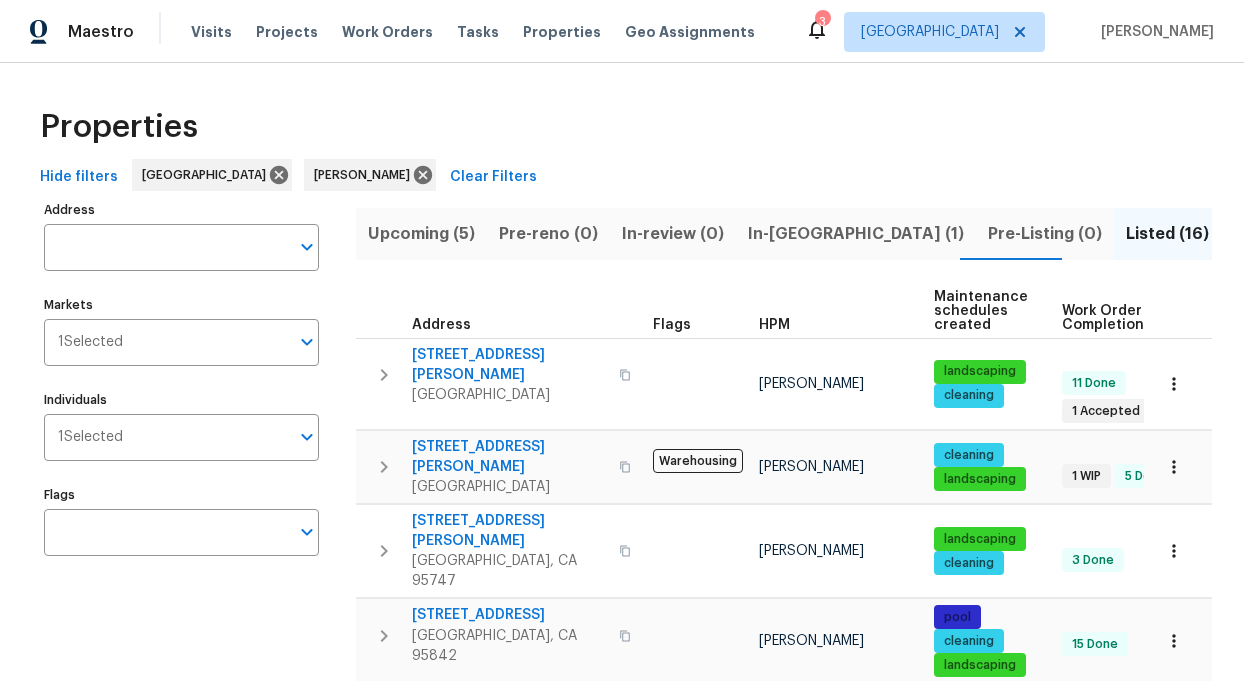click on "In-[GEOGRAPHIC_DATA] (1)" at bounding box center (856, 234) 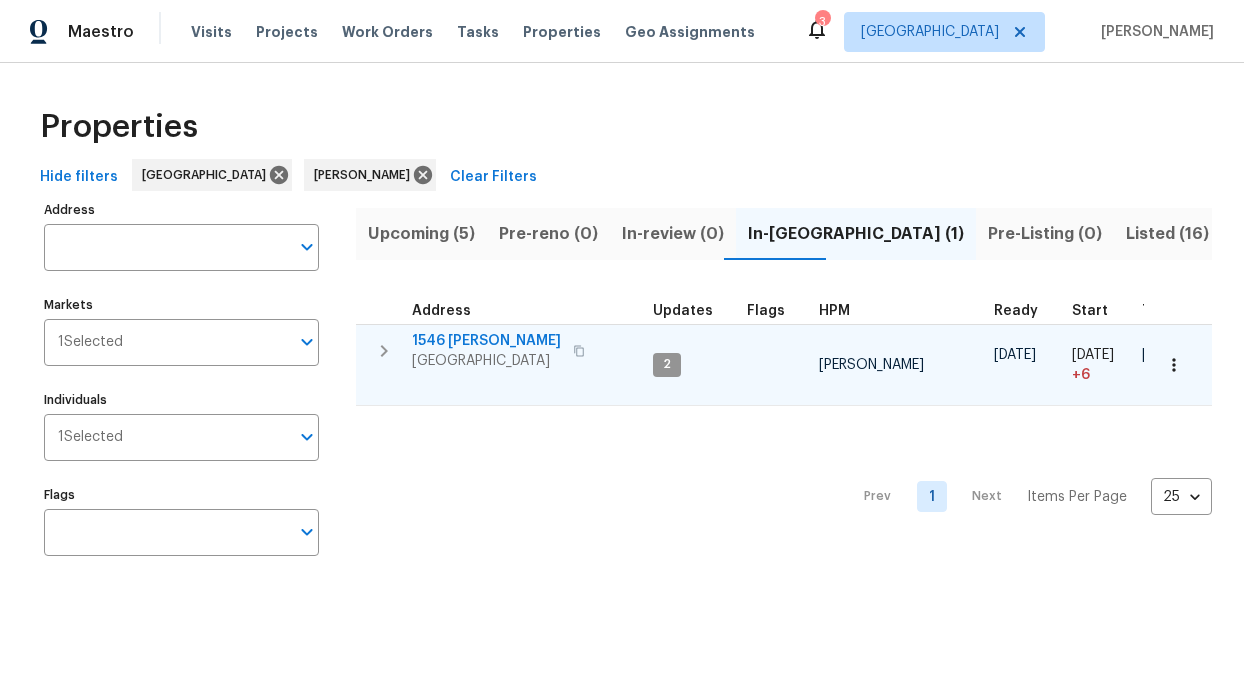 click 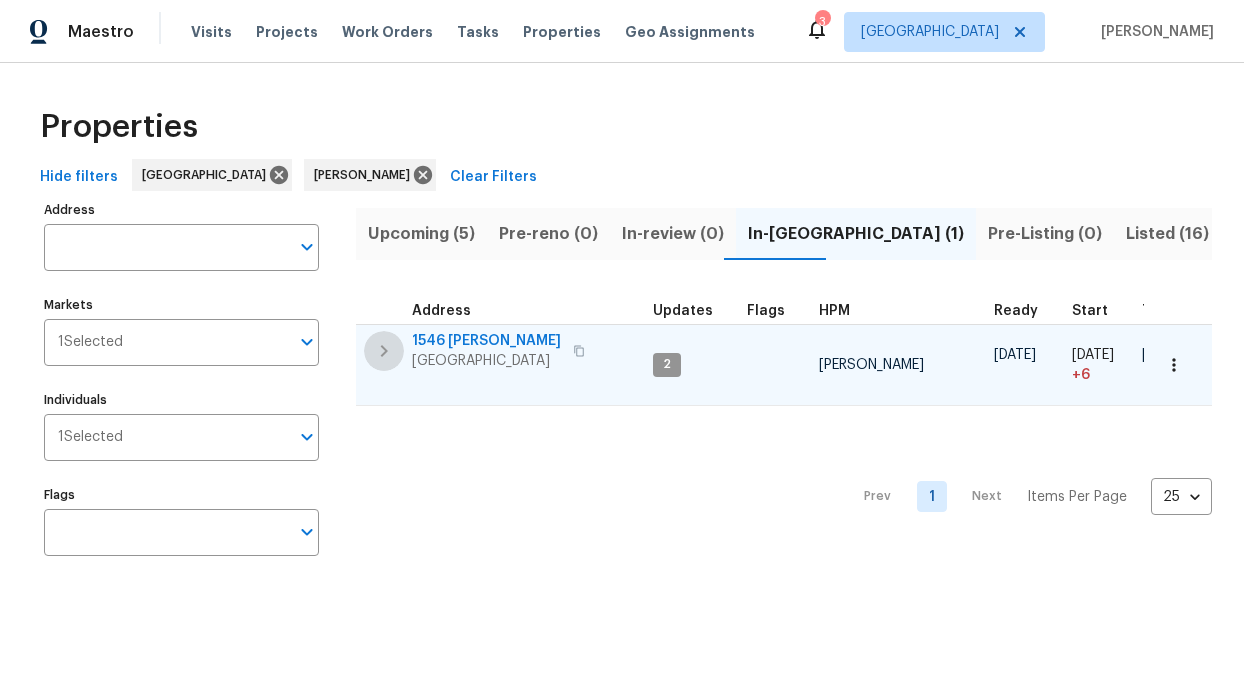 click 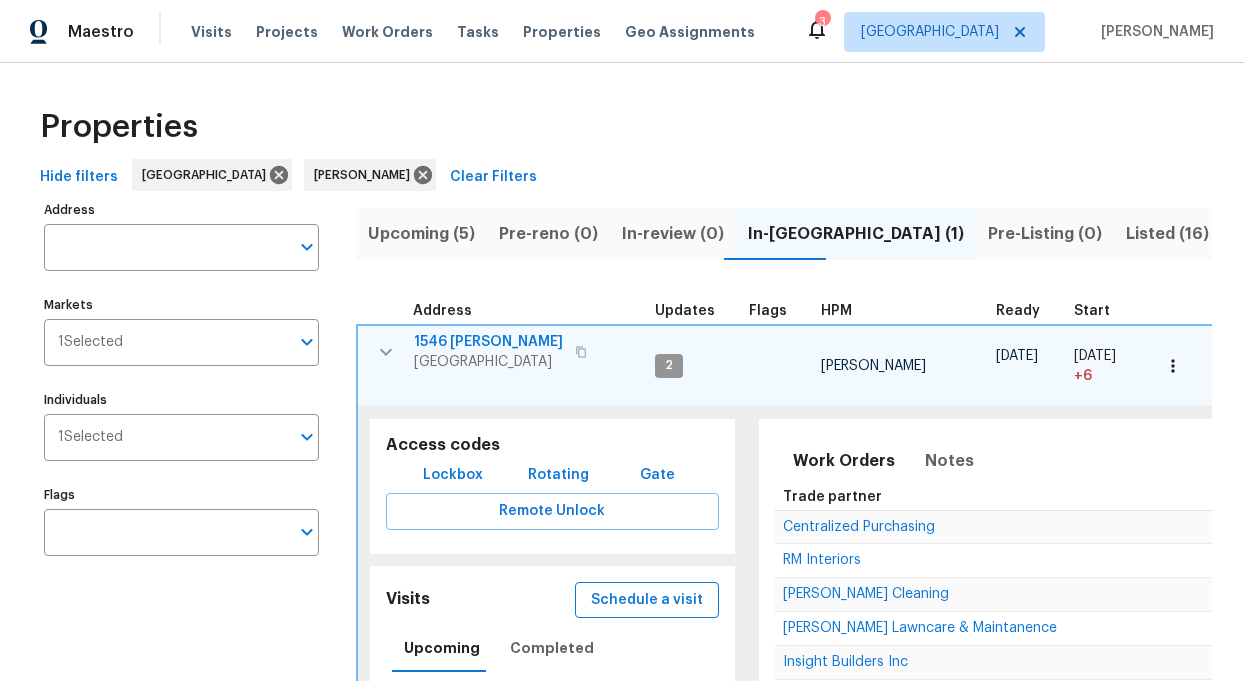 click on "Schedule a visit" at bounding box center (647, 600) 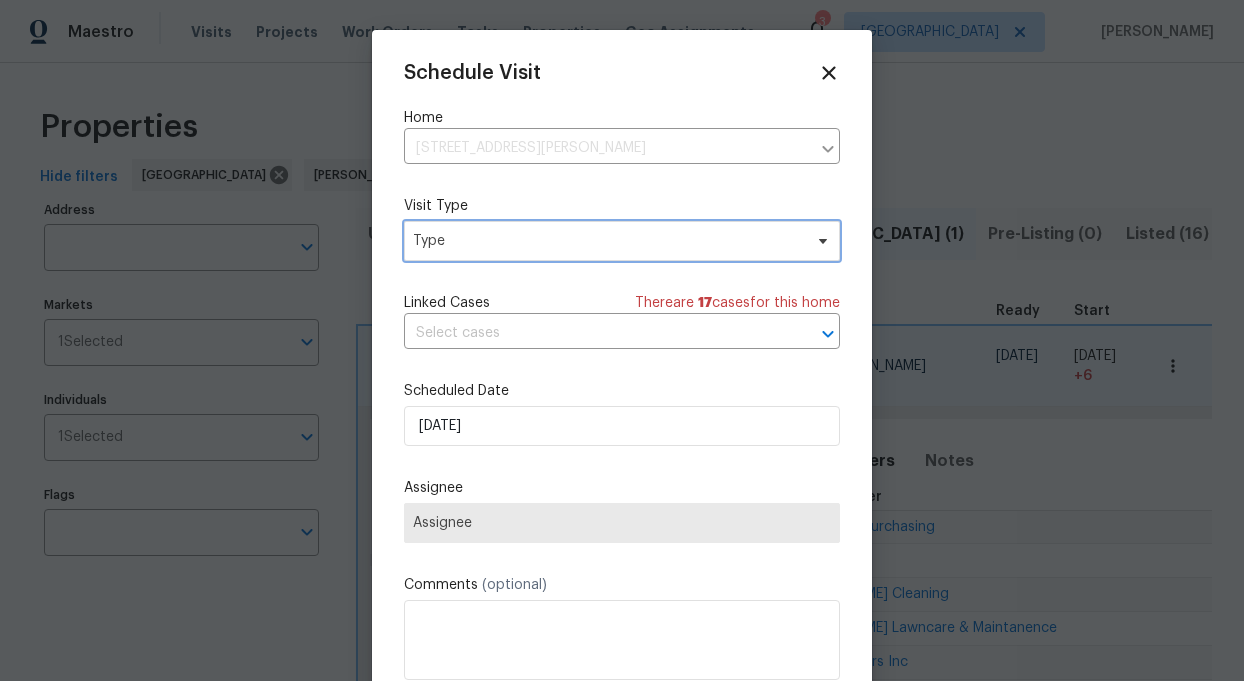click on "Type" at bounding box center [607, 241] 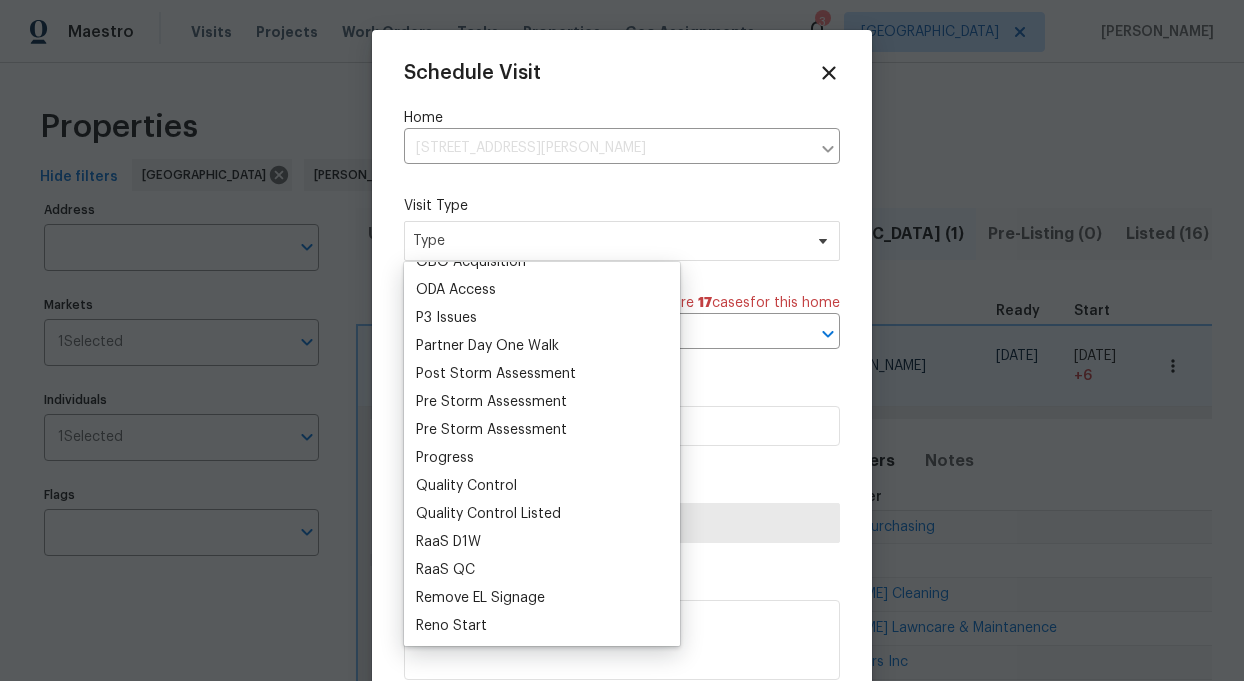 scroll, scrollTop: 1168, scrollLeft: 0, axis: vertical 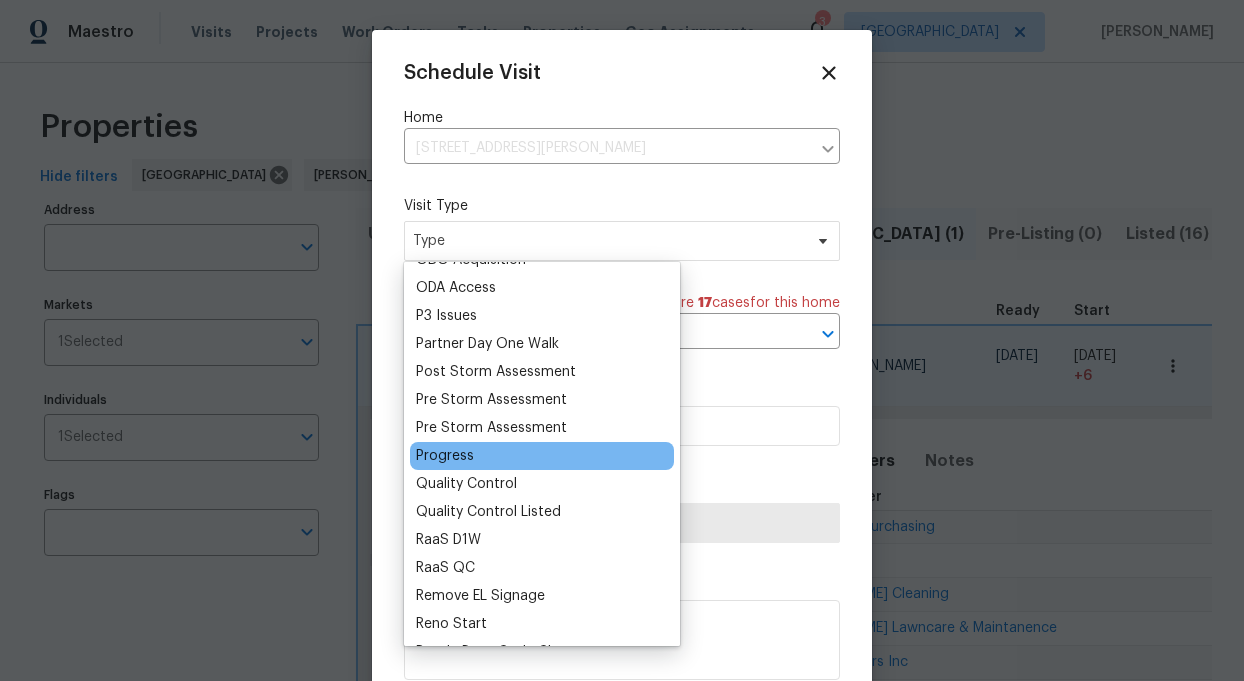 click on "Progress" at bounding box center (445, 456) 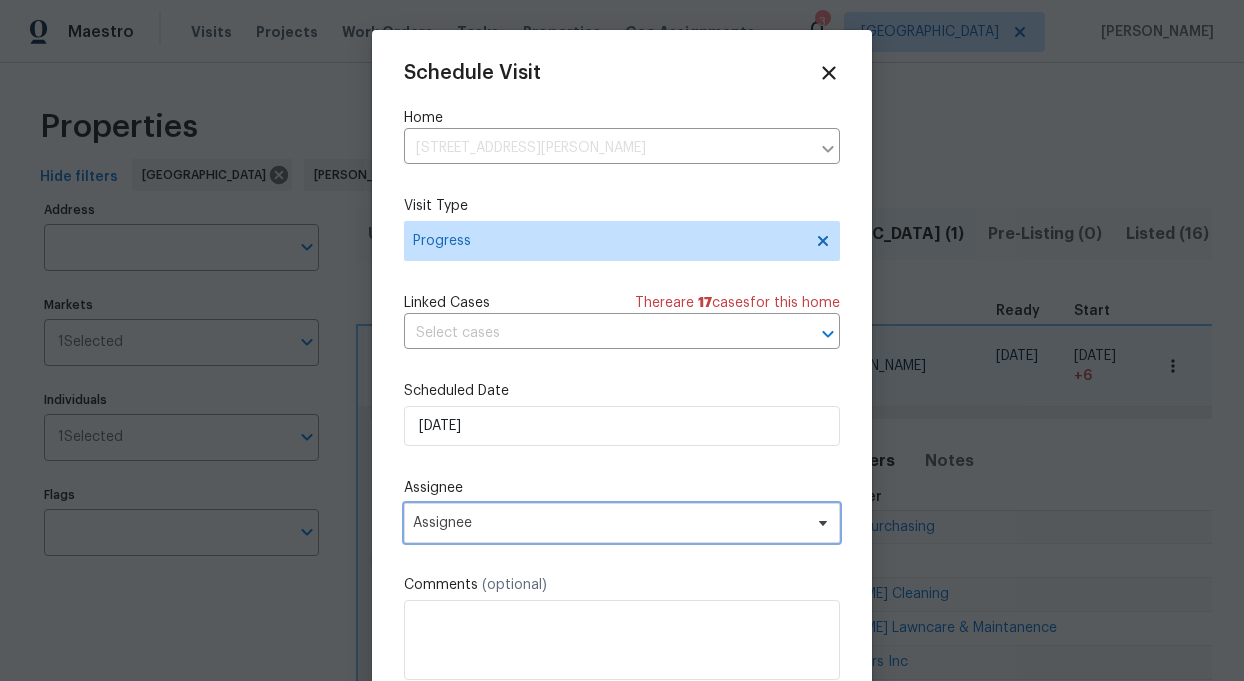click on "Assignee" at bounding box center (609, 523) 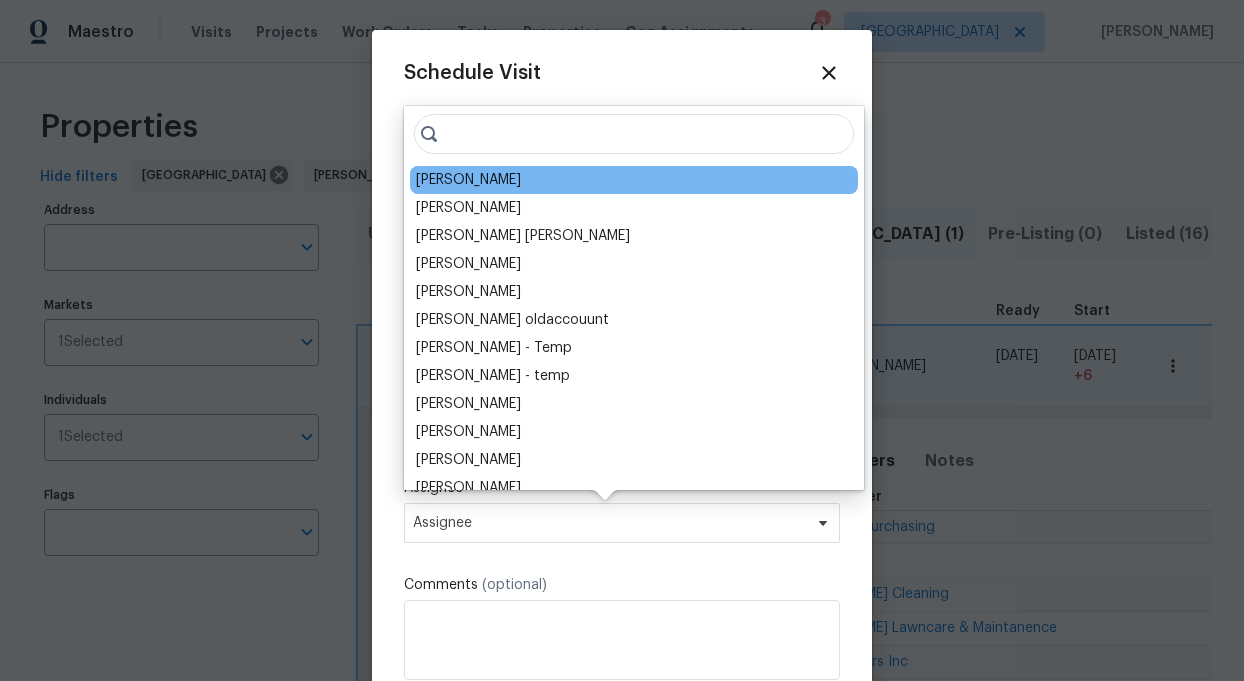click on "[PERSON_NAME]" at bounding box center [634, 180] 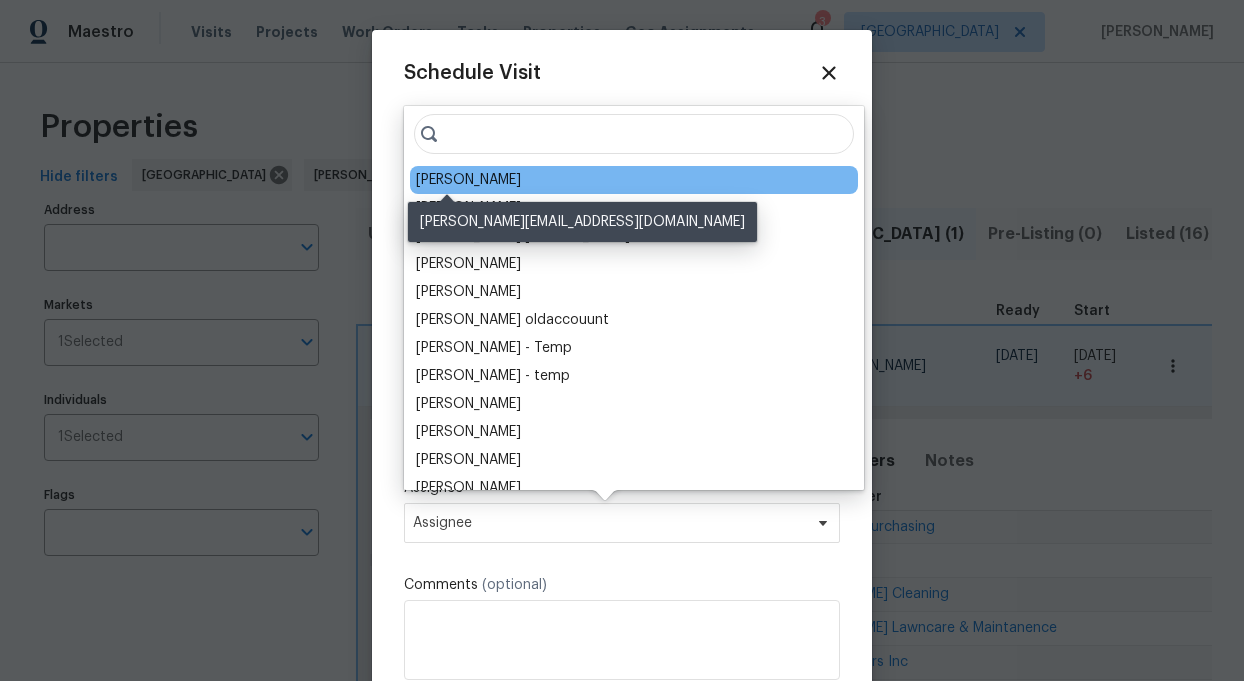 click on "[PERSON_NAME]" at bounding box center (468, 180) 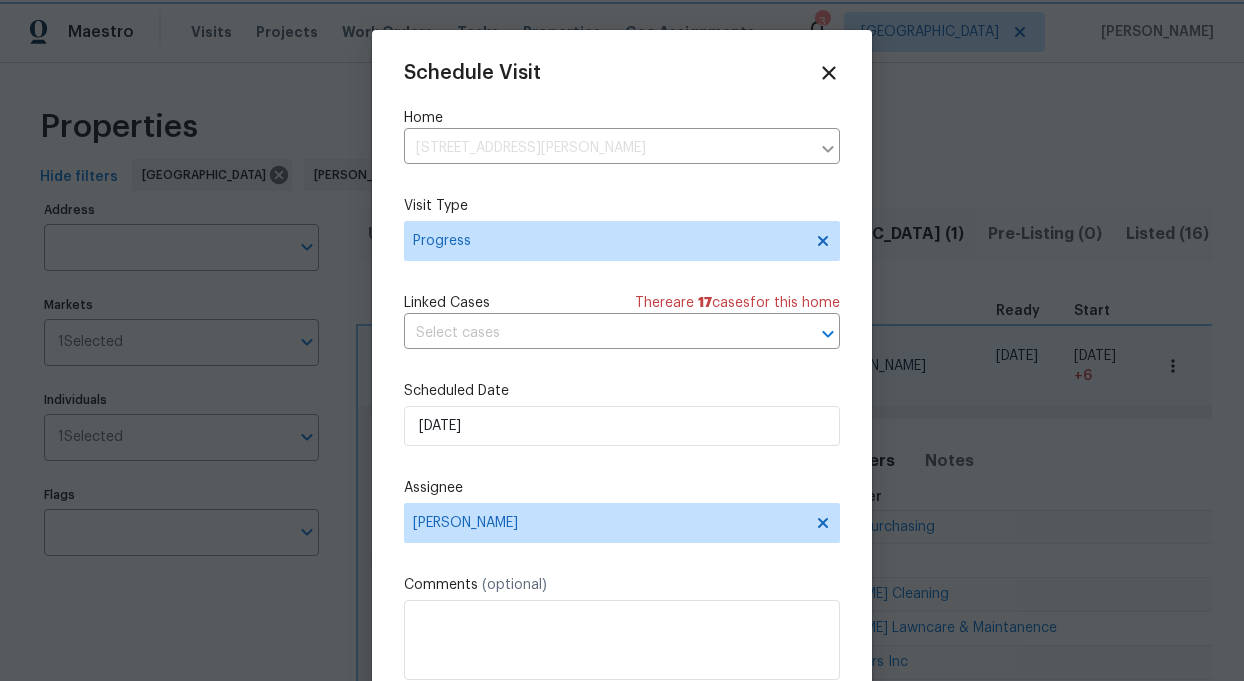 scroll, scrollTop: 36, scrollLeft: 0, axis: vertical 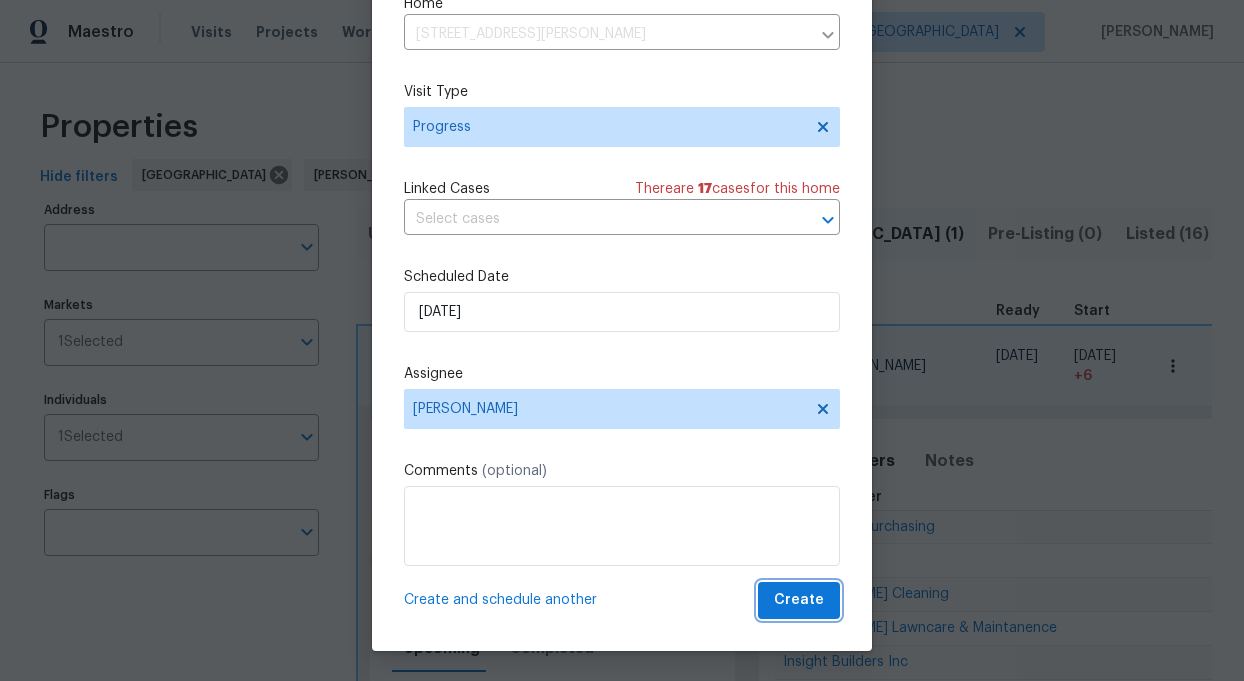 click on "Create" at bounding box center [799, 600] 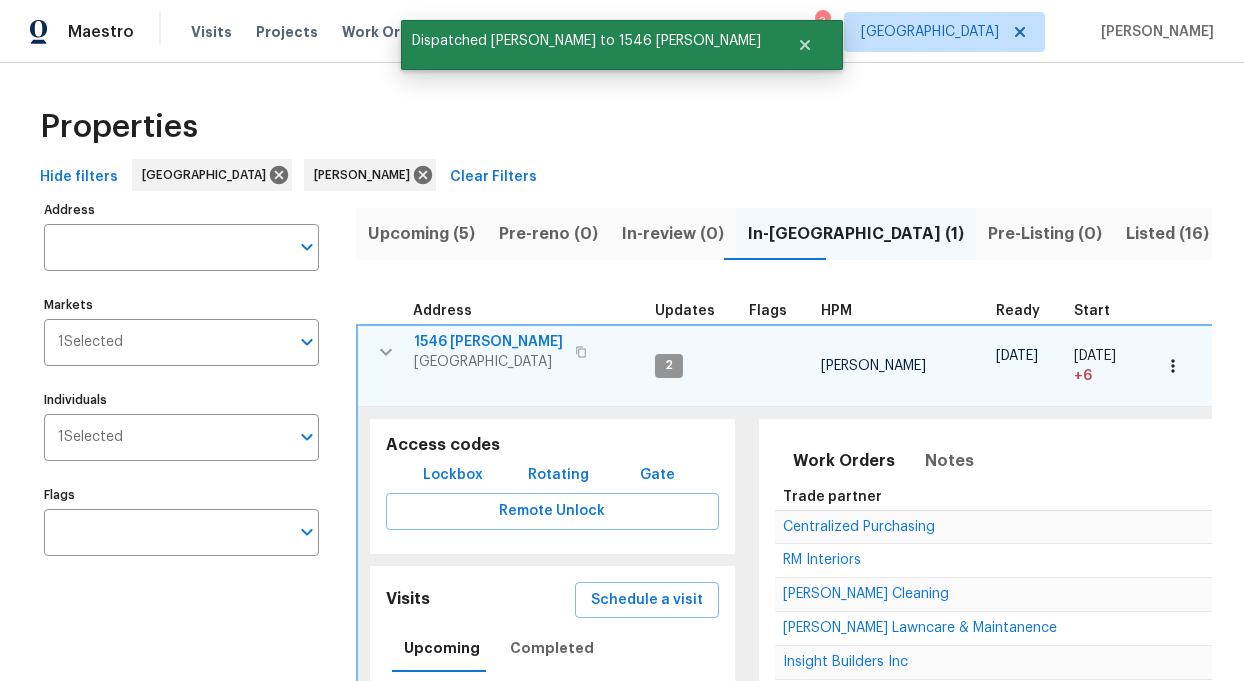 scroll, scrollTop: 0, scrollLeft: 0, axis: both 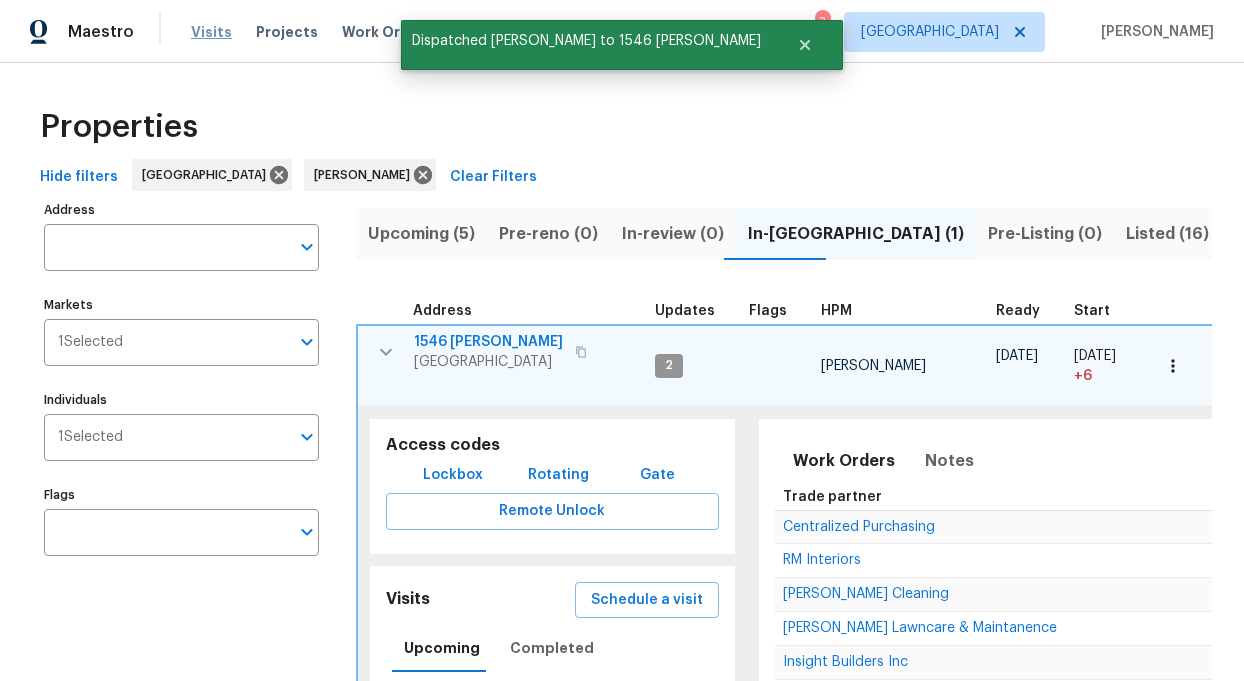 click on "Visits" at bounding box center [211, 32] 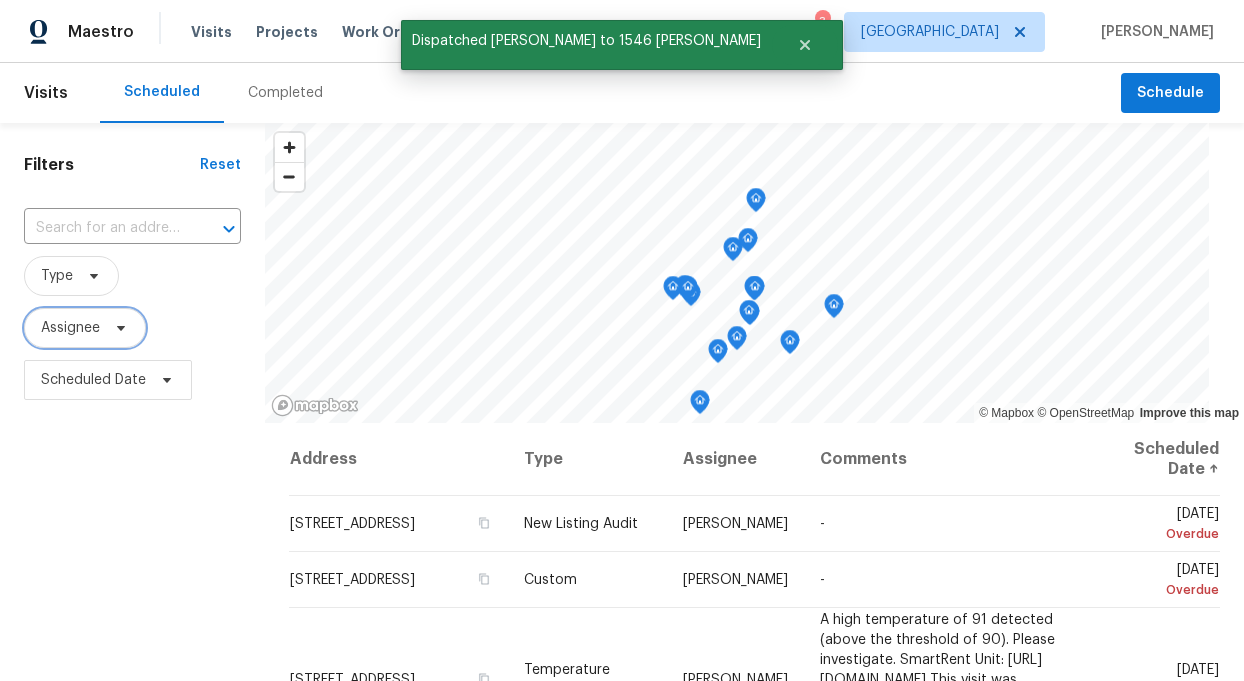 click on "Assignee" at bounding box center (70, 328) 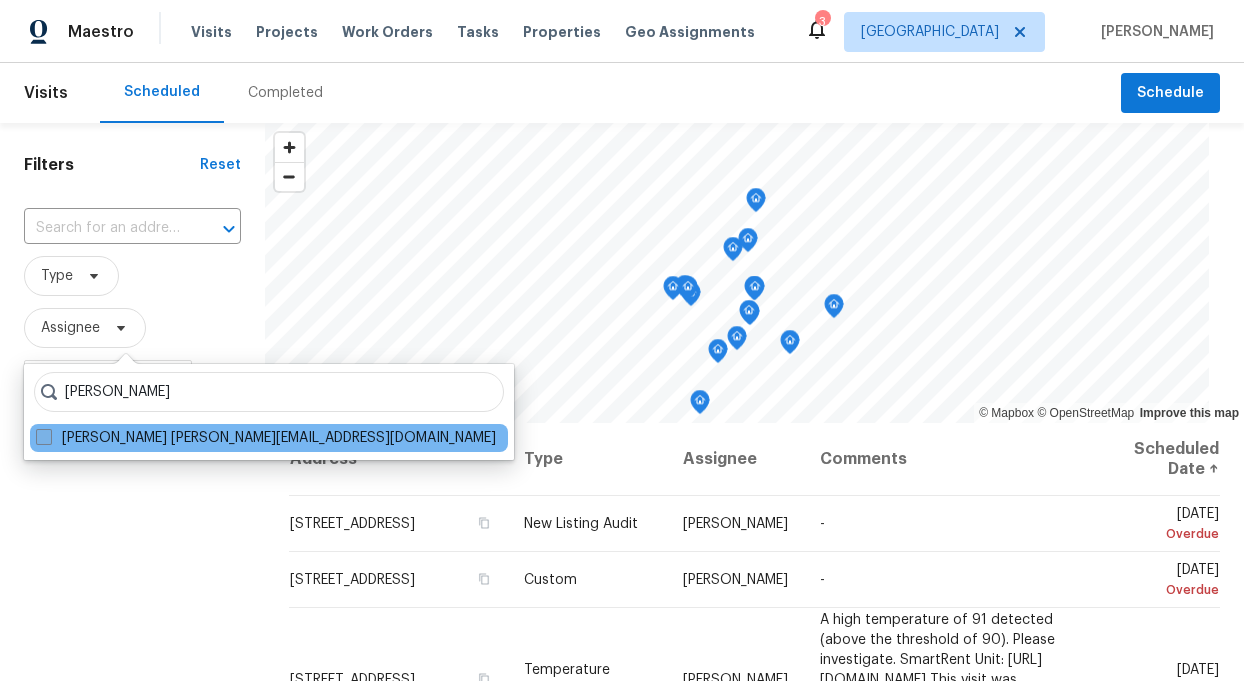 type on "[PERSON_NAME]" 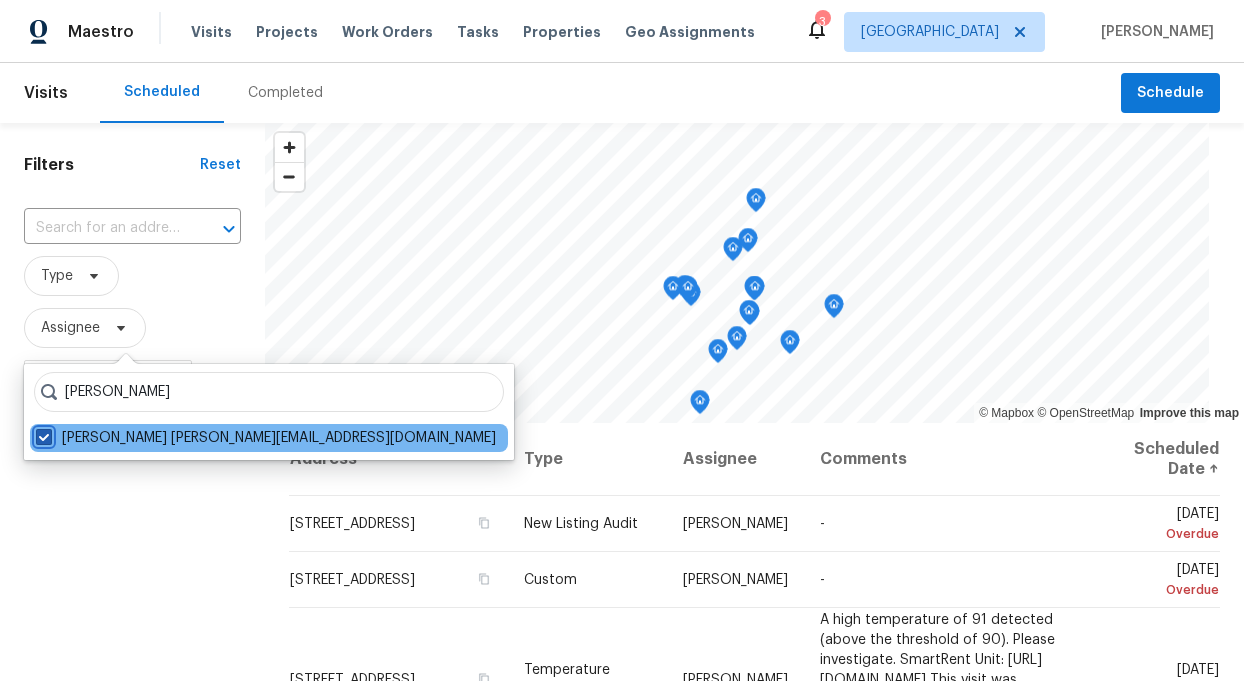 checkbox on "true" 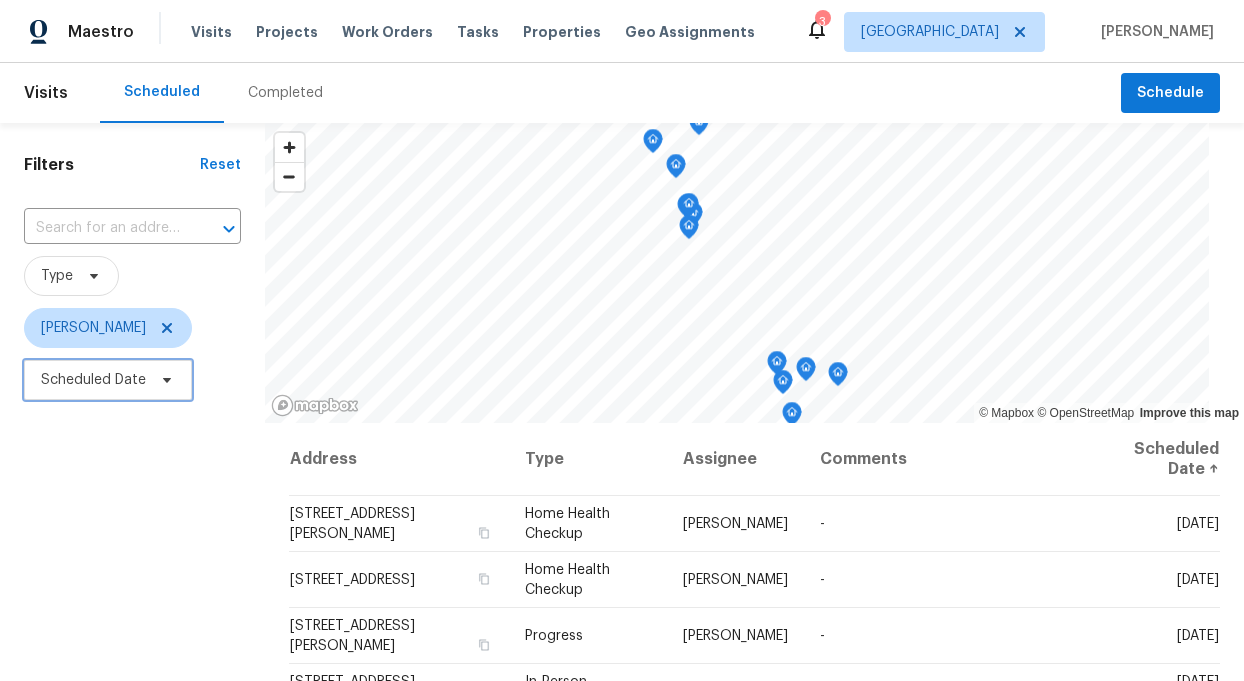 click on "Scheduled Date" at bounding box center [93, 380] 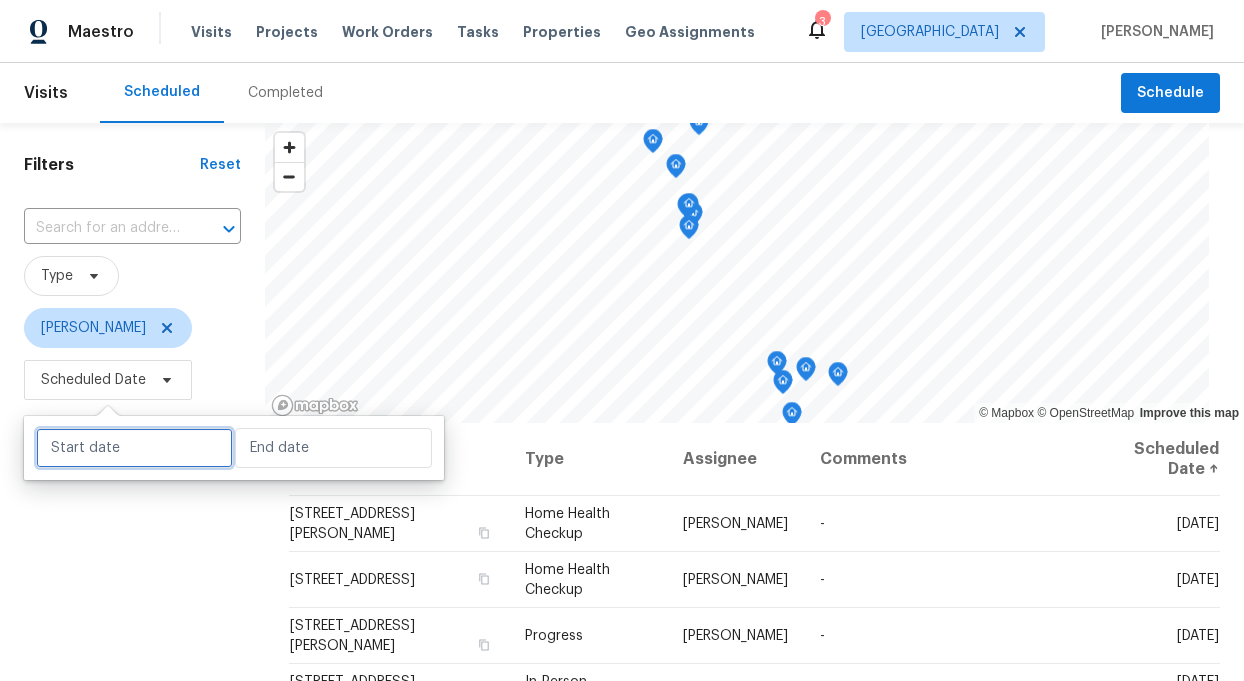 select on "6" 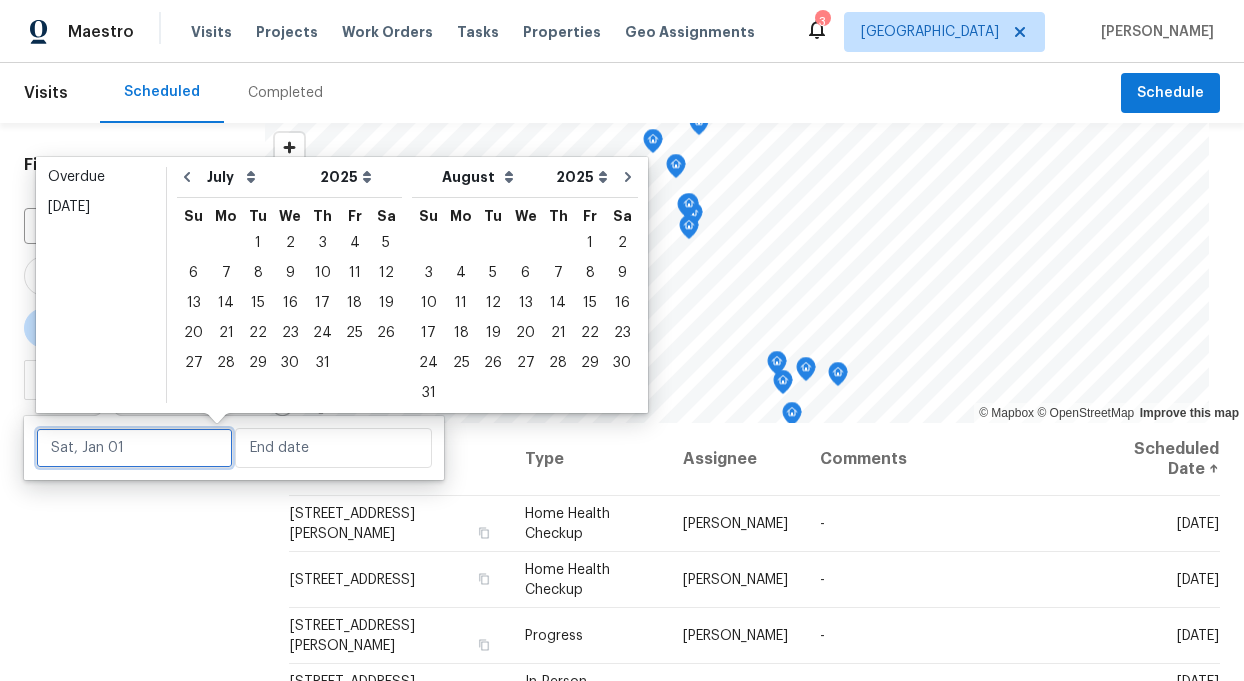 click at bounding box center (134, 448) 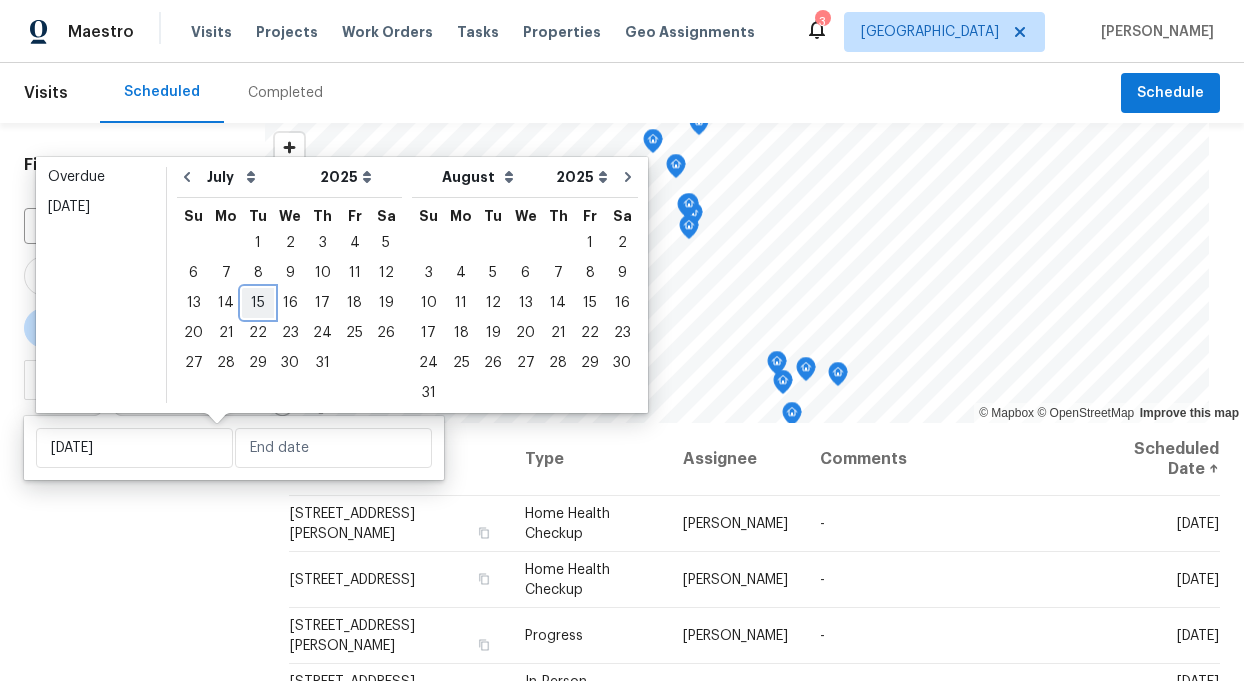 click on "15" at bounding box center [258, 303] 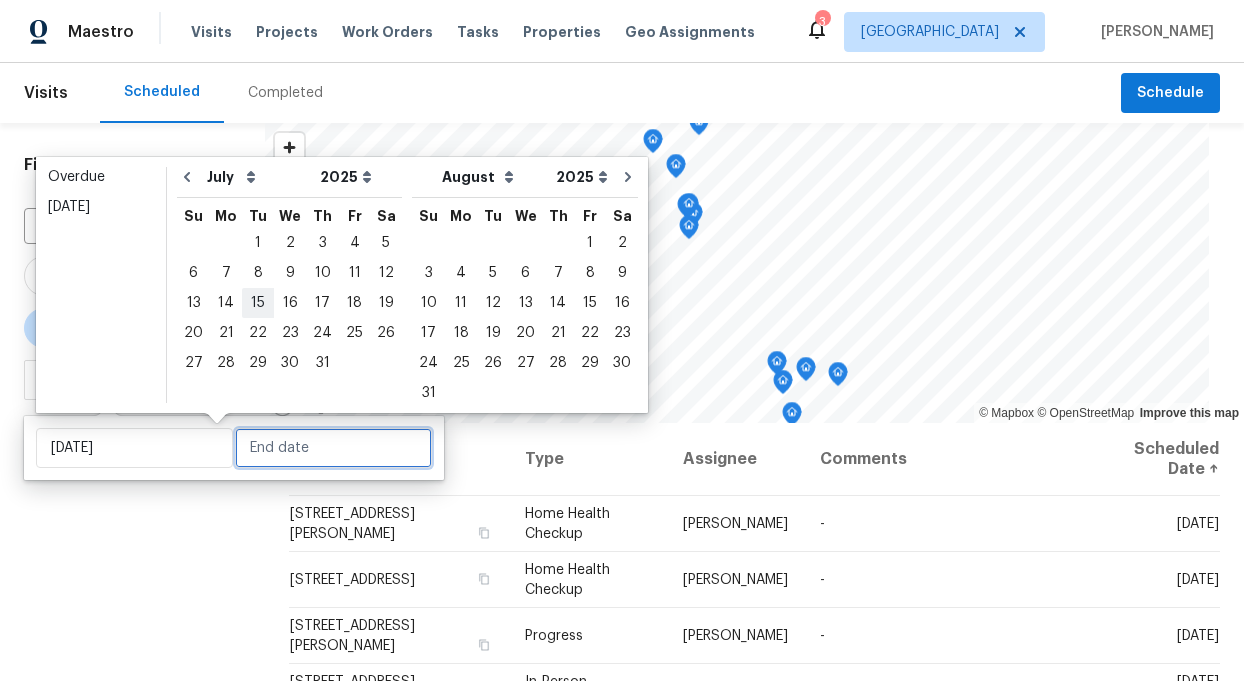 type on "[DATE]" 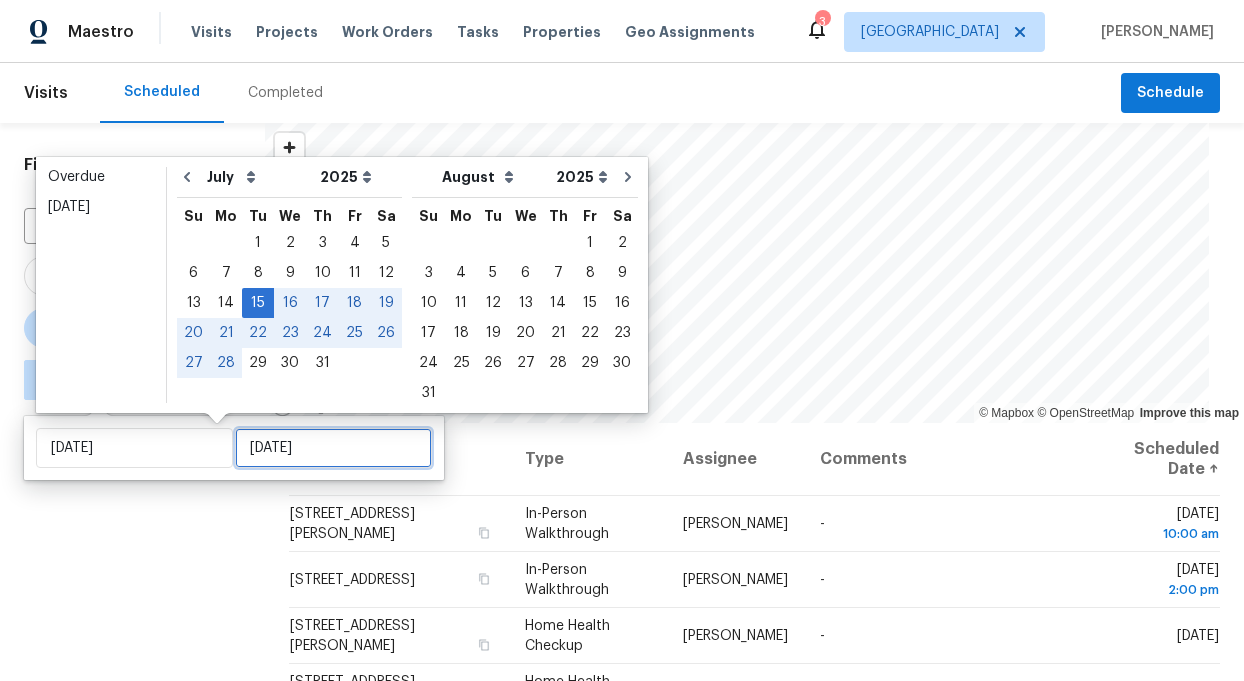 type on "[DATE]" 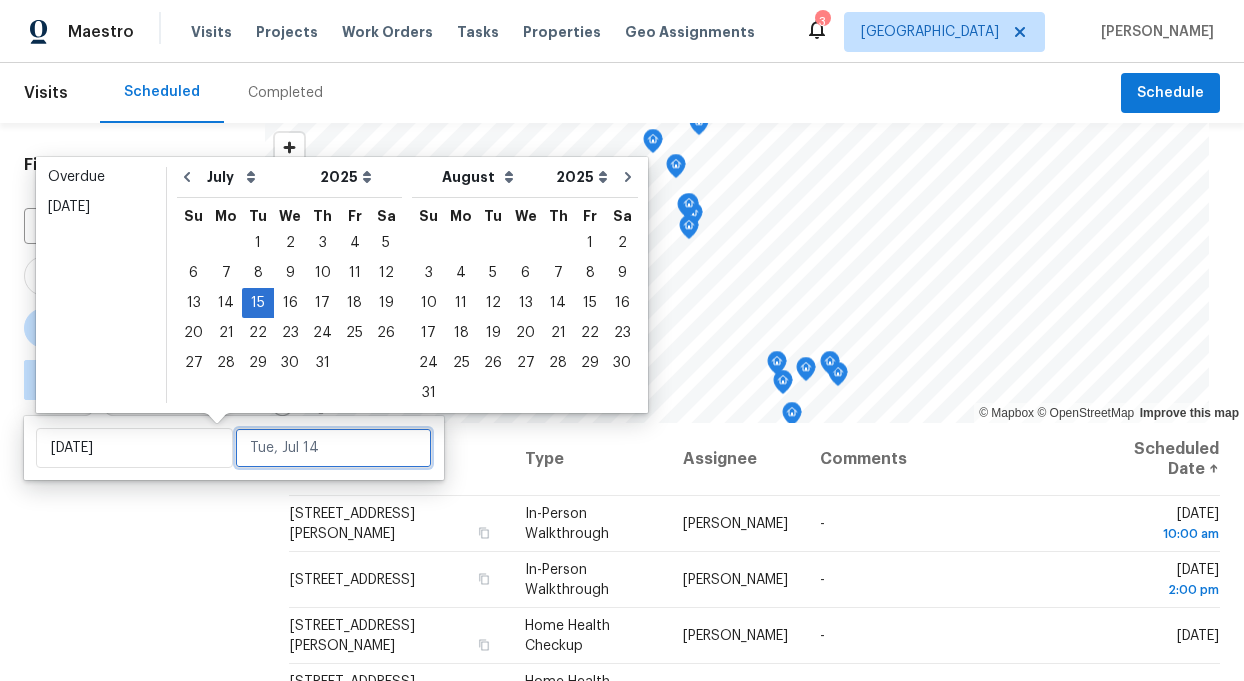 click at bounding box center [333, 448] 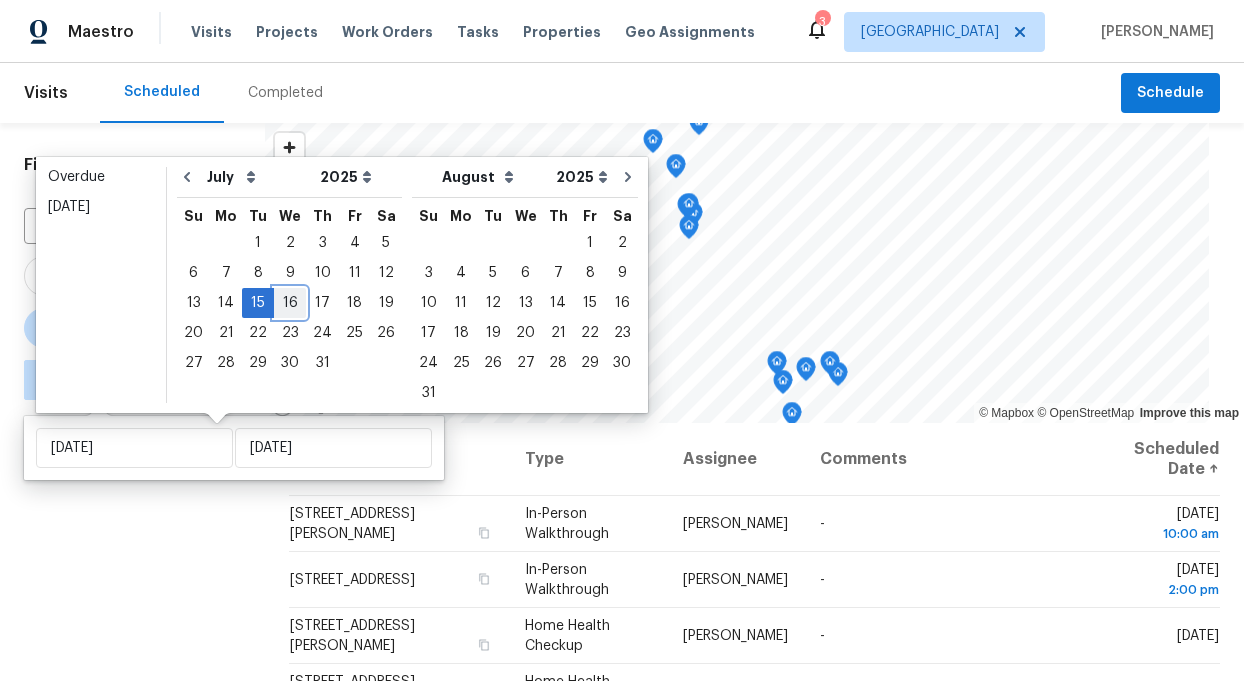 click on "16" at bounding box center (290, 303) 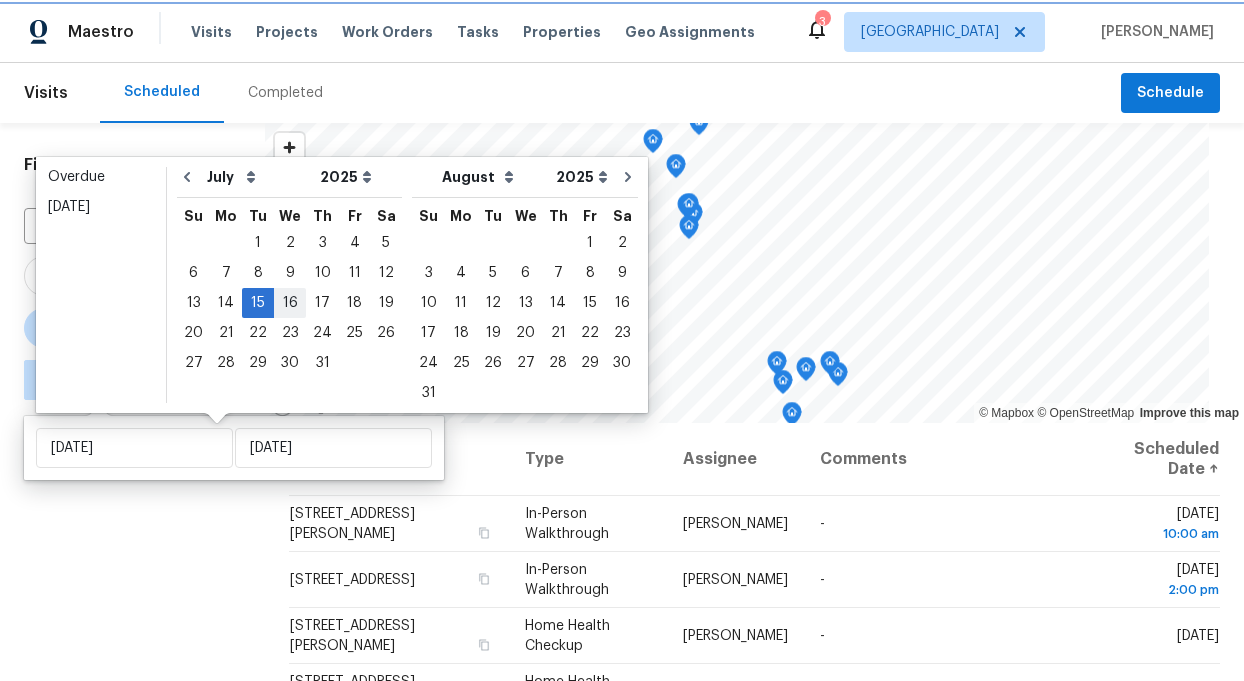 type on "[DATE]" 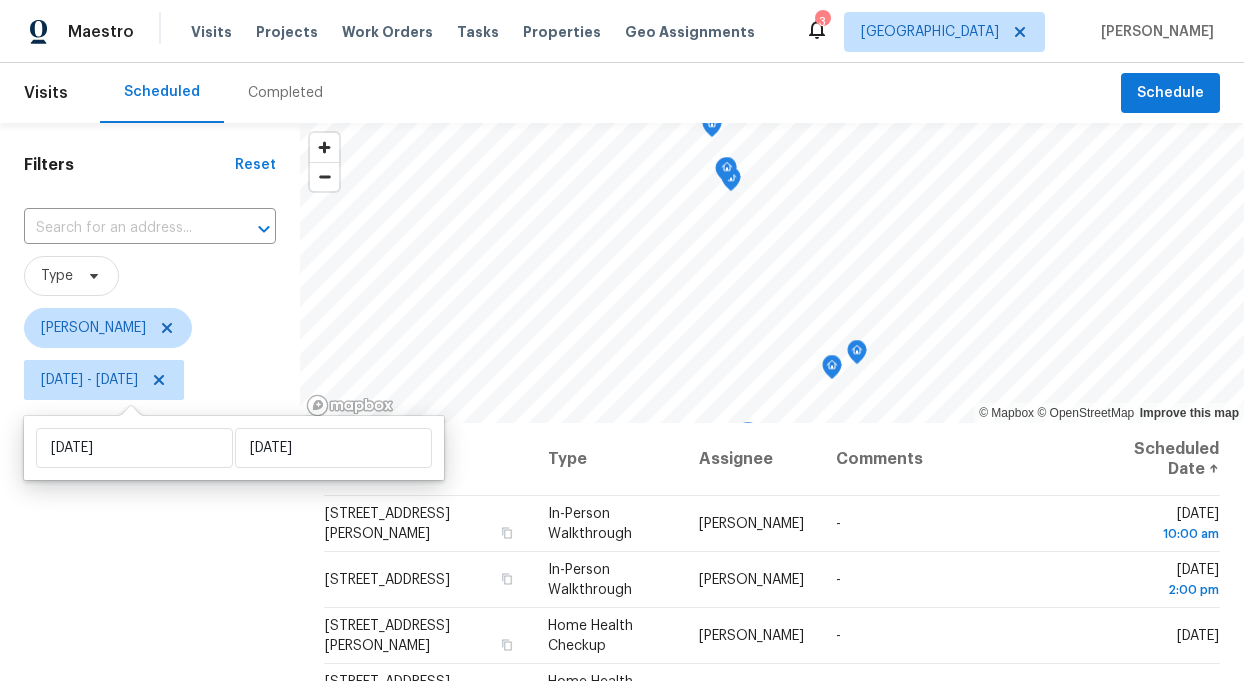 click on "Filters Reset ​ Type [PERSON_NAME] [DATE] - [DATE]" at bounding box center (150, 545) 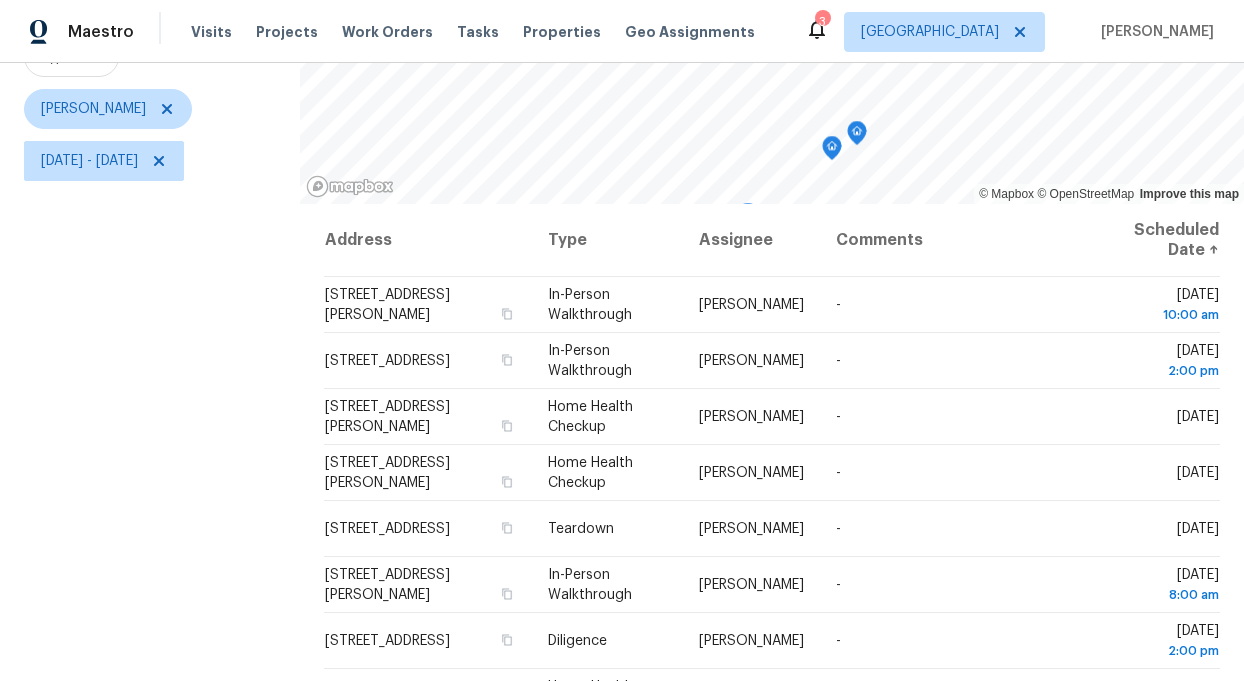 scroll, scrollTop: 222, scrollLeft: 0, axis: vertical 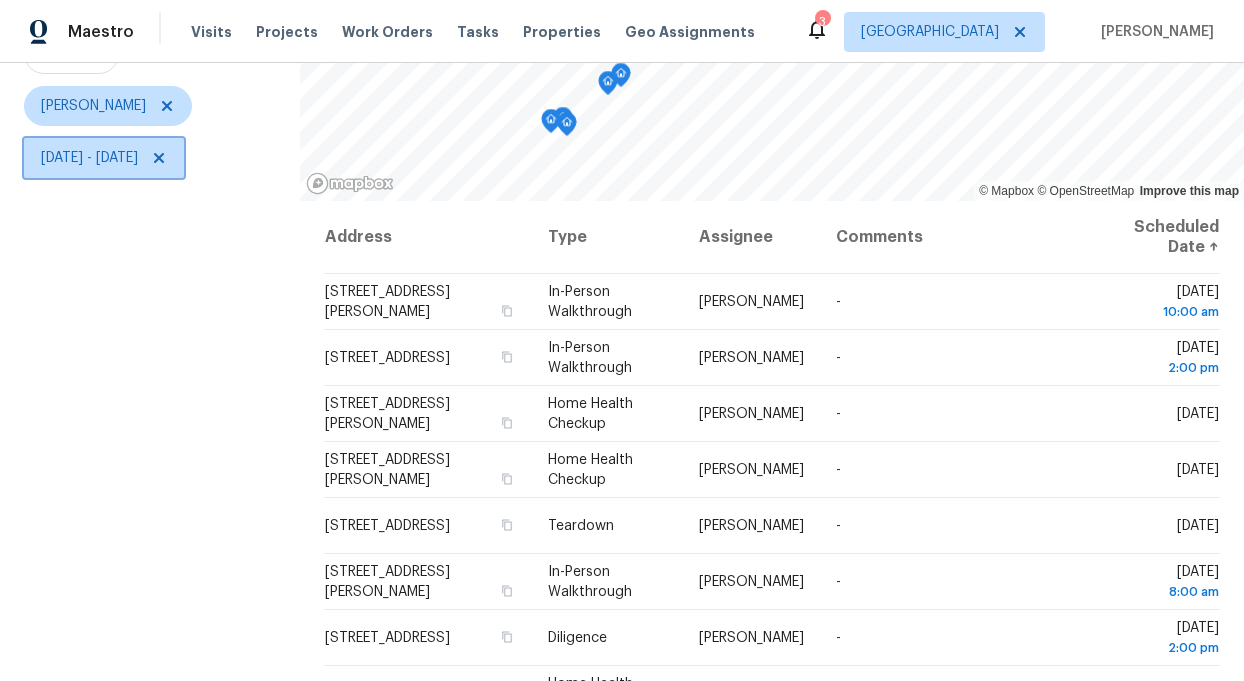 click 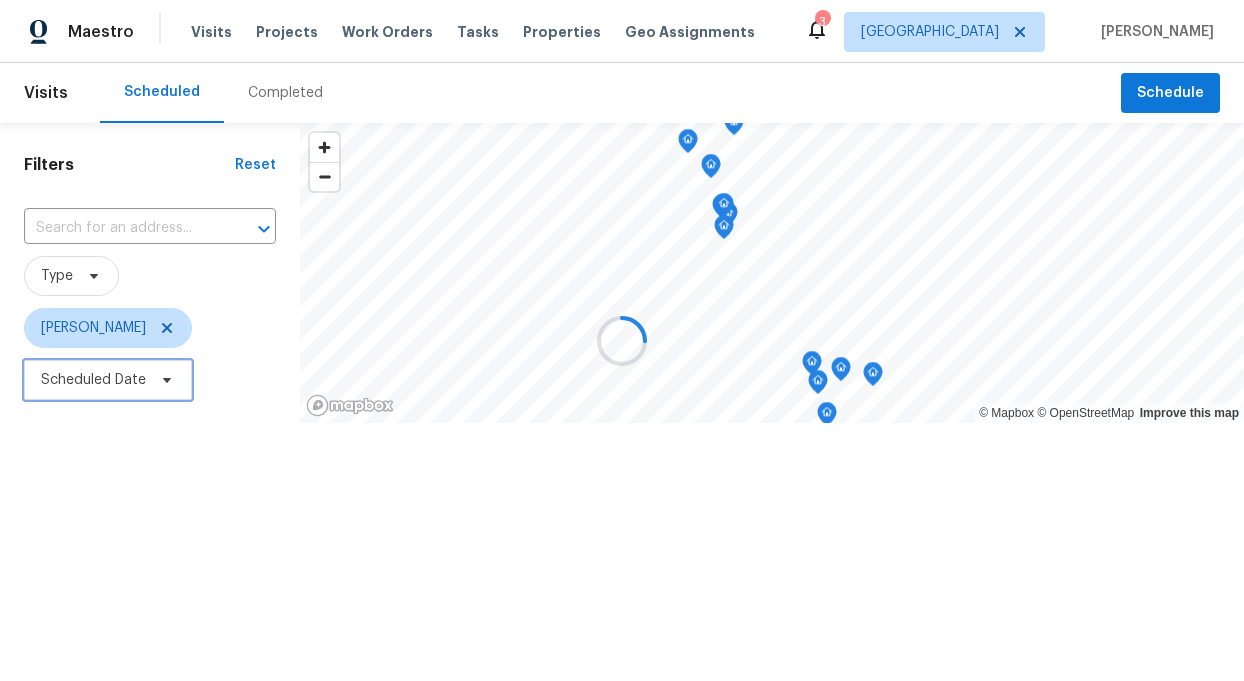 scroll, scrollTop: 0, scrollLeft: 0, axis: both 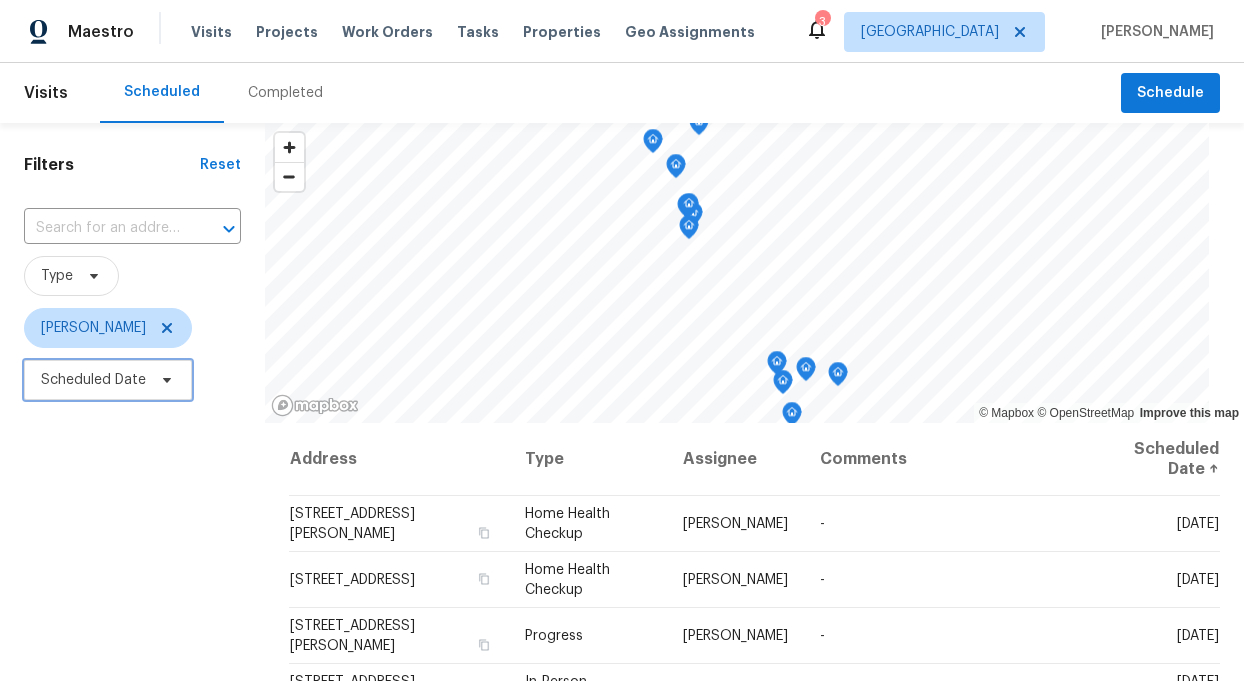click on "Scheduled Date" at bounding box center [93, 380] 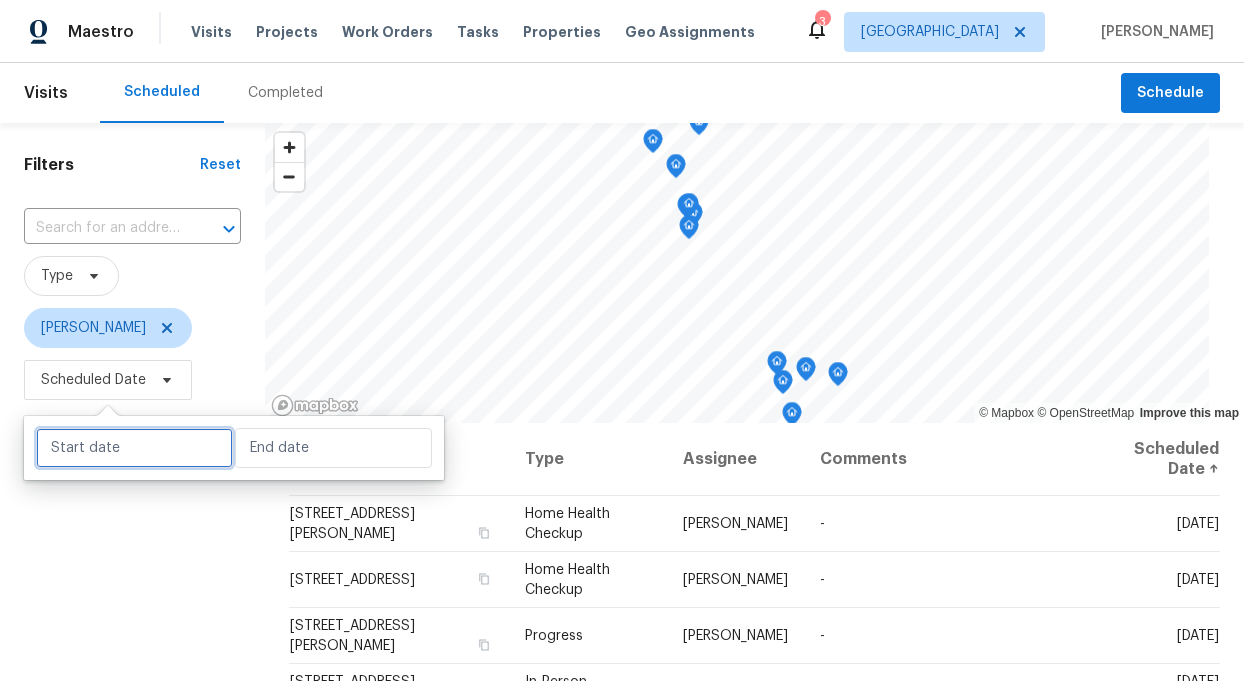 select on "6" 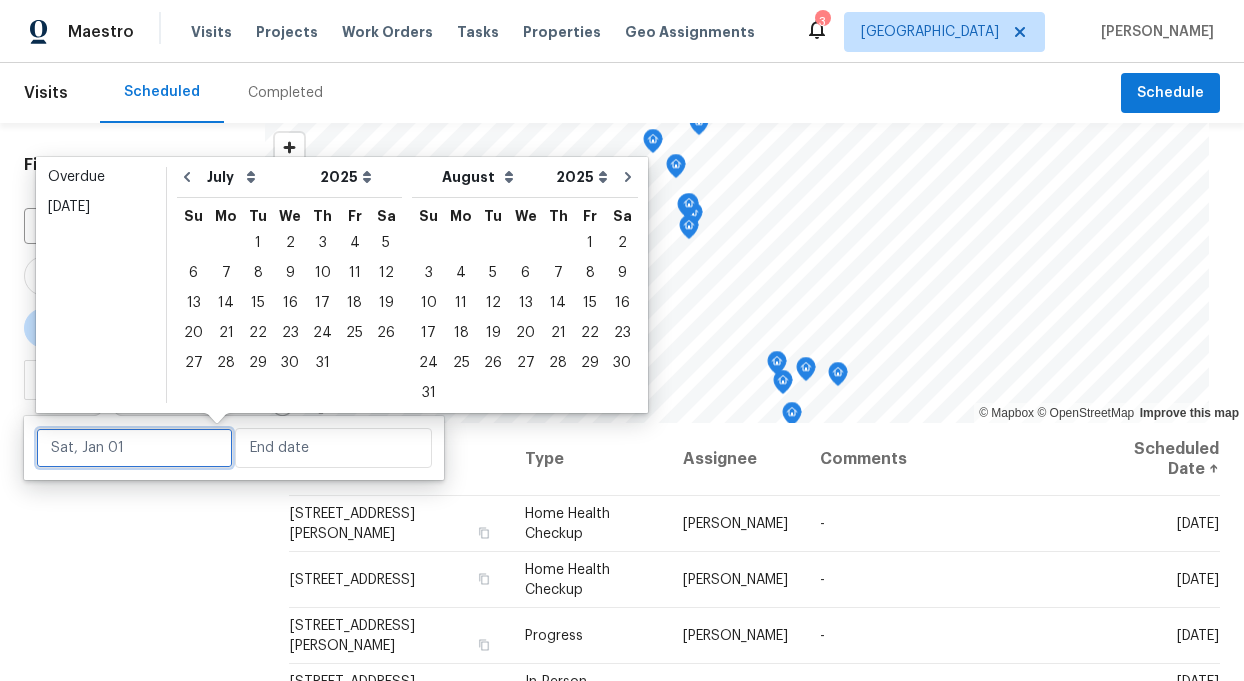 click at bounding box center (134, 448) 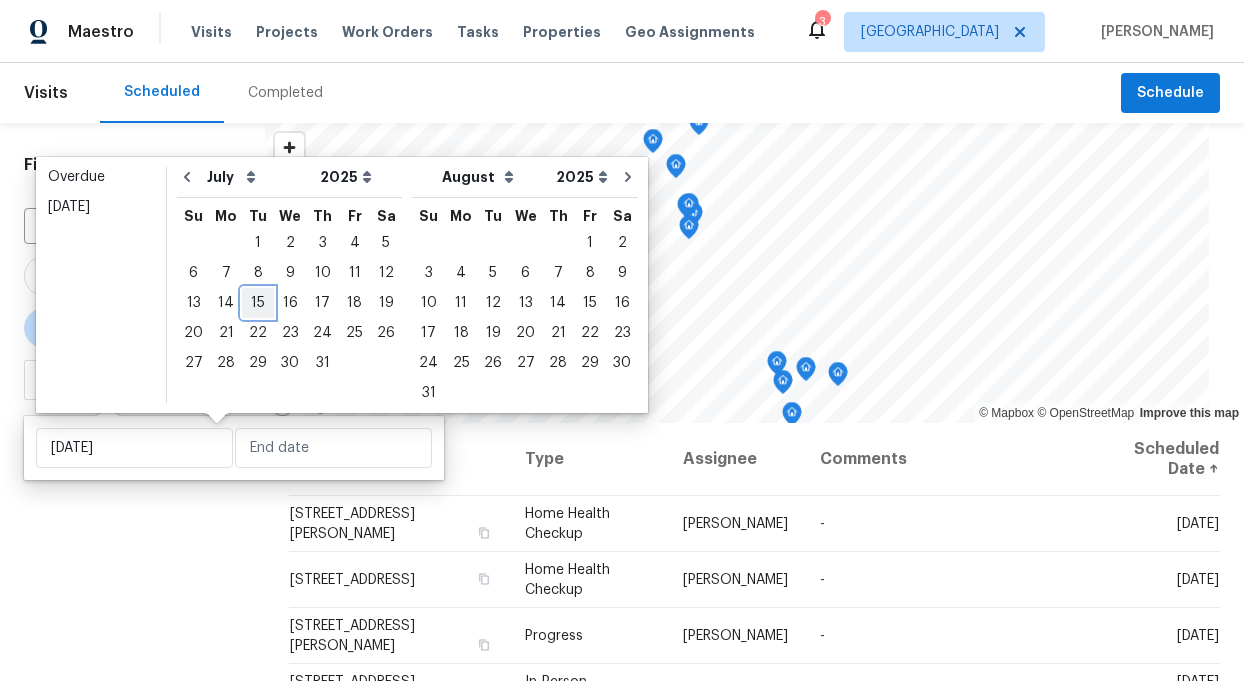 click on "15" at bounding box center [258, 303] 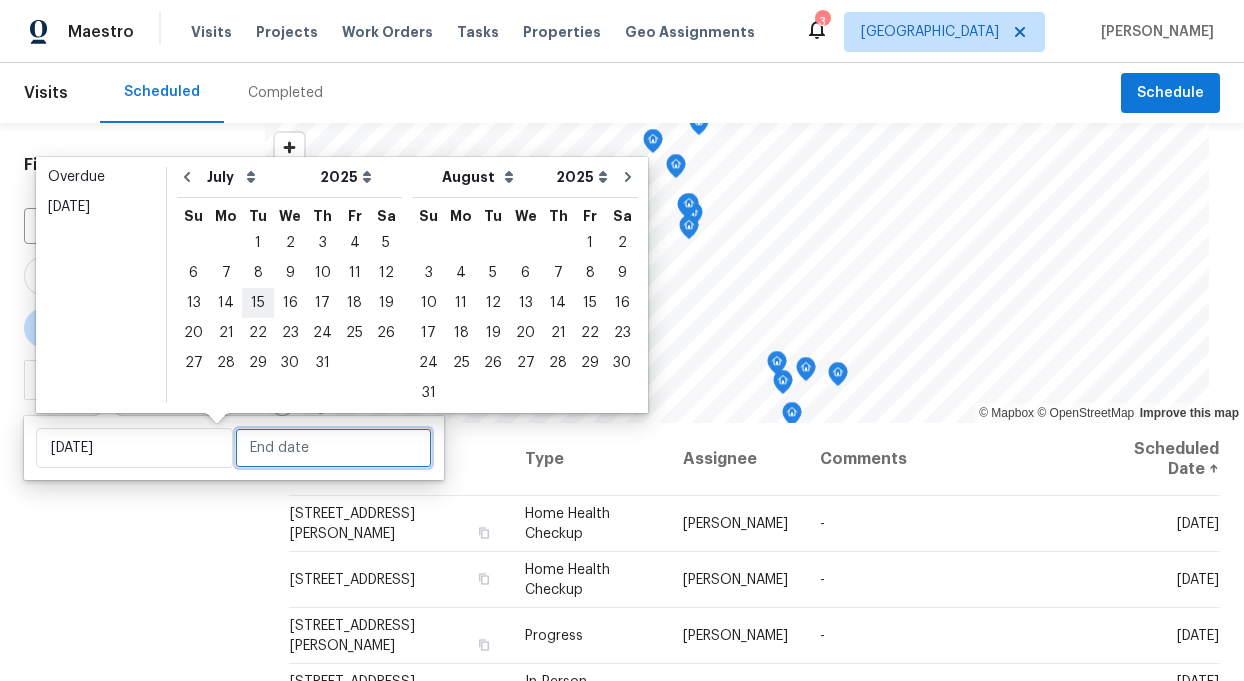 type on "[DATE]" 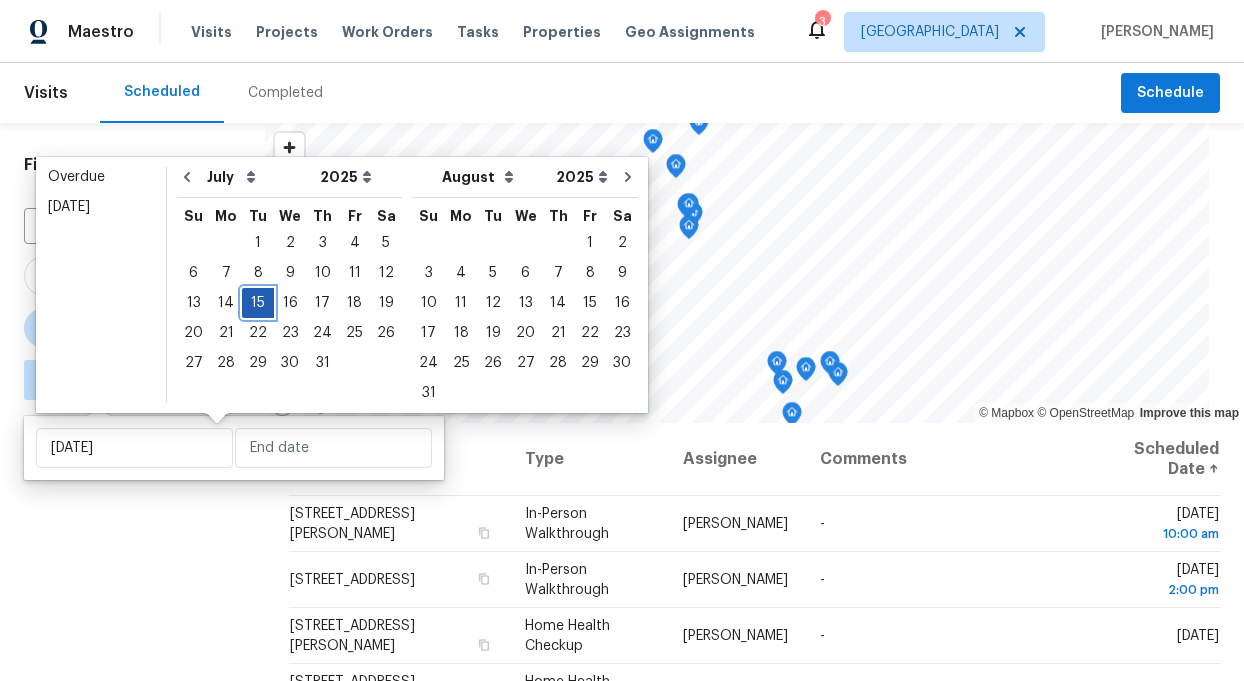 click on "15" at bounding box center (258, 303) 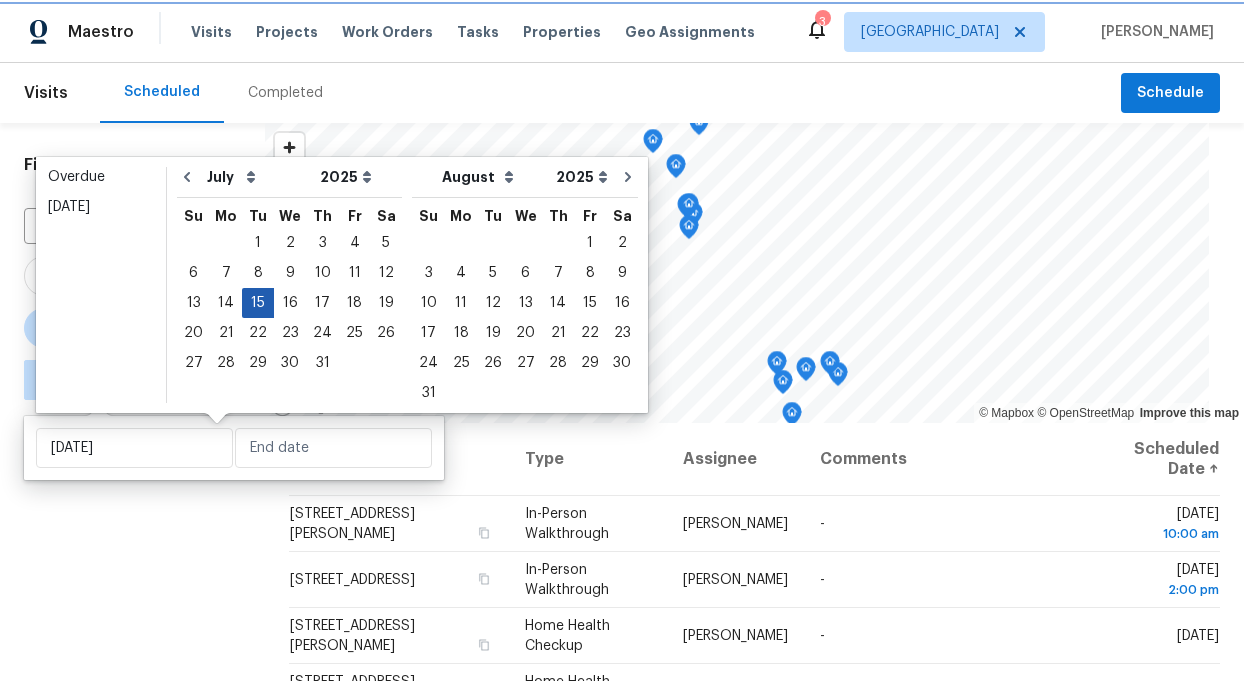 type on "[DATE]" 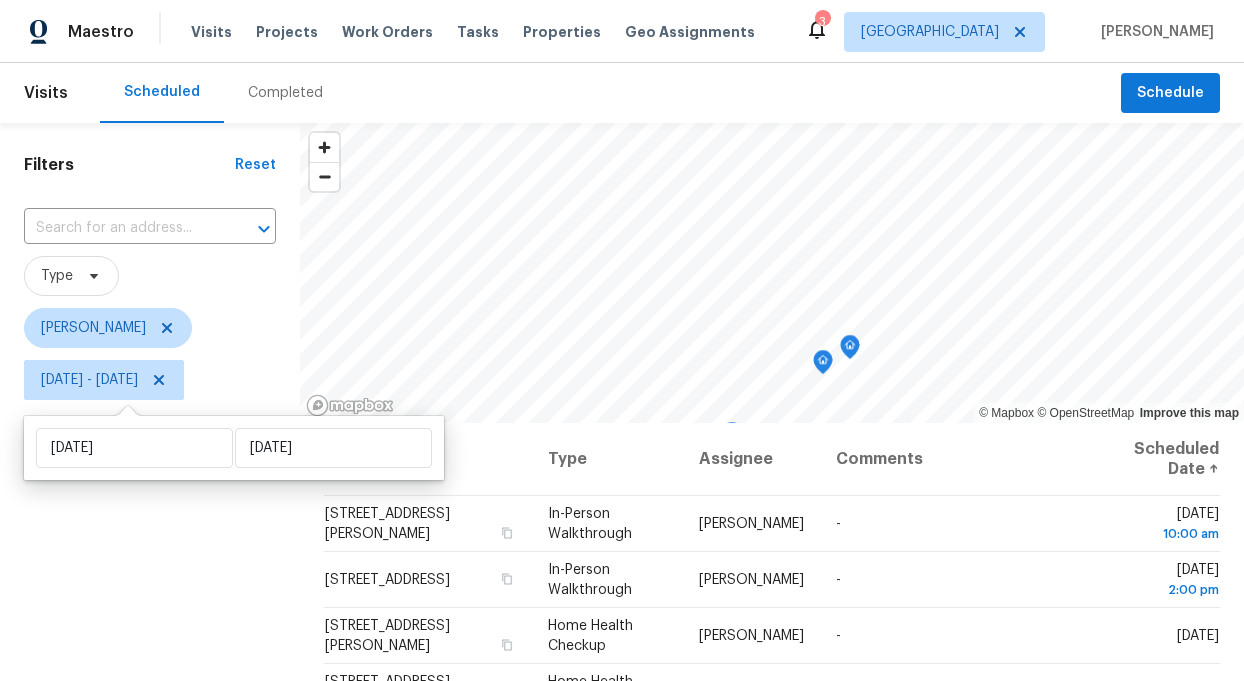 click on "Filters Reset ​ Type [PERSON_NAME] [DATE] - [DATE]" at bounding box center (150, 545) 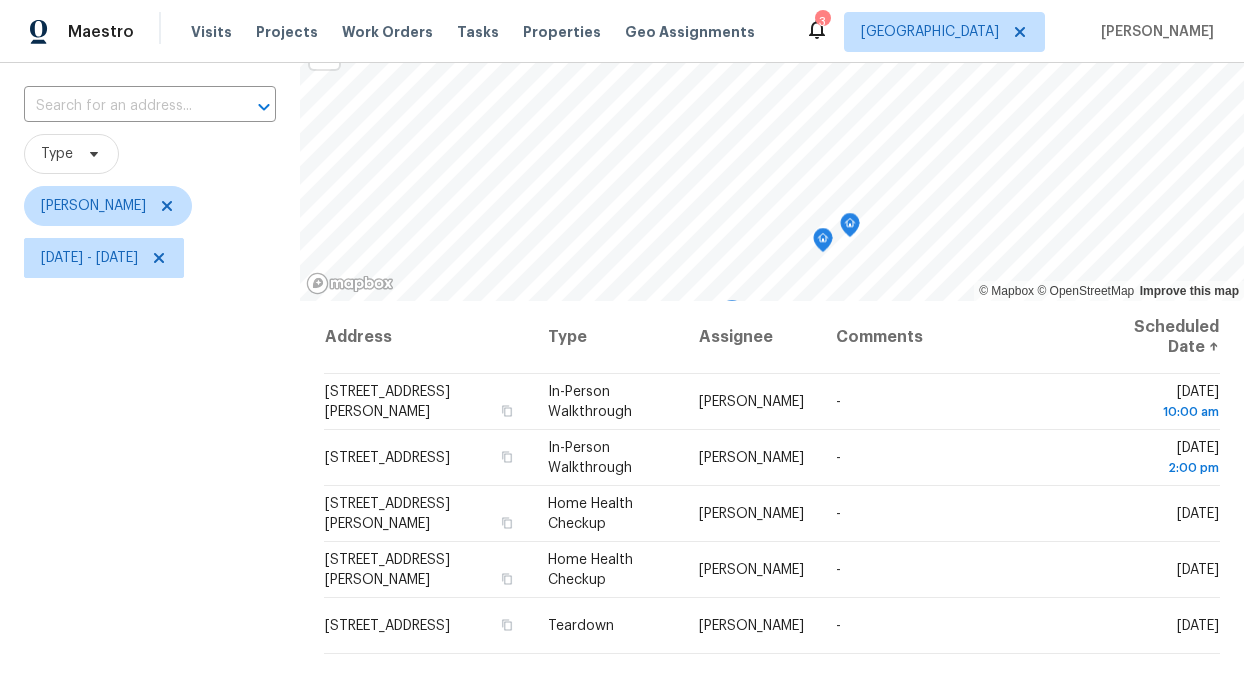 scroll, scrollTop: 114, scrollLeft: 0, axis: vertical 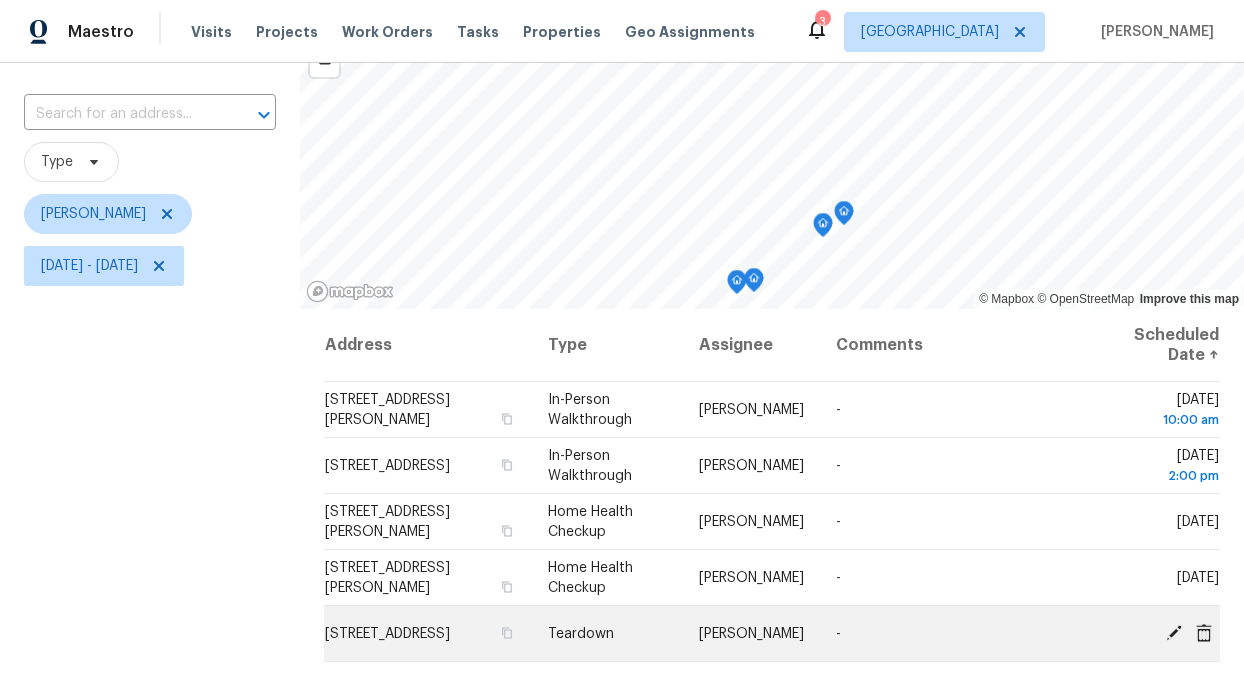 click 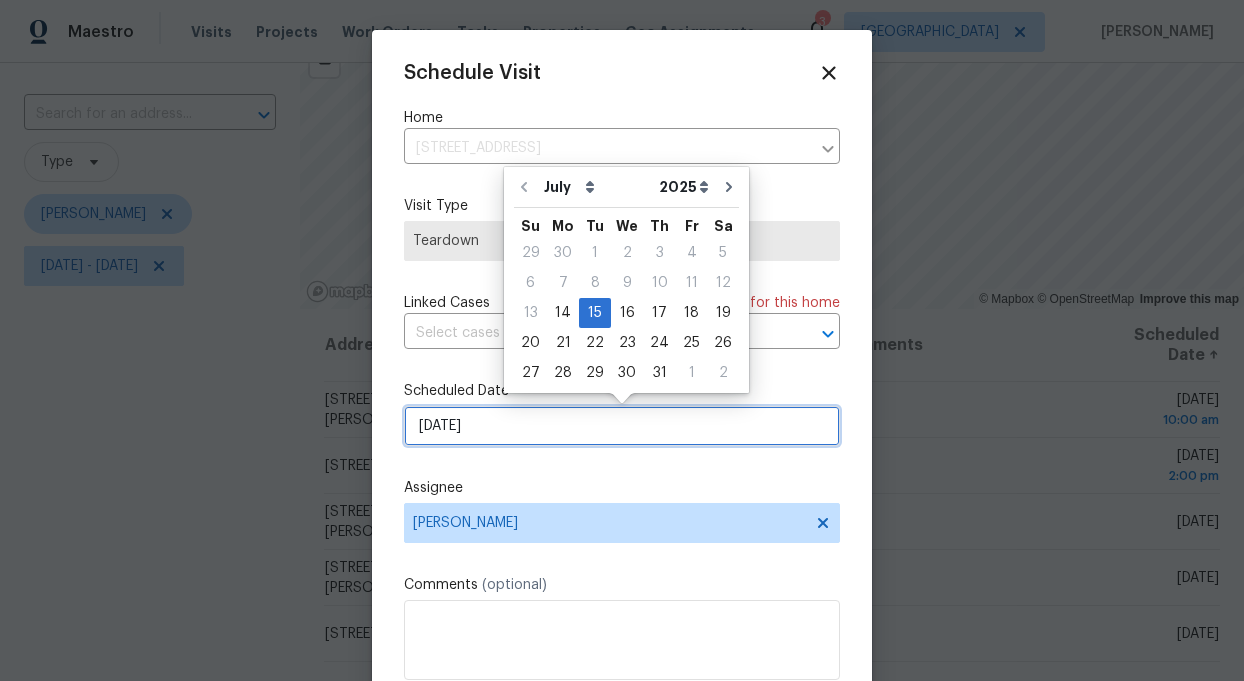 click on "[DATE]" at bounding box center (622, 426) 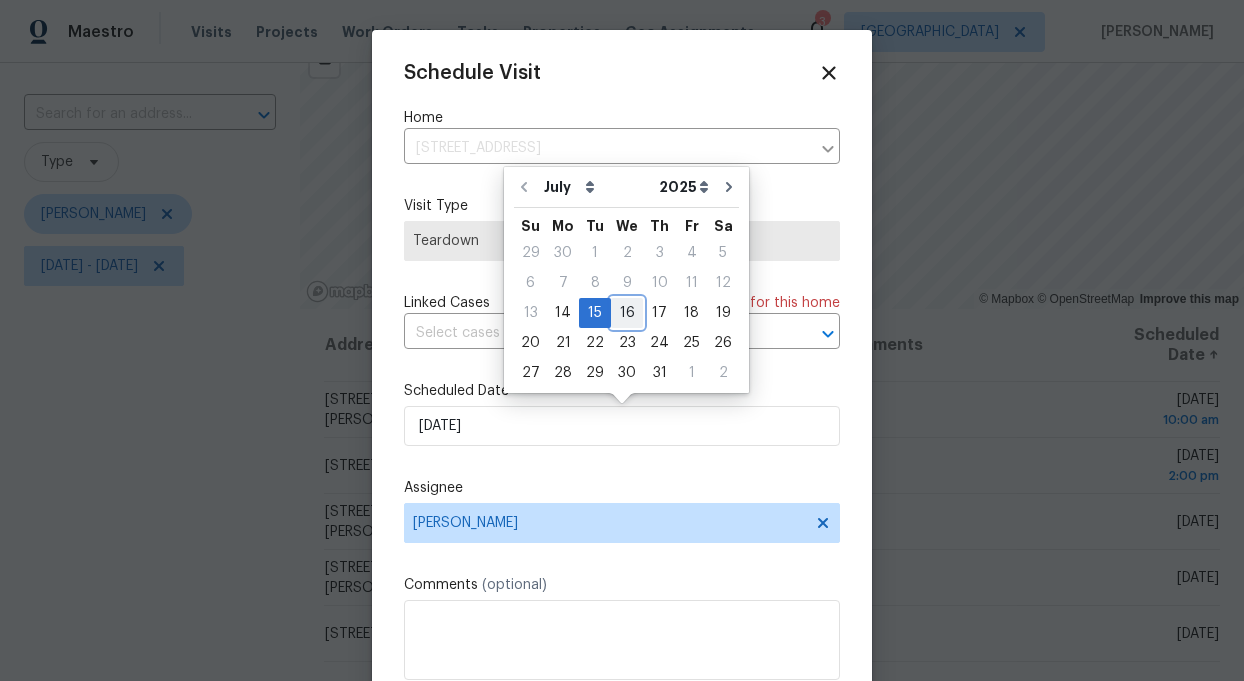 click on "16" at bounding box center [627, 313] 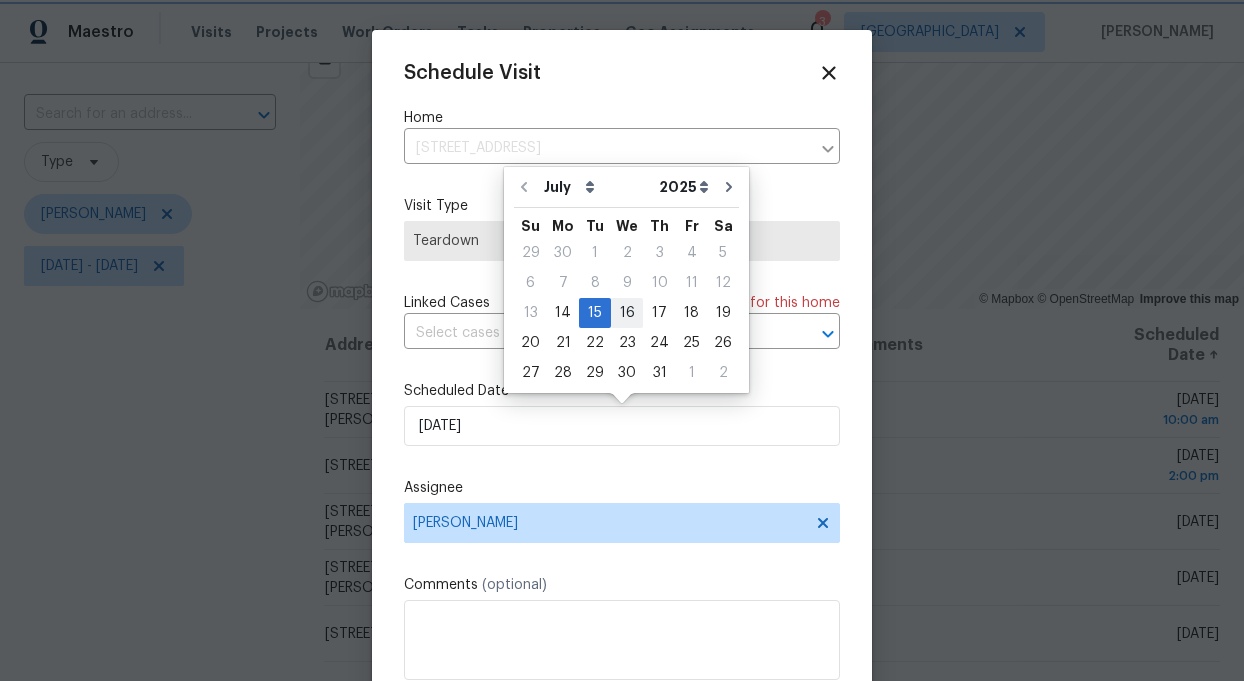 type on "[DATE]" 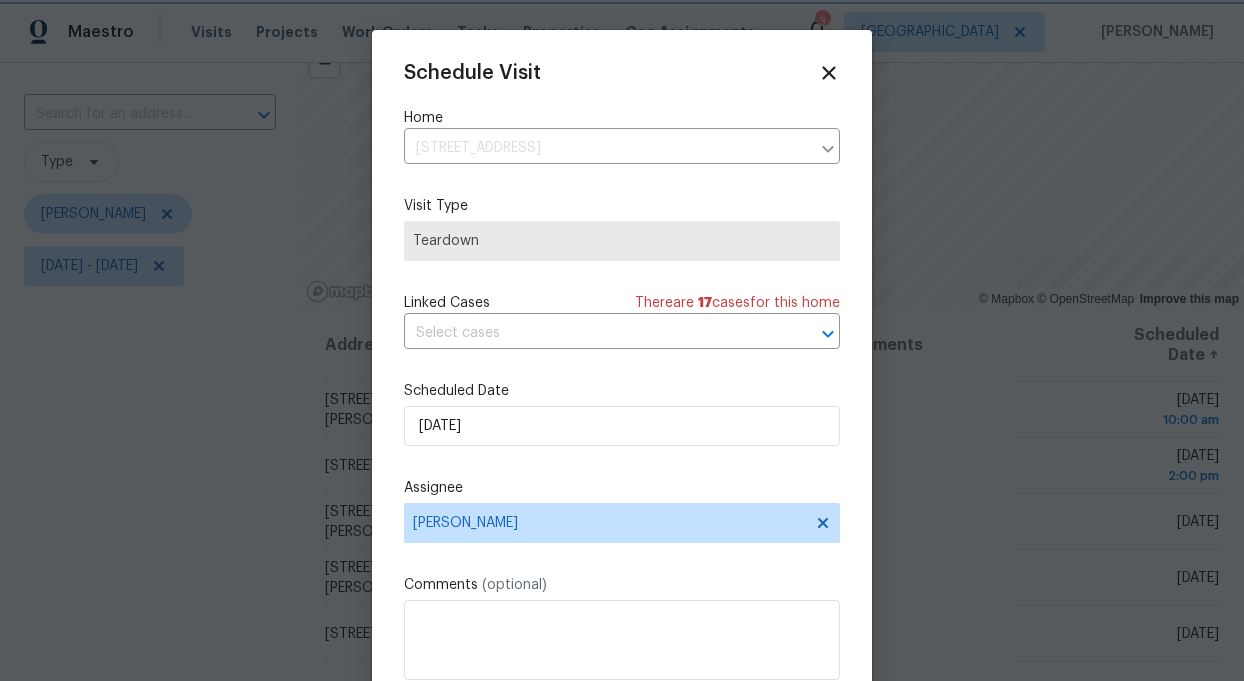 scroll, scrollTop: 36, scrollLeft: 0, axis: vertical 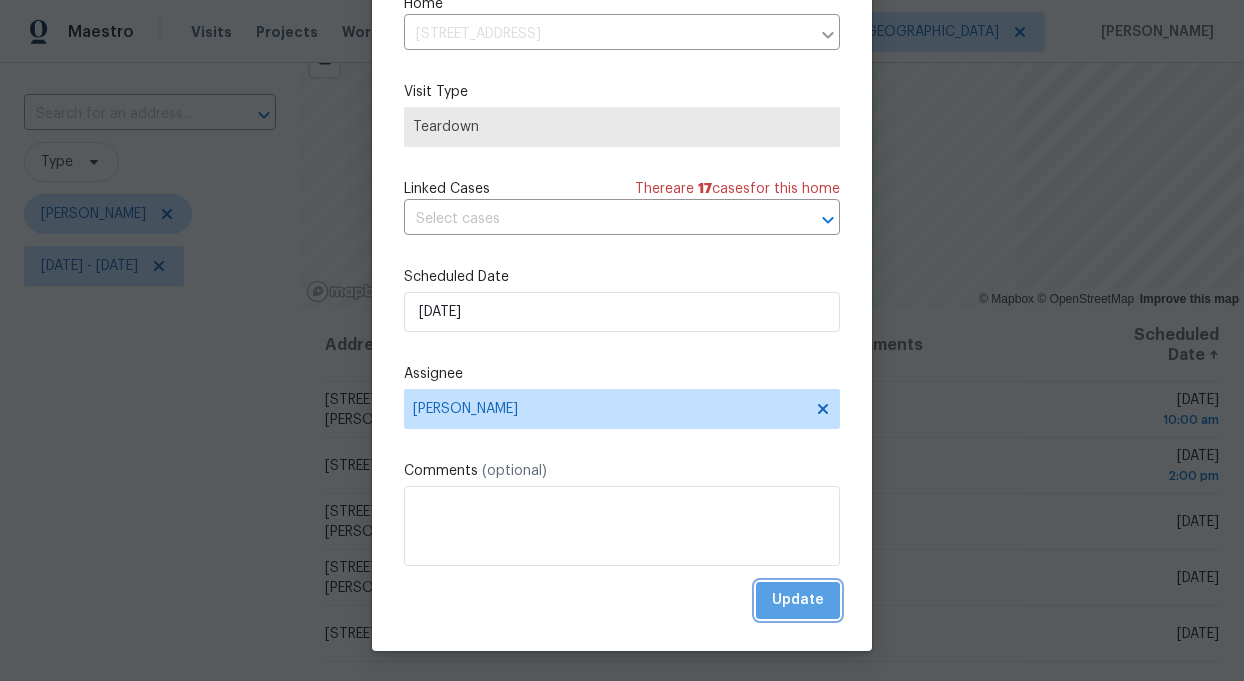 click on "Update" at bounding box center [798, 600] 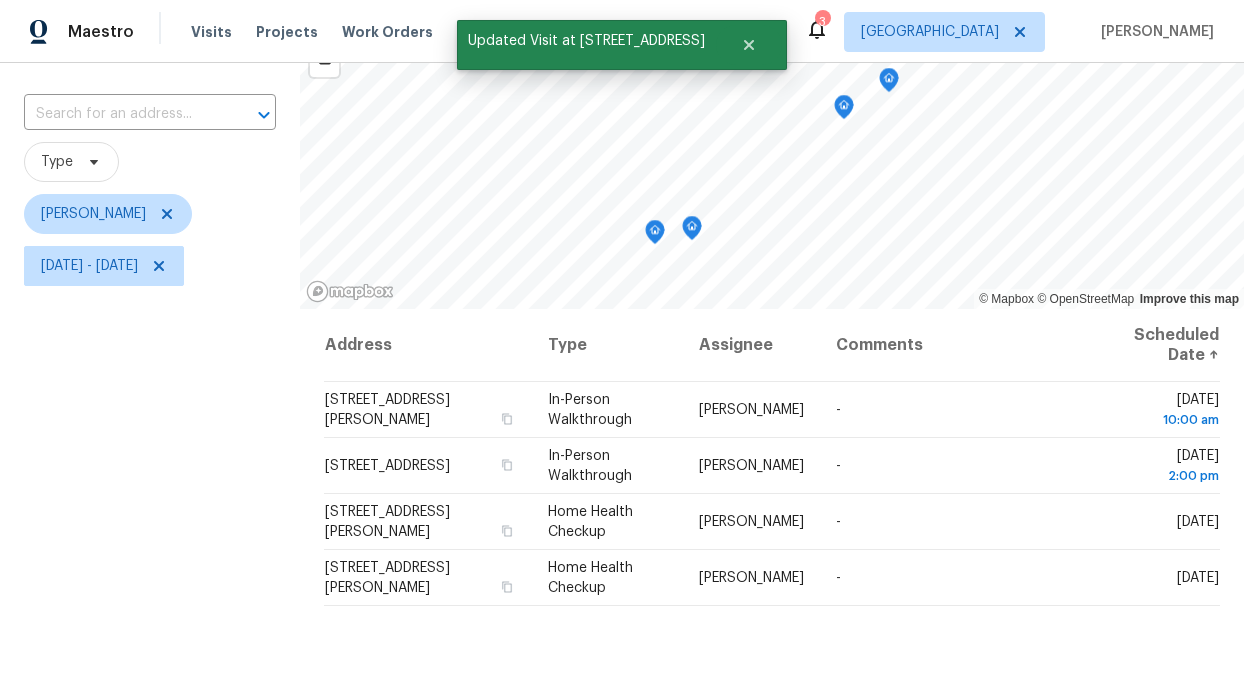 click on "Filters Reset ​ Type [PERSON_NAME] [DATE] - [DATE]" at bounding box center [150, 431] 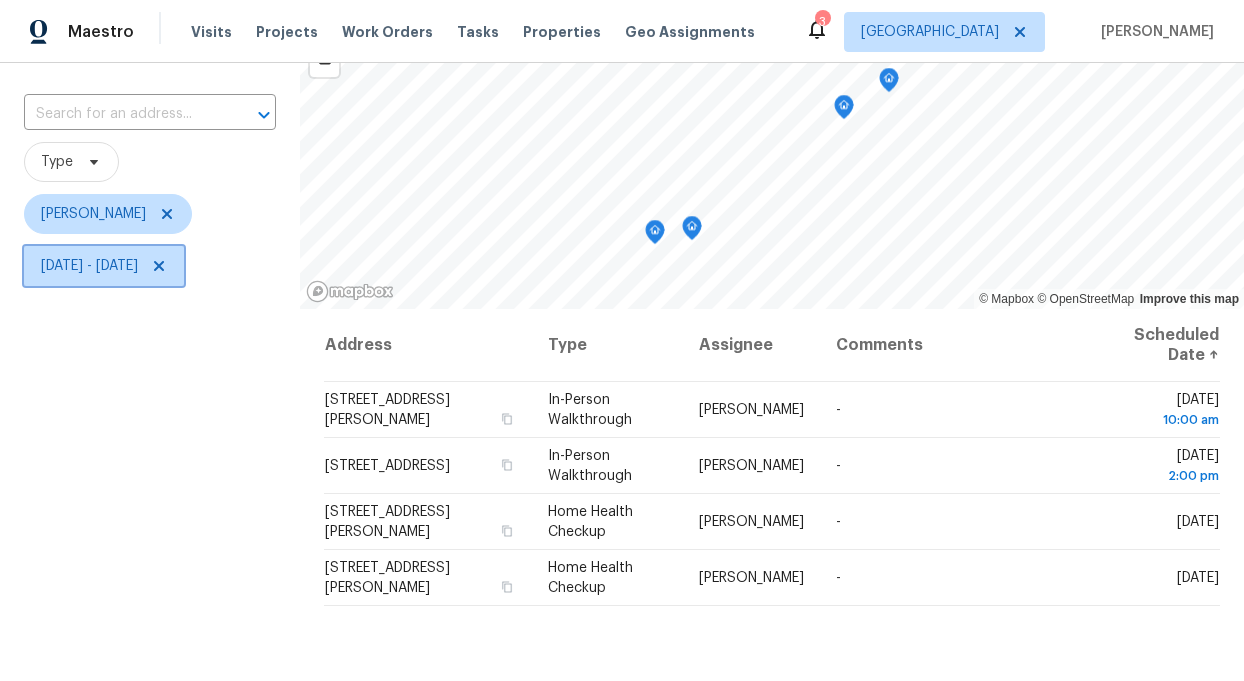 click 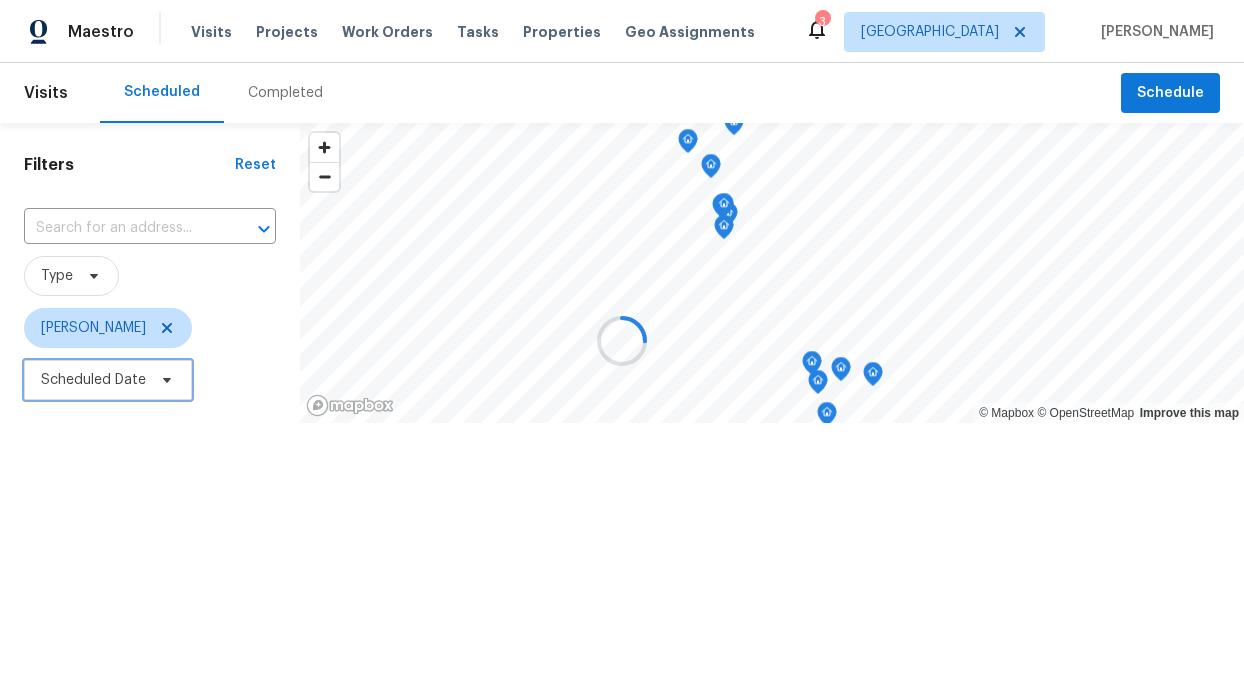 scroll, scrollTop: 0, scrollLeft: 0, axis: both 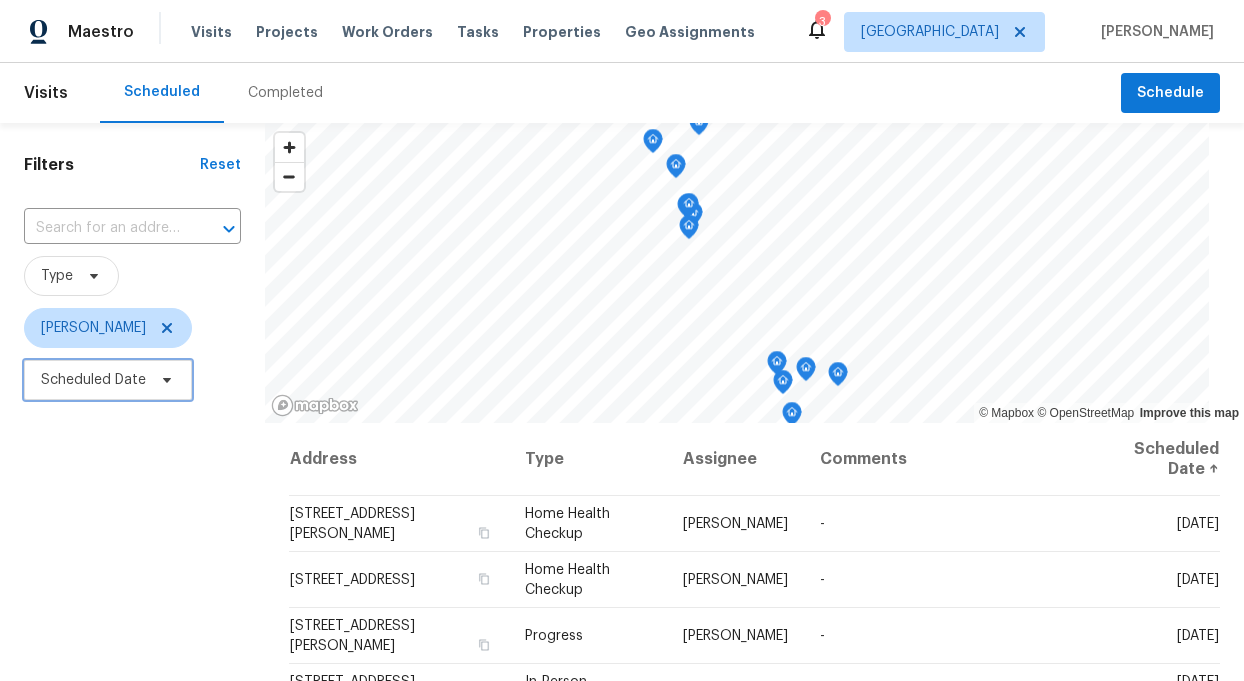click on "Scheduled Date" at bounding box center [93, 380] 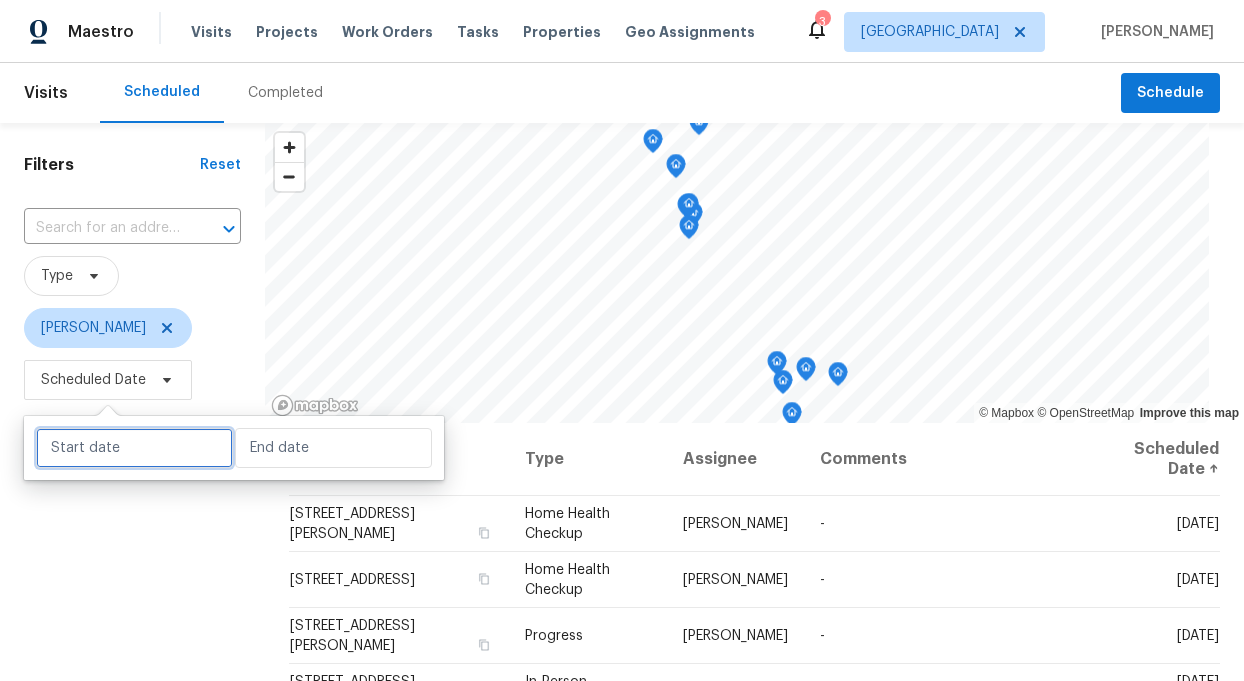 click at bounding box center (134, 448) 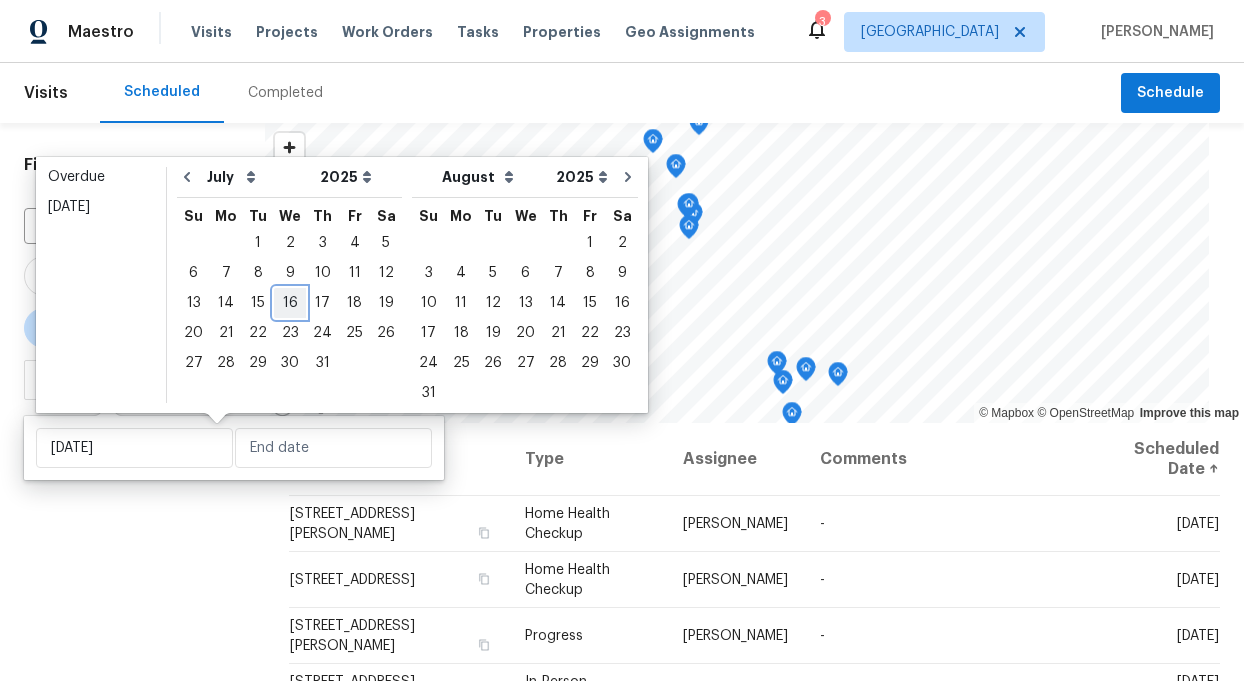 click on "16" at bounding box center (290, 303) 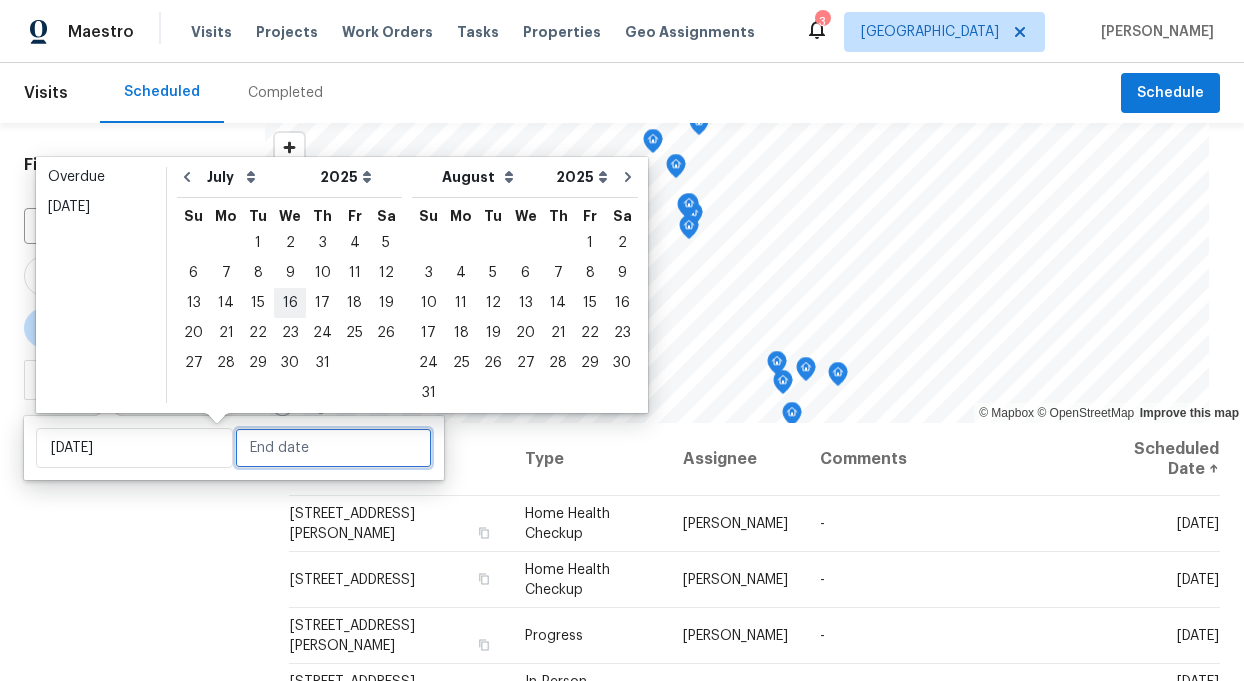 type on "[DATE]" 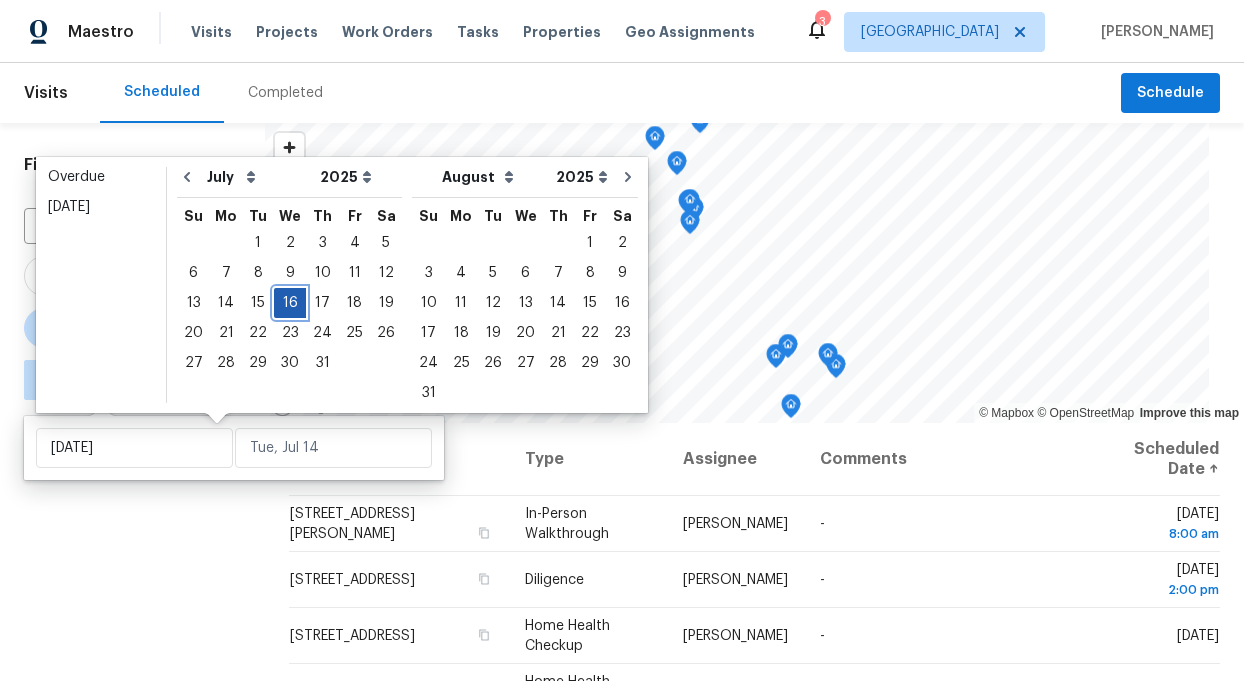 click on "16" at bounding box center [290, 303] 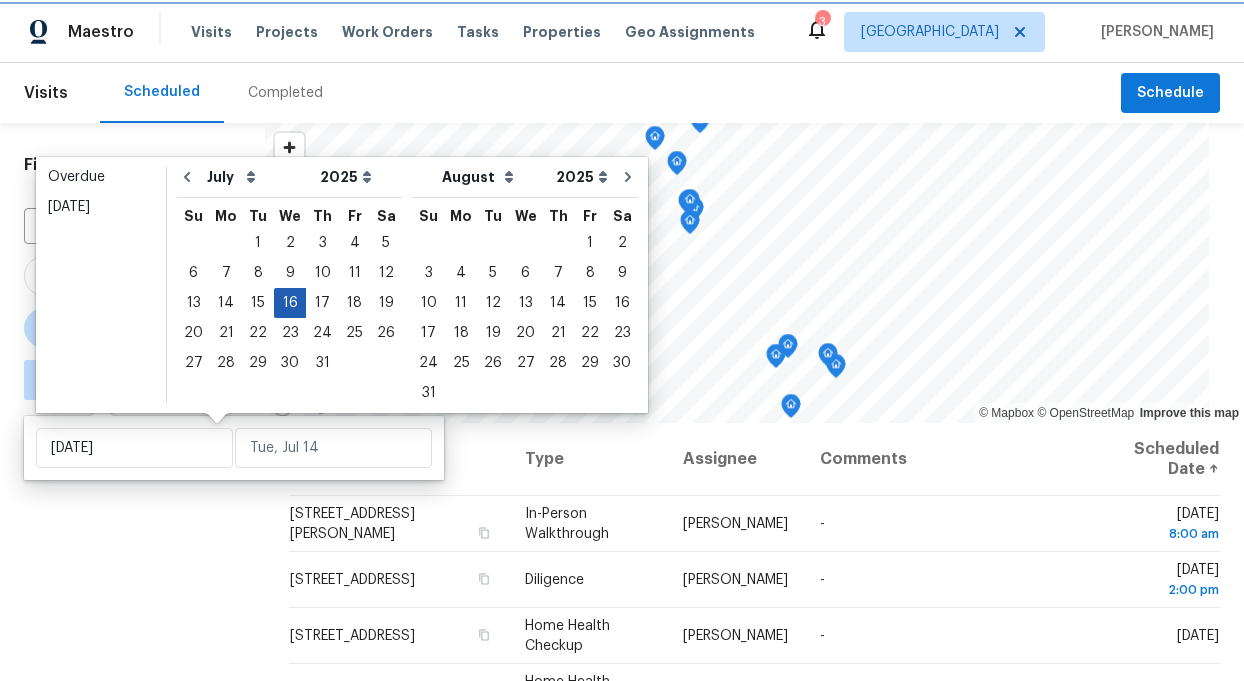 type on "[DATE]" 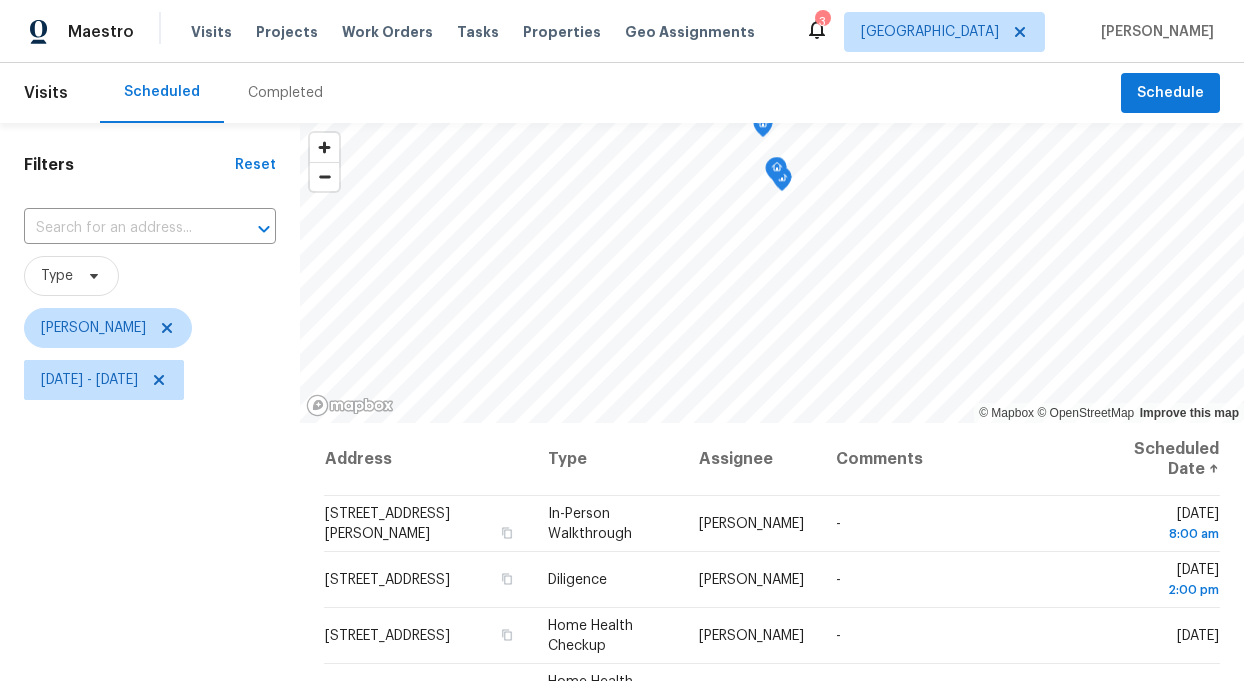 click on "Filters Reset ​ Type [PERSON_NAME] [DATE] - [DATE]" at bounding box center (150, 545) 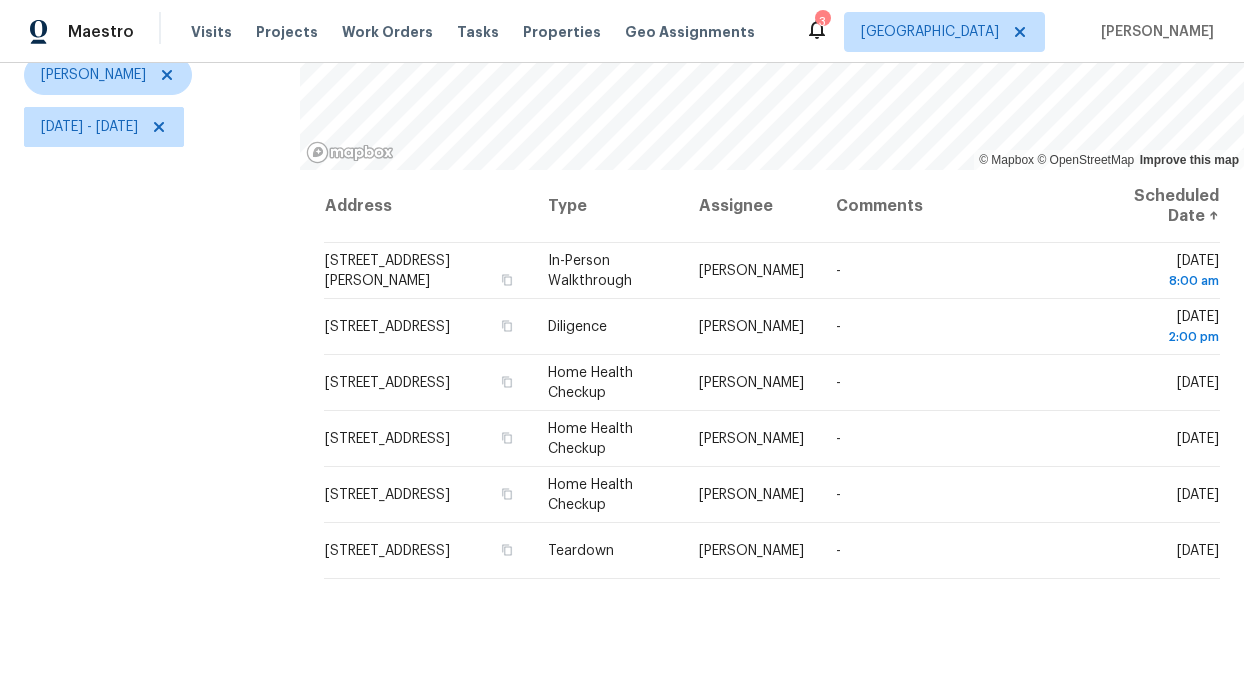 scroll, scrollTop: 257, scrollLeft: 0, axis: vertical 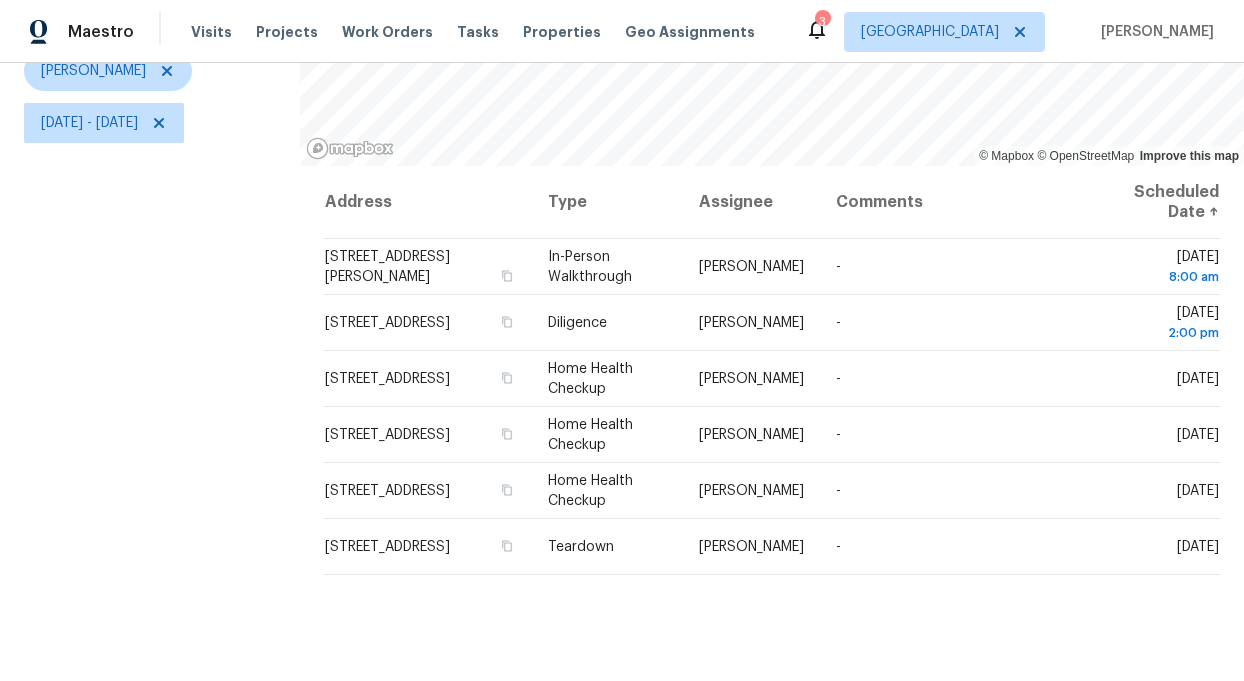 click on "© Mapbox   © OpenStreetMap   Improve this map Address Type Assignee Comments Scheduled Date ↑ [STREET_ADDRESS][PERSON_NAME] In-Person Walkthrough [PERSON_NAME] - [DATE][STREET_ADDRESS] Diligence [PERSON_NAME] - [DATE][STREET_ADDRESS] Home Health Checkup [PERSON_NAME] - [DATE][GEOGRAPHIC_DATA][STREET_ADDRESS] Home Health Checkup [PERSON_NAME] - [DATE][STREET_ADDRESS] Home Health Checkup [PERSON_NAME] - [DATE][STREET_ADDRESS] Teardown [PERSON_NAME] - [DATE]" at bounding box center [772, 288] 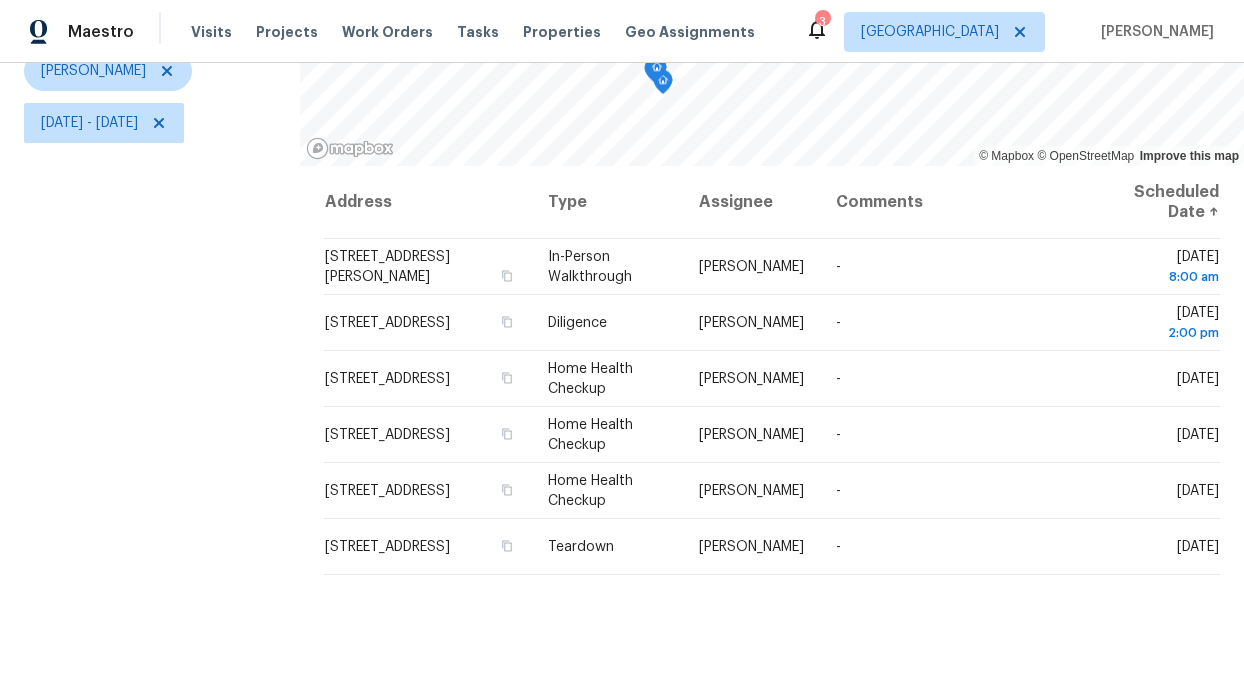 click on "© Mapbox   © OpenStreetMap   Improve this map Address Type Assignee Comments Scheduled Date ↑ [STREET_ADDRESS][PERSON_NAME] In-Person Walkthrough [PERSON_NAME] - [DATE][STREET_ADDRESS] Diligence [PERSON_NAME] - [DATE][STREET_ADDRESS] Home Health Checkup [PERSON_NAME] - [DATE][GEOGRAPHIC_DATA][STREET_ADDRESS] Home Health Checkup [PERSON_NAME] - [DATE][STREET_ADDRESS] Home Health Checkup [PERSON_NAME] - [DATE][STREET_ADDRESS] Teardown [PERSON_NAME] - [DATE]" at bounding box center [772, 288] 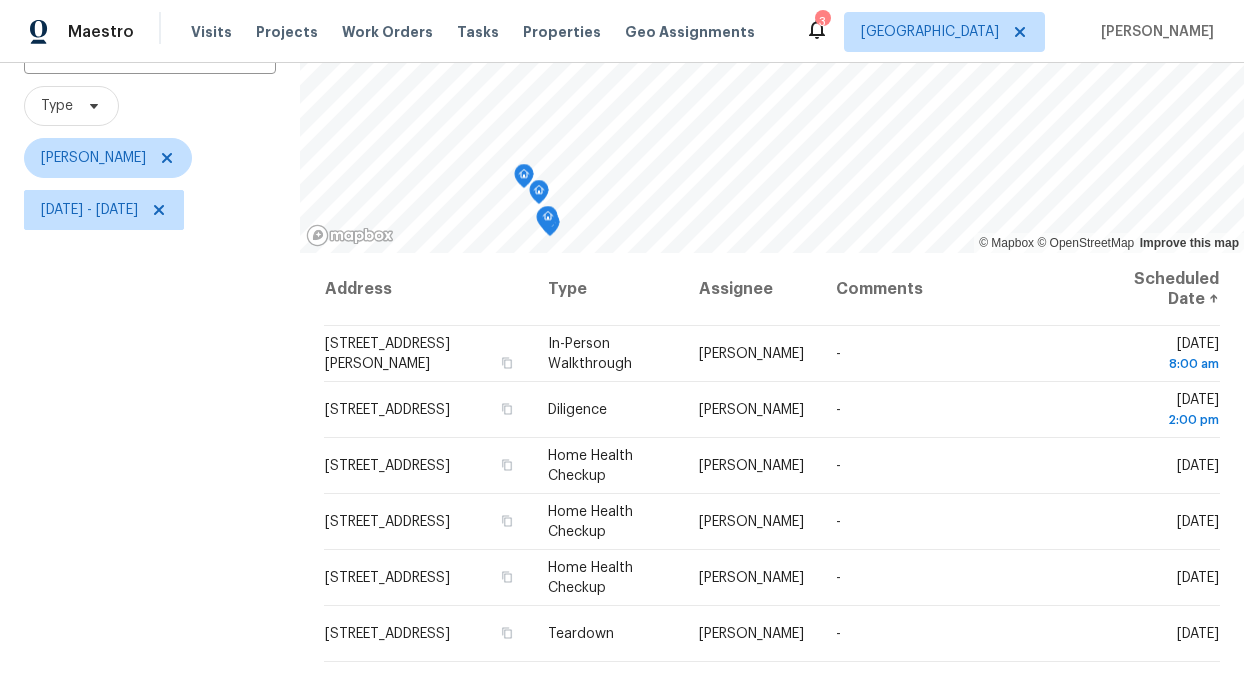 scroll, scrollTop: 151, scrollLeft: 0, axis: vertical 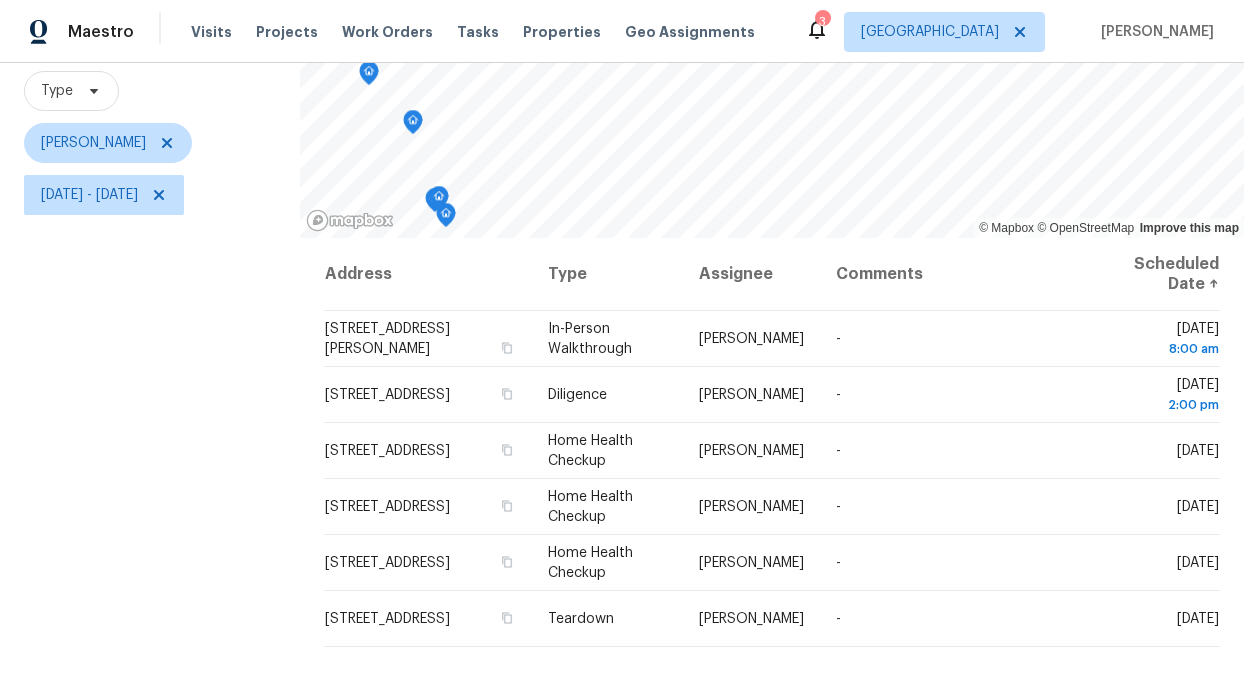 click on "© Mapbox   © OpenStreetMap   Improve this map Address Type Assignee Comments Scheduled Date ↑ [STREET_ADDRESS][PERSON_NAME] In-Person Walkthrough [PERSON_NAME] - [DATE][STREET_ADDRESS] Diligence [PERSON_NAME] - [DATE][STREET_ADDRESS] Home Health Checkup [PERSON_NAME] - [DATE][GEOGRAPHIC_DATA][STREET_ADDRESS] Home Health Checkup [PERSON_NAME] - [DATE][STREET_ADDRESS] Home Health Checkup [PERSON_NAME] - [DATE][STREET_ADDRESS] Teardown [PERSON_NAME] - [DATE]" at bounding box center [772, 360] 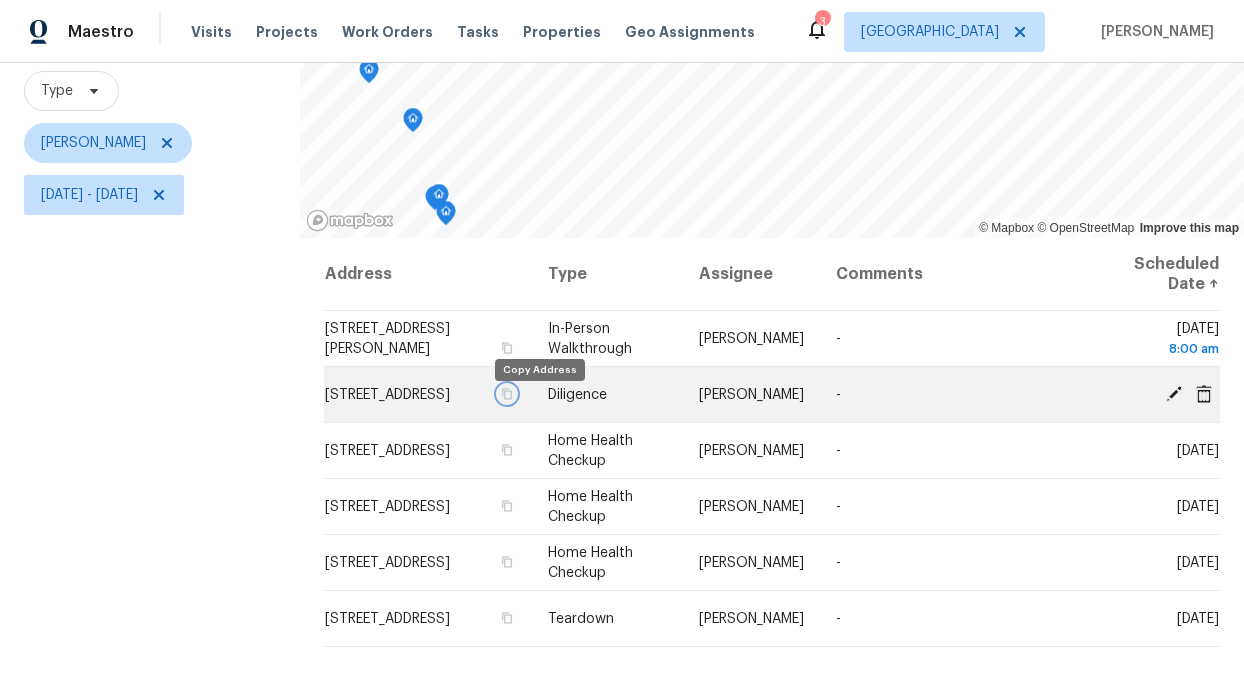 click at bounding box center [507, 394] 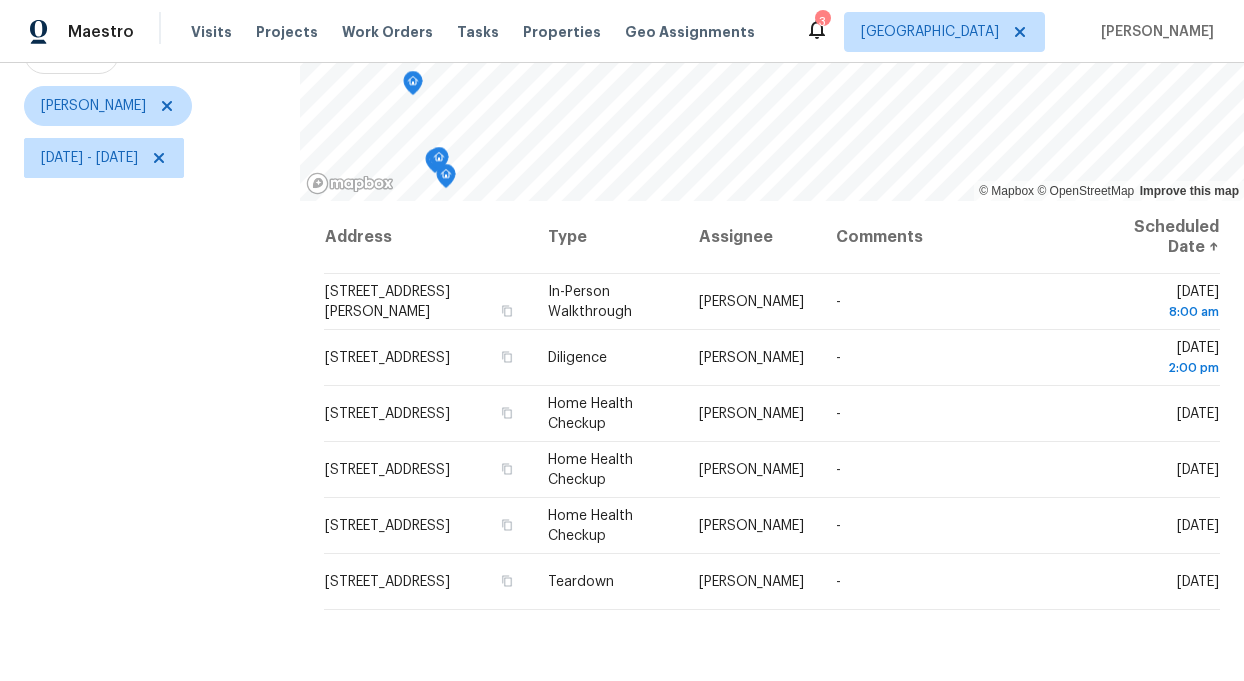 scroll, scrollTop: 214, scrollLeft: 0, axis: vertical 